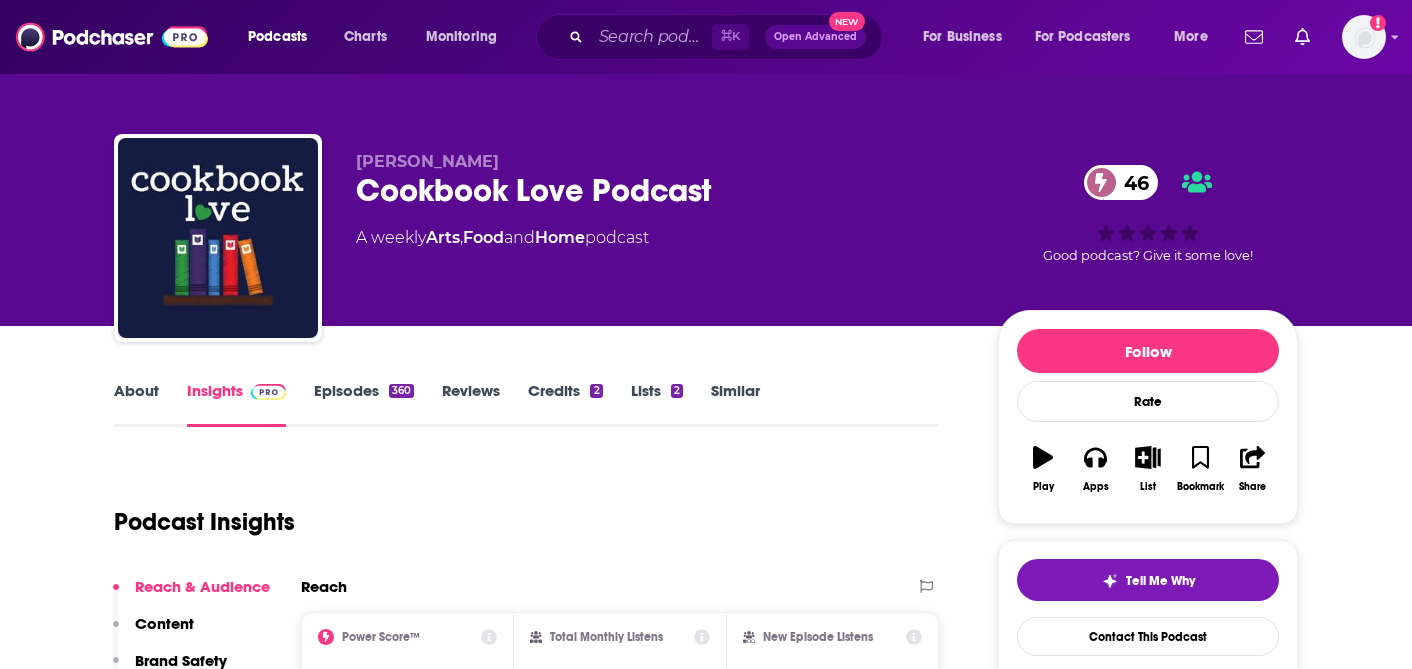 scroll, scrollTop: 0, scrollLeft: 0, axis: both 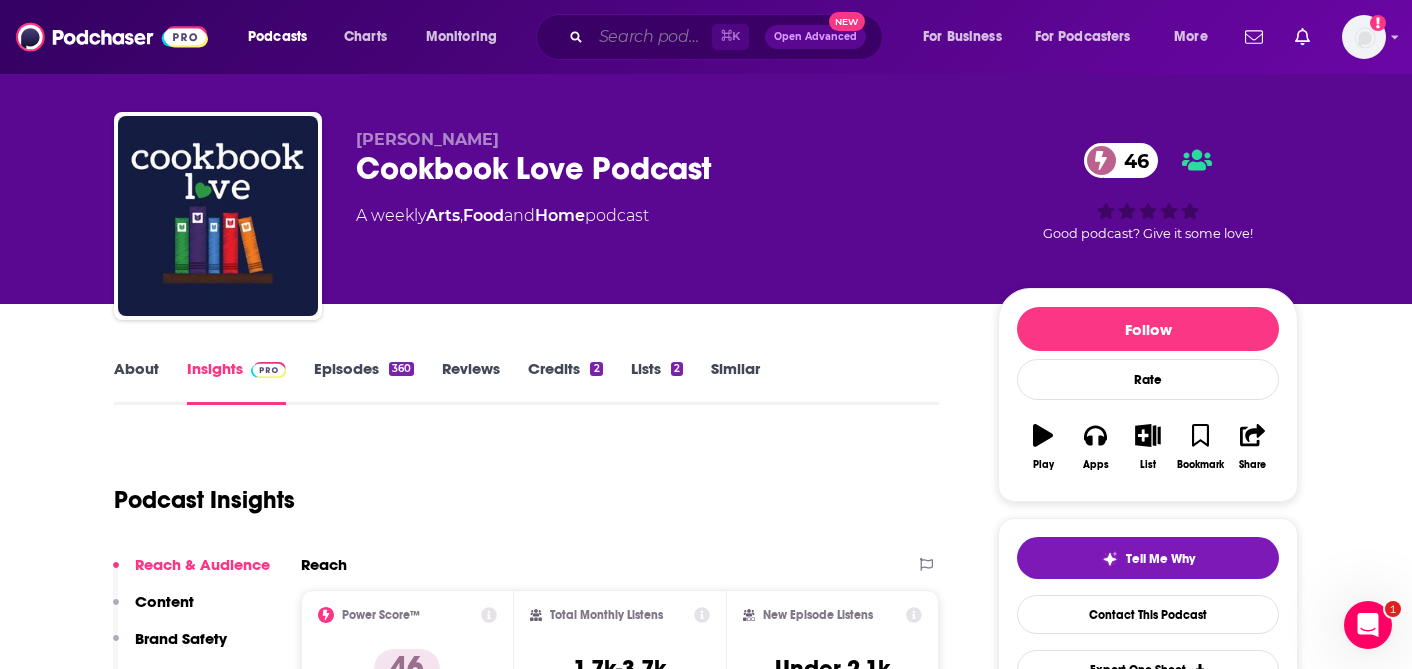 click at bounding box center [651, 37] 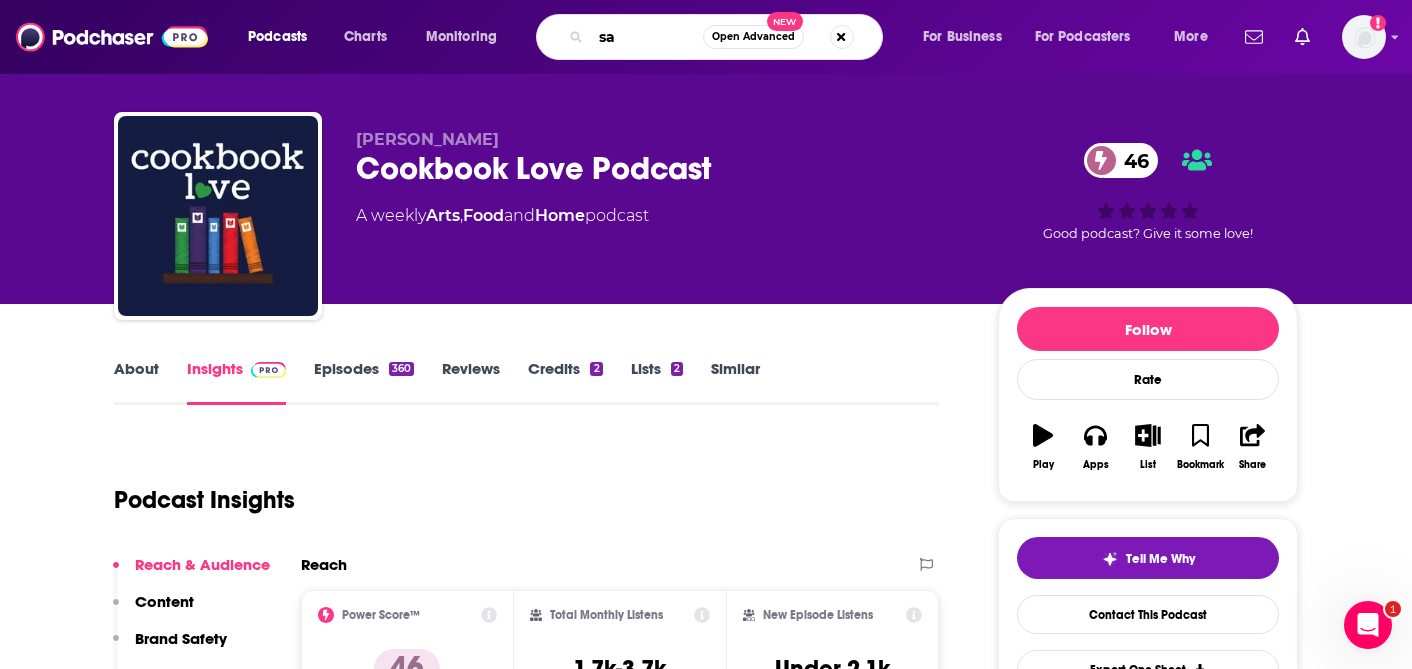 type on "s" 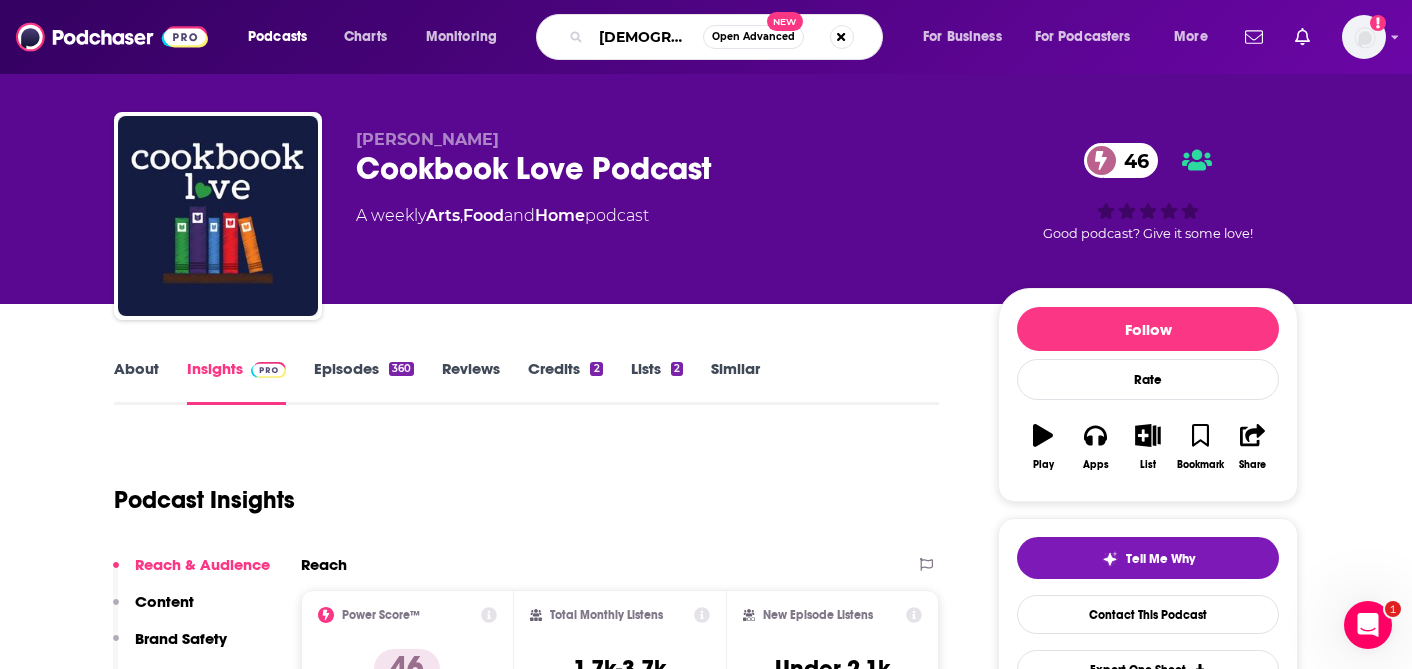type on "[DEMOGRAPHIC_DATA]" 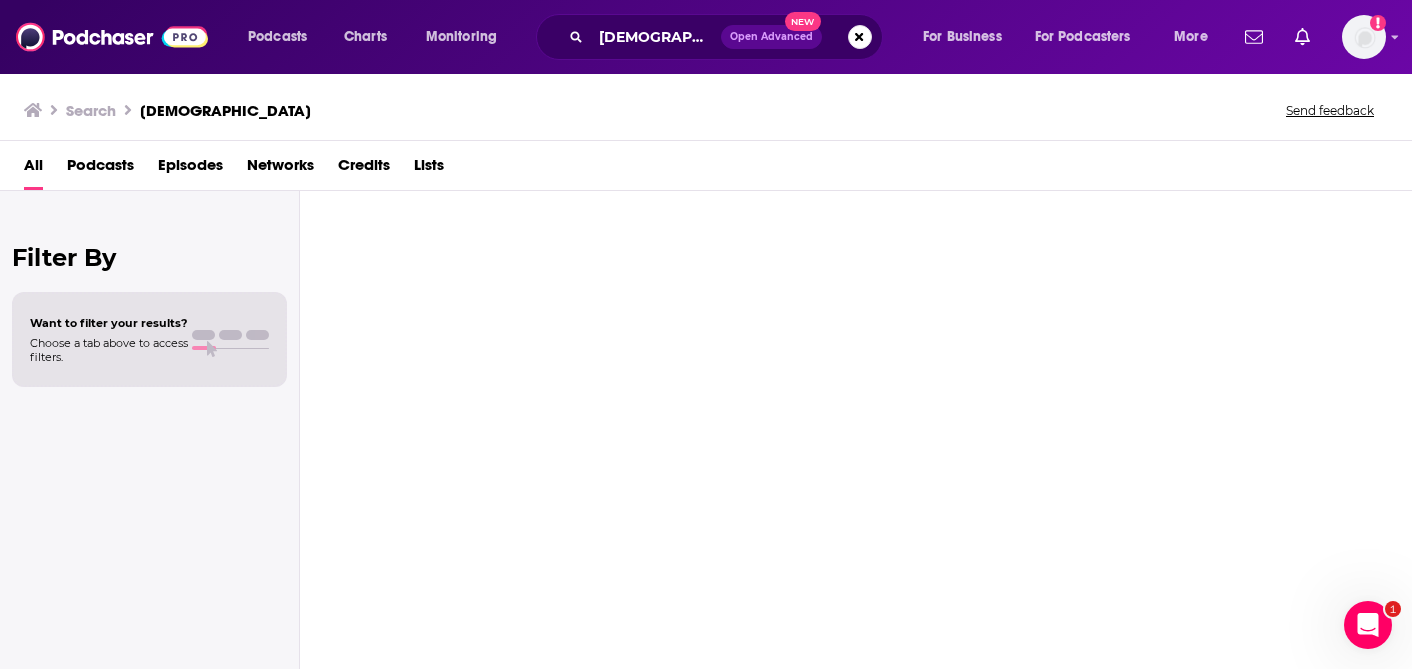 scroll, scrollTop: 0, scrollLeft: 0, axis: both 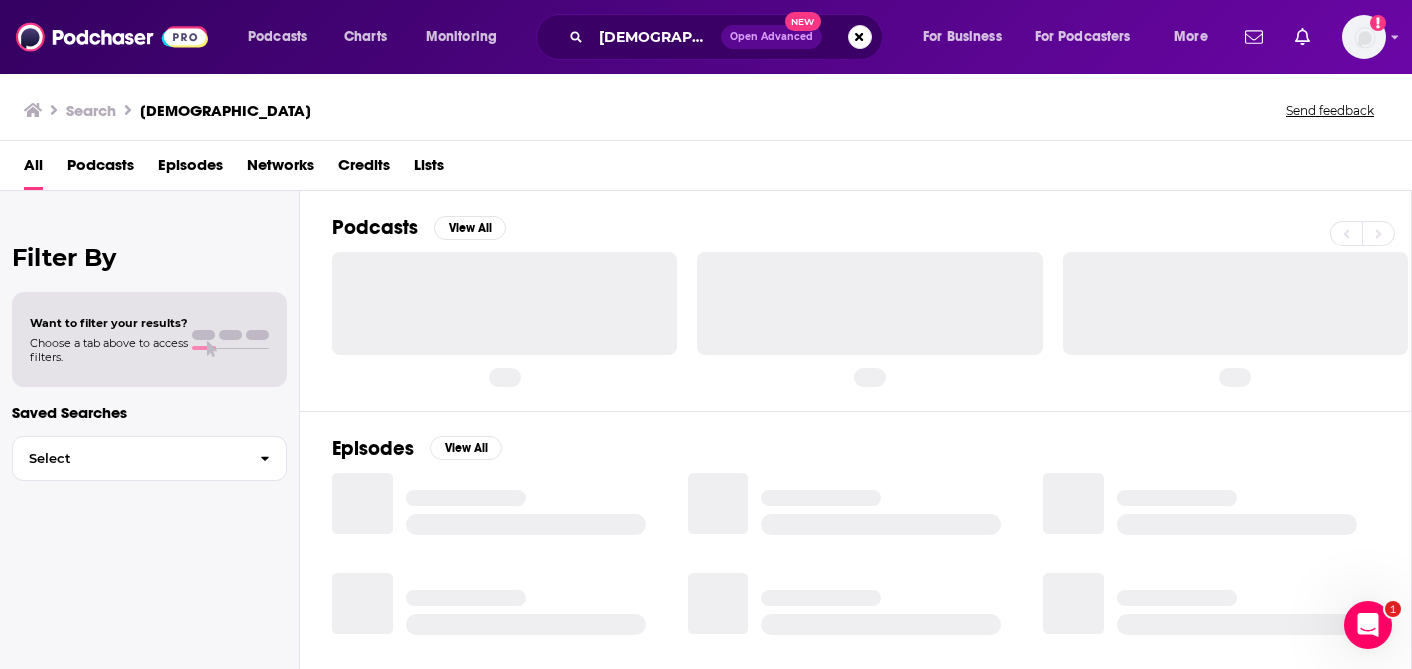 click on "Podcasts" at bounding box center [100, 169] 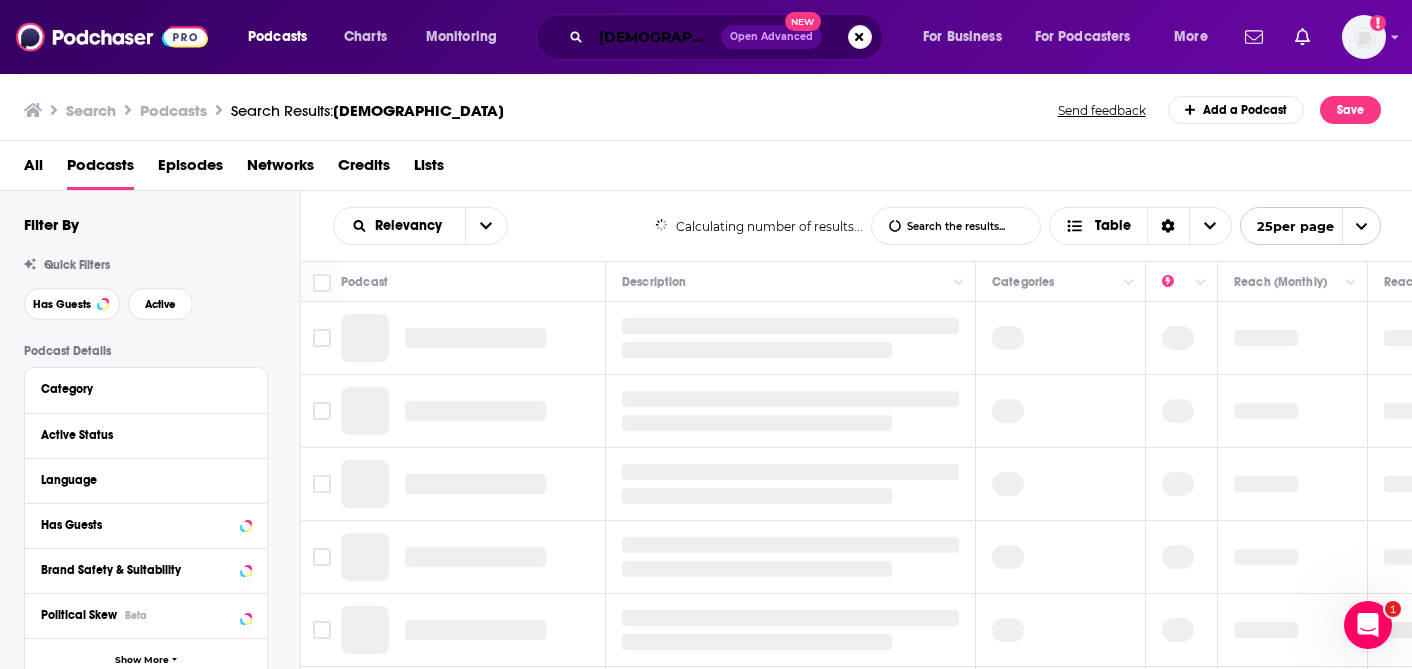 click on "[DEMOGRAPHIC_DATA]" at bounding box center [656, 37] 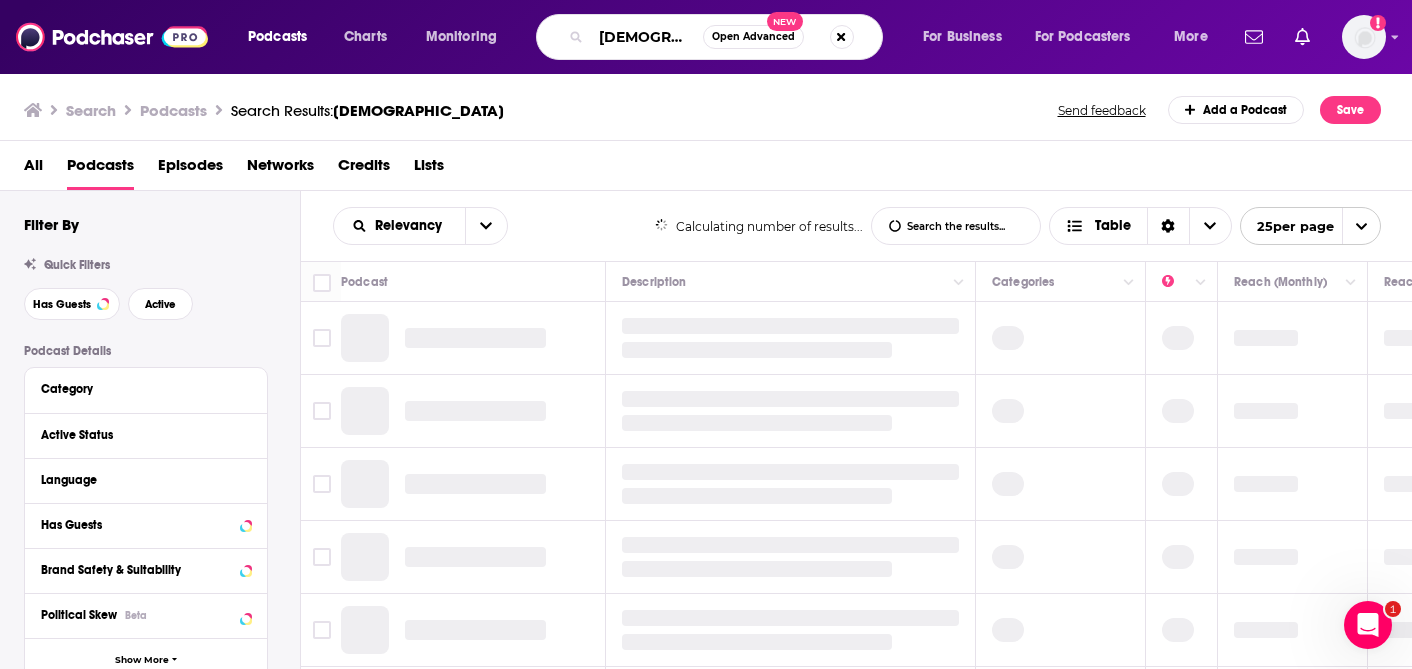 click on "[DEMOGRAPHIC_DATA]" at bounding box center [647, 37] 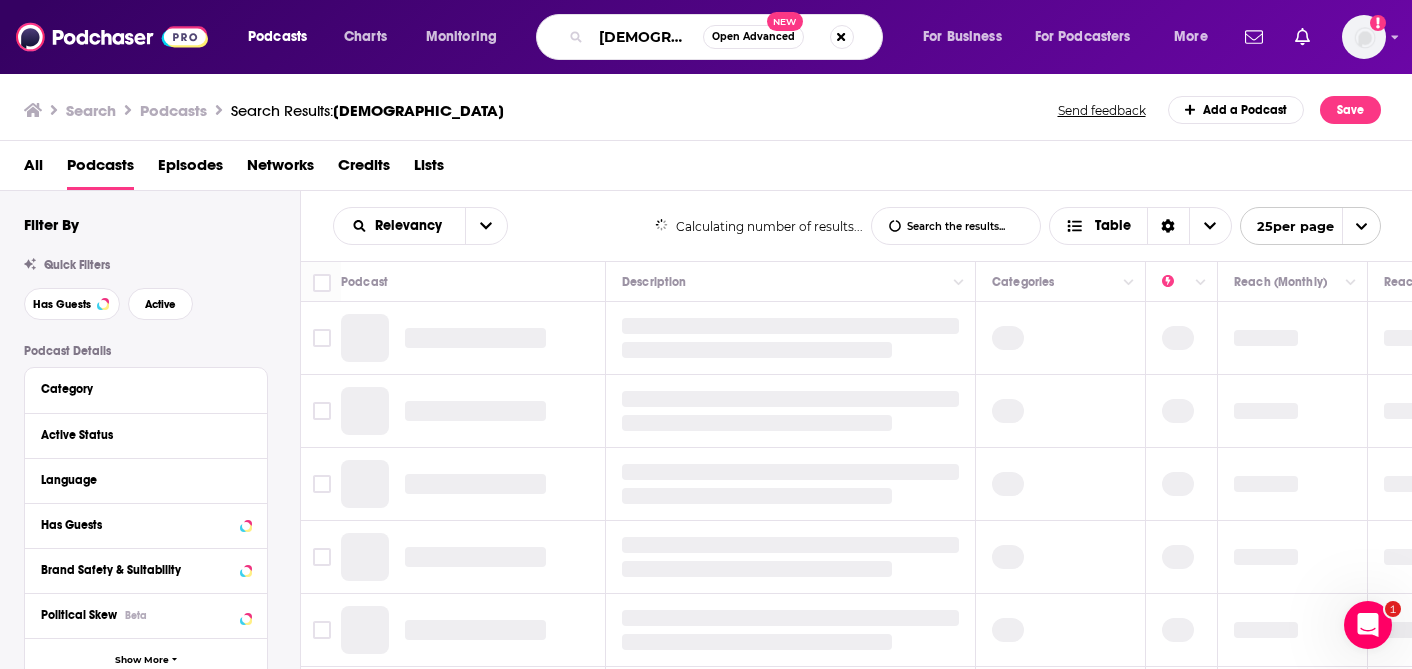 type on "[DEMOGRAPHIC_DATA]" 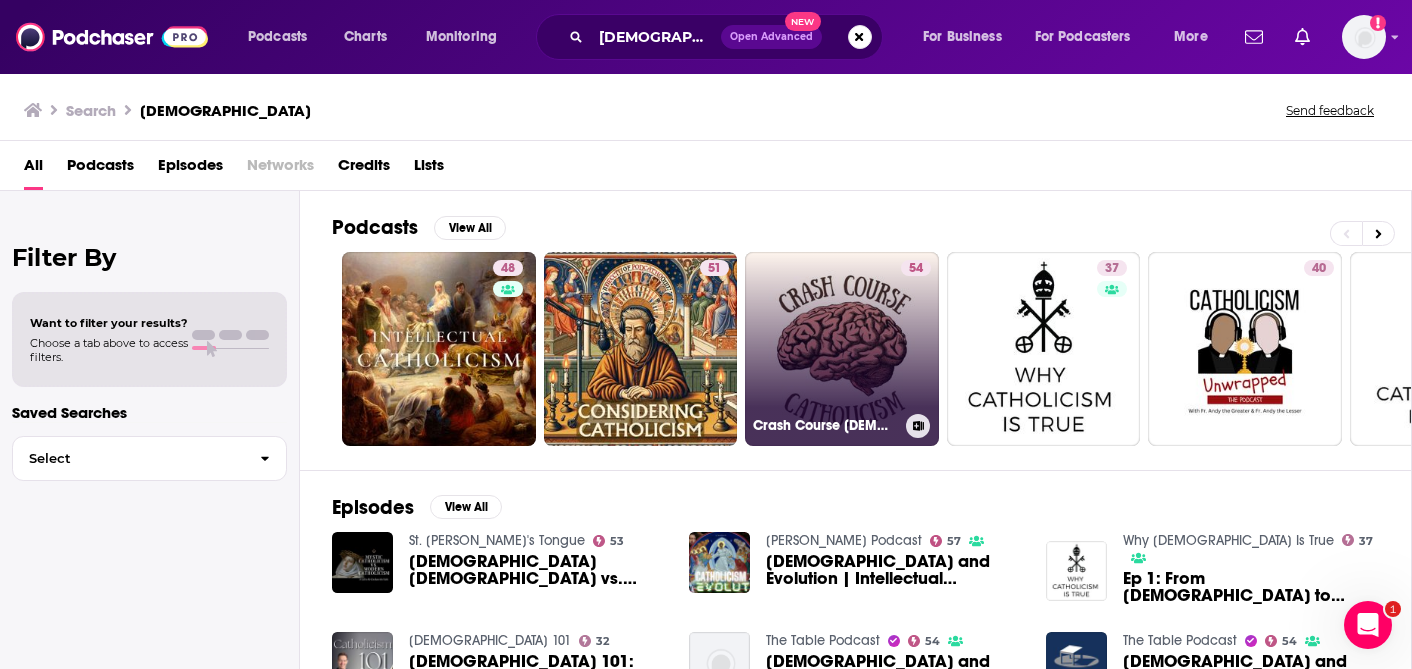 click on "54 Crash Course [DEMOGRAPHIC_DATA]" at bounding box center [842, 349] 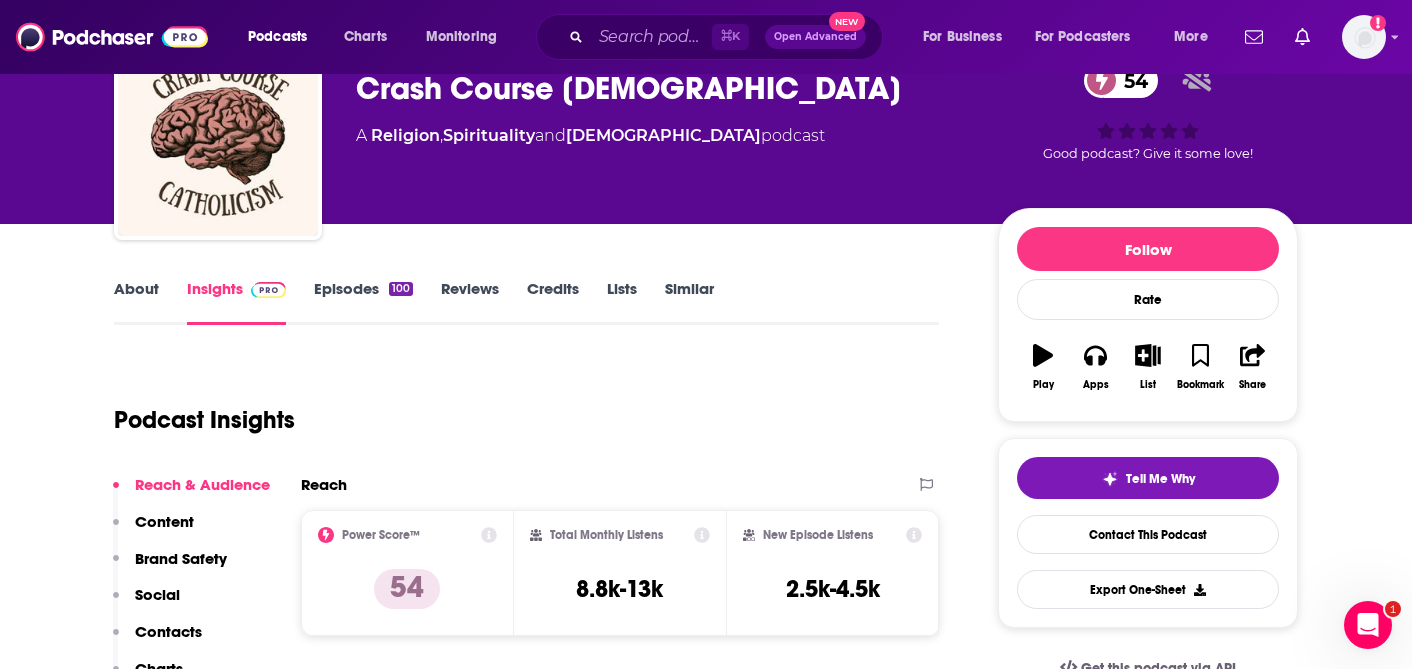 scroll, scrollTop: 0, scrollLeft: 0, axis: both 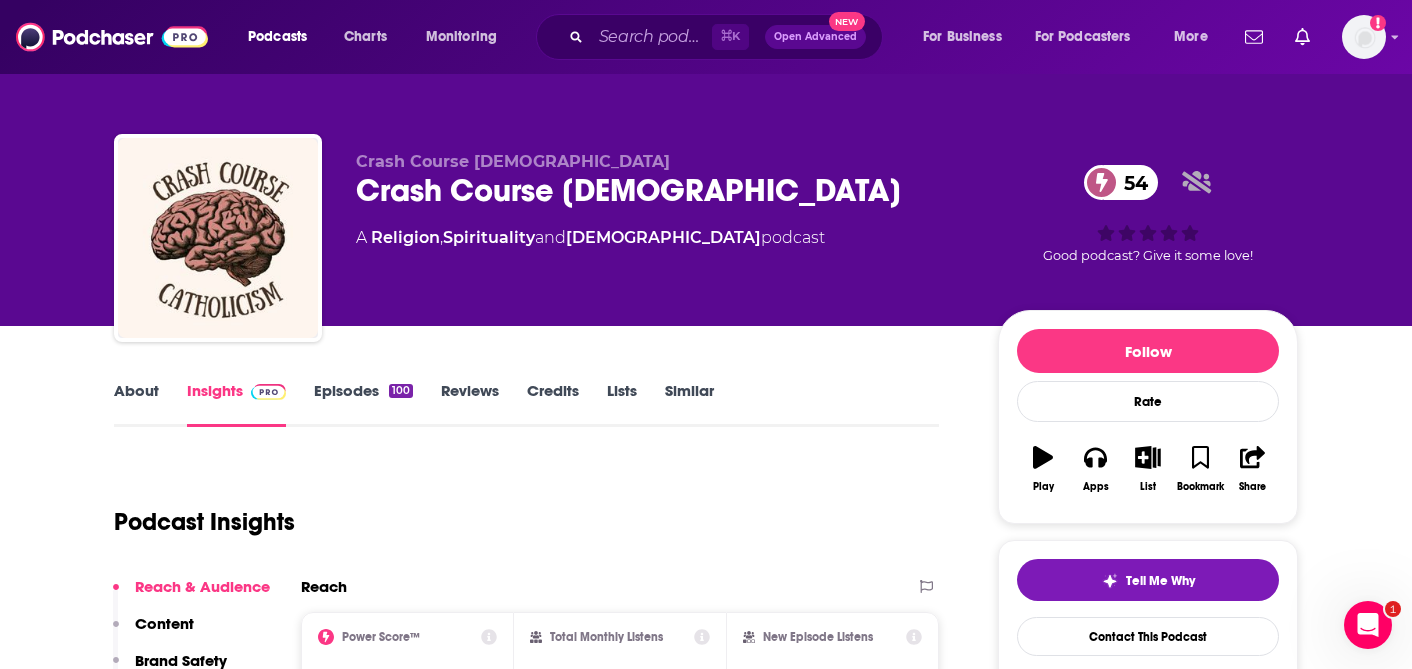 click on "About" at bounding box center [136, 404] 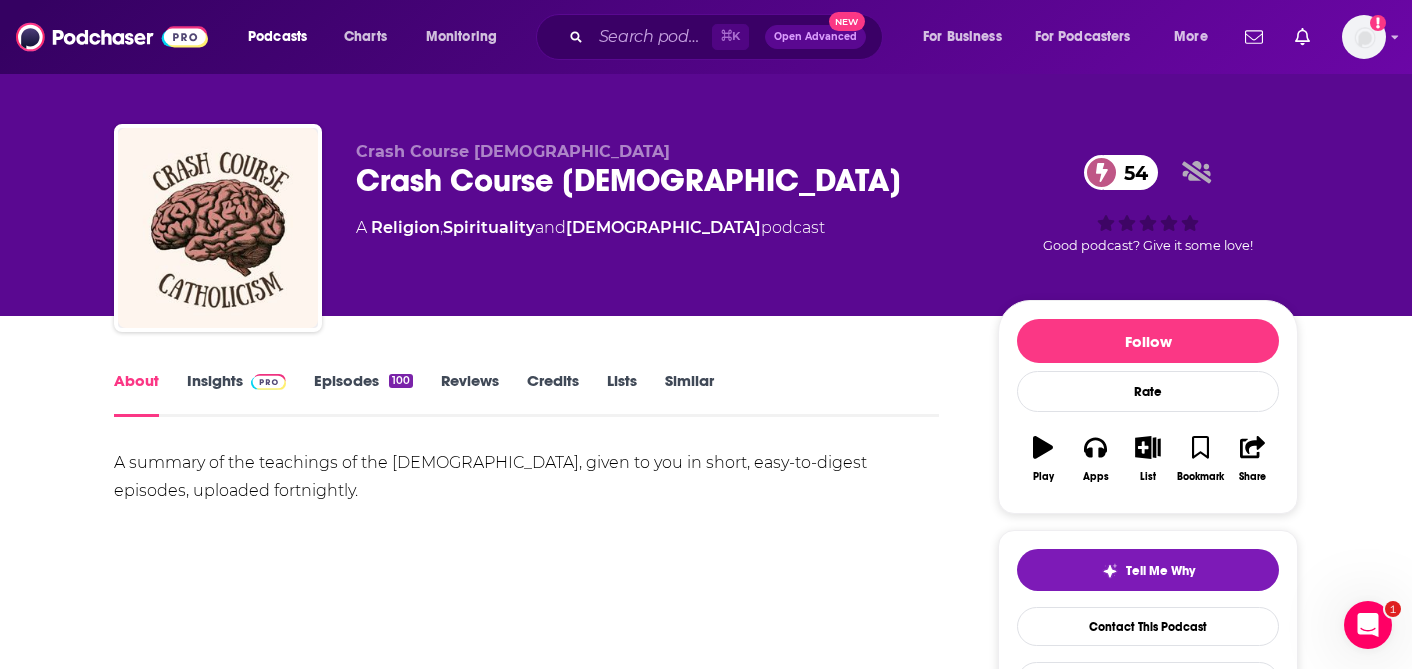 scroll, scrollTop: 12, scrollLeft: 0, axis: vertical 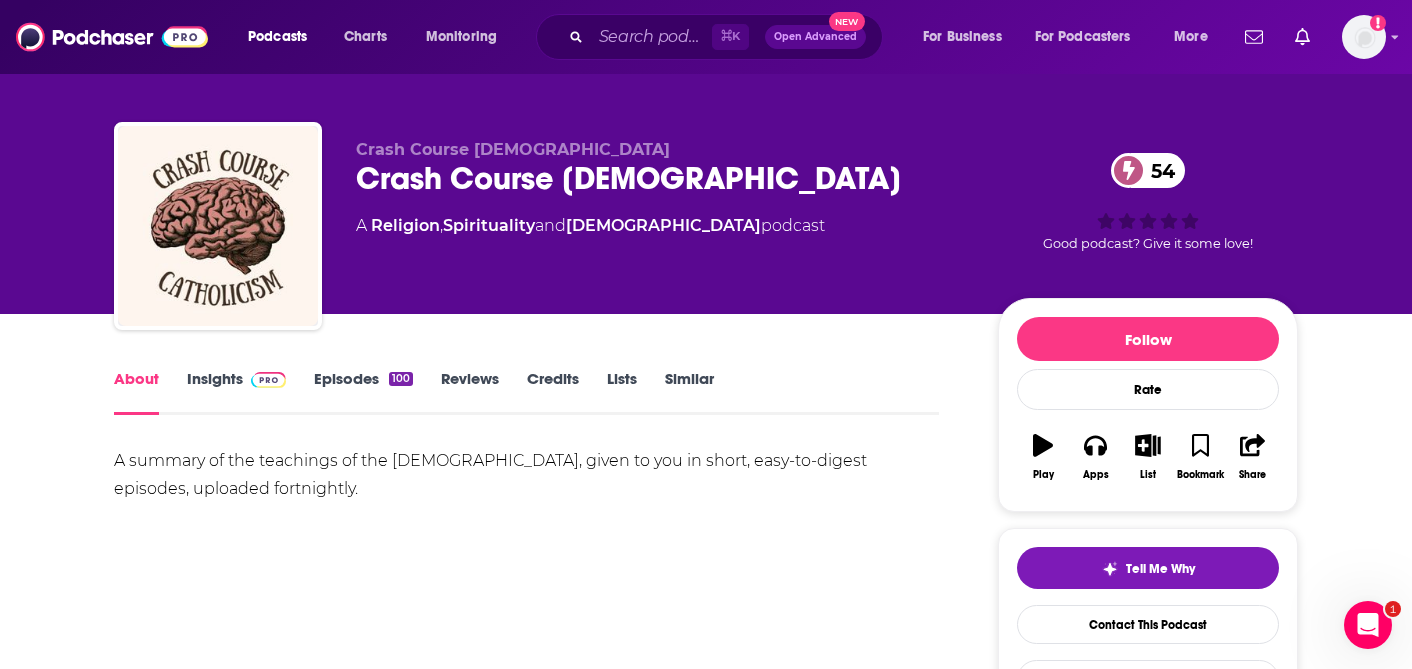 click on "Episodes 100" at bounding box center [363, 392] 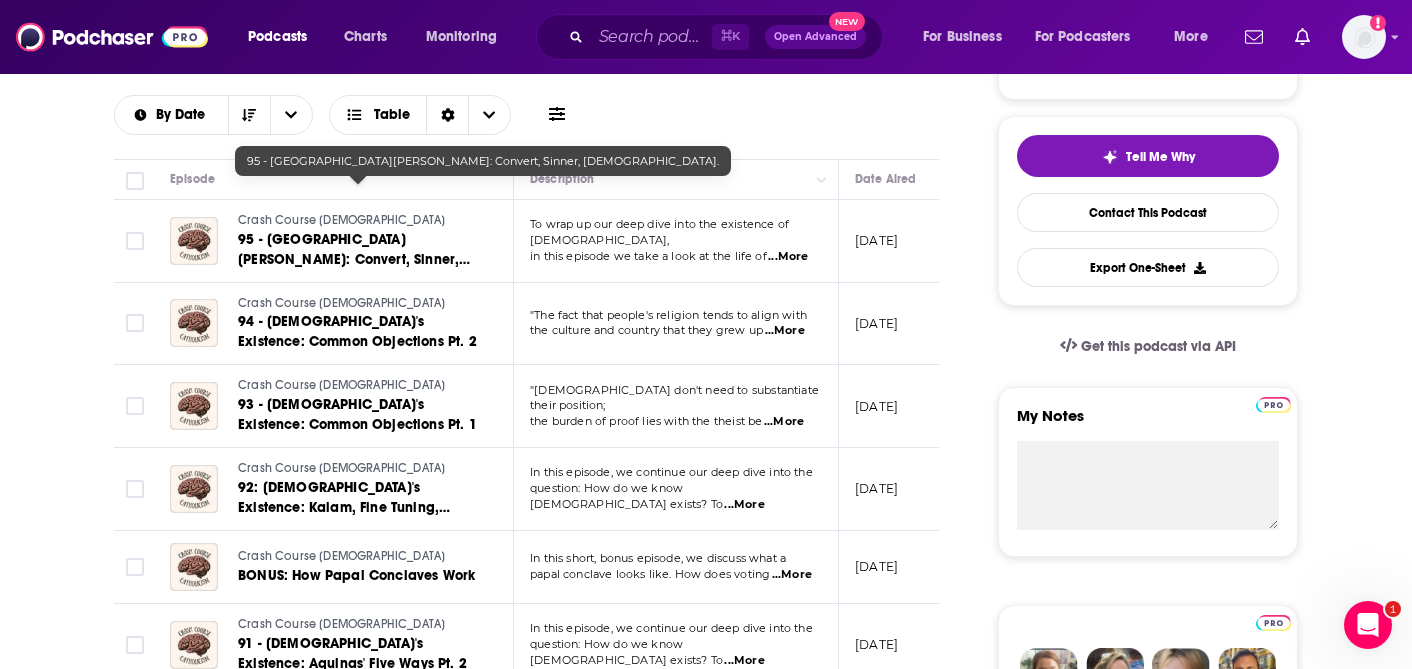 scroll, scrollTop: 724, scrollLeft: 0, axis: vertical 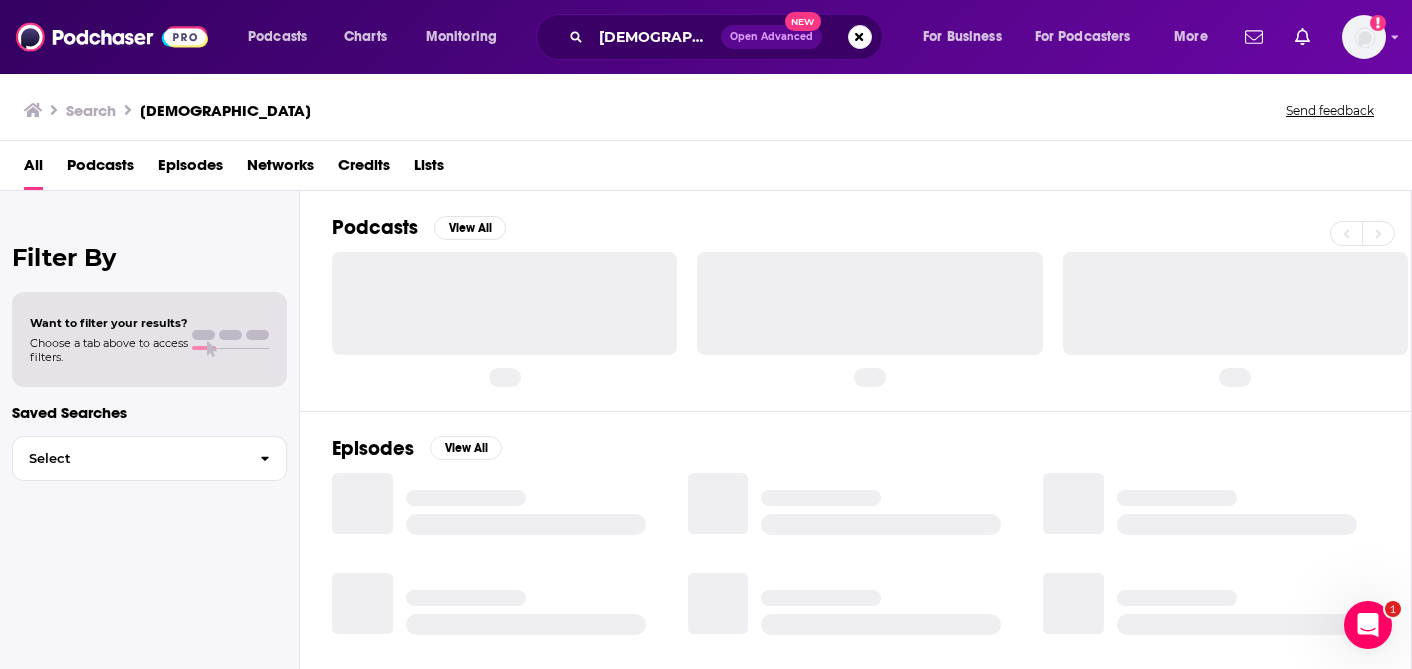 click on "Podcasts" at bounding box center [100, 169] 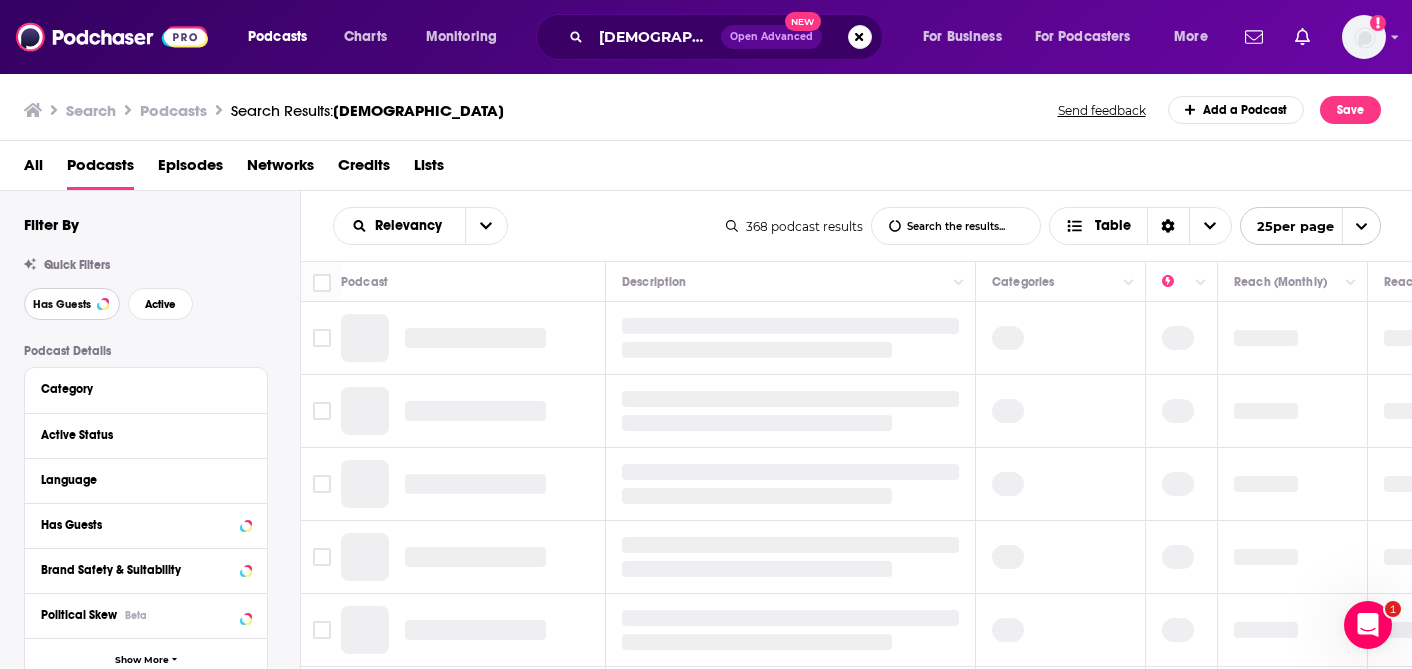 click on "Has Guests" at bounding box center [62, 304] 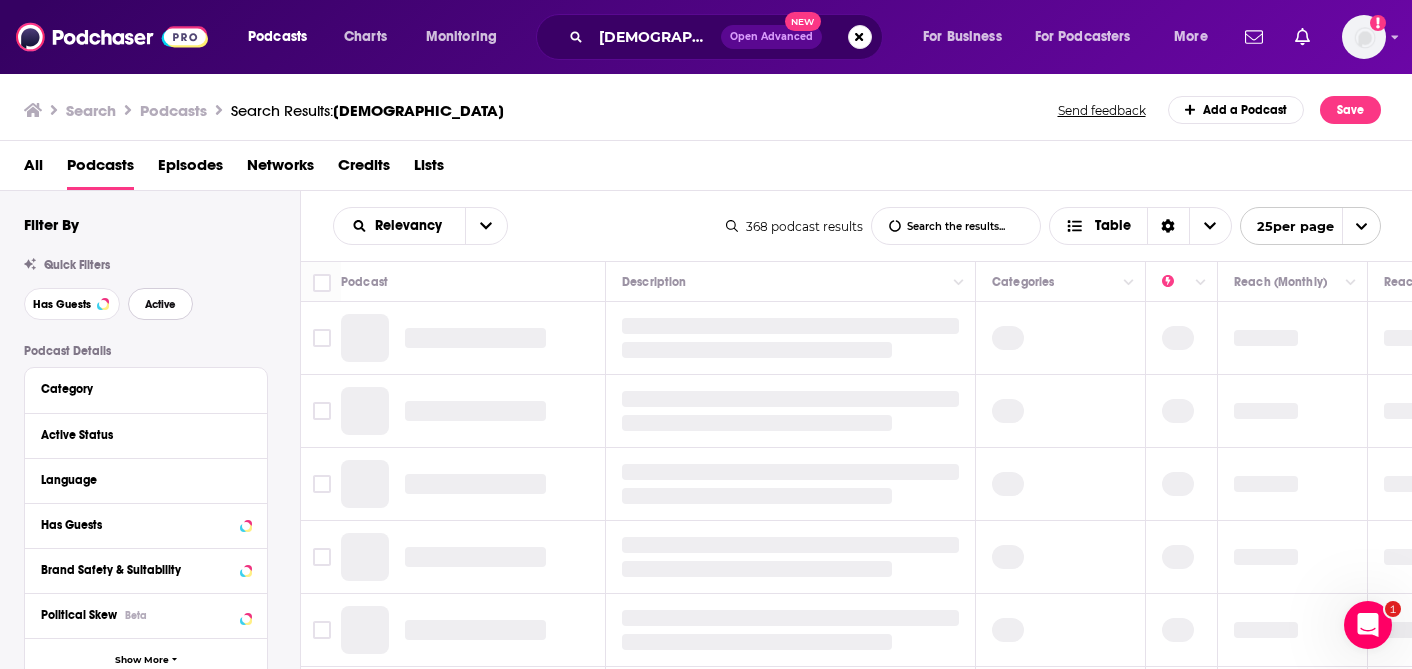 click on "Active" at bounding box center [160, 304] 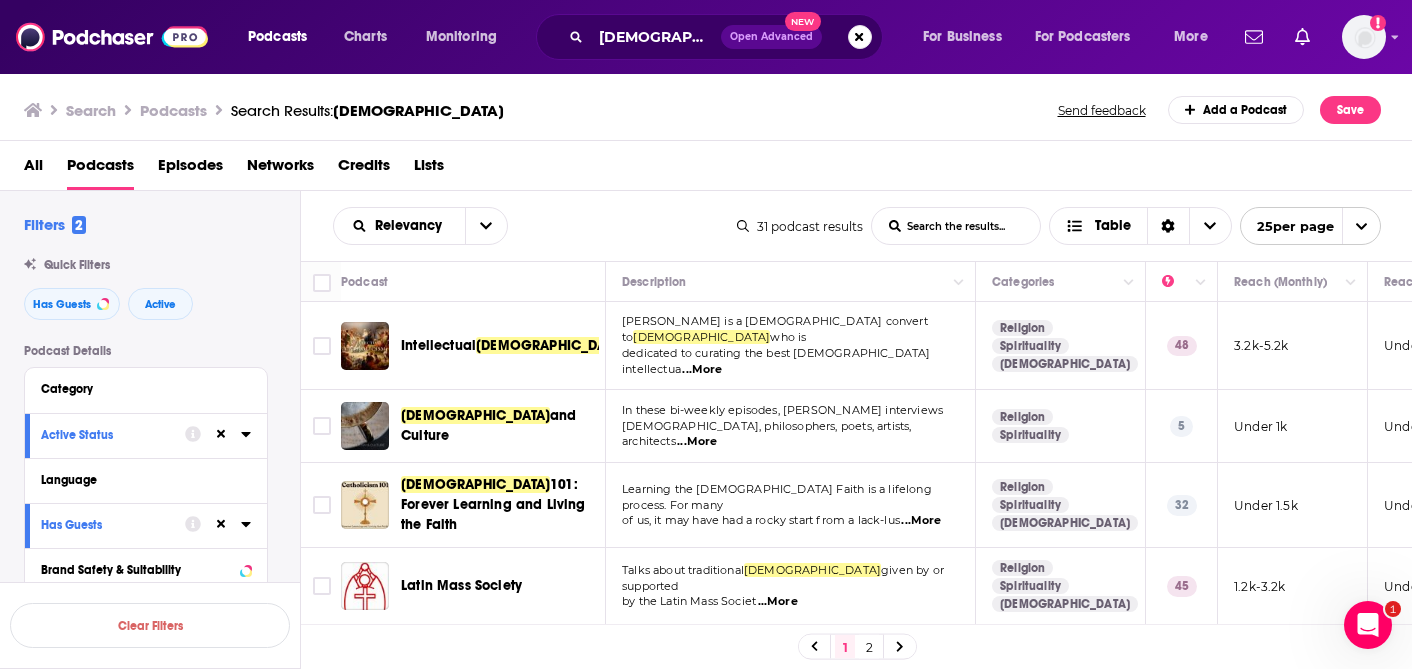 click on "...More" at bounding box center (702, 370) 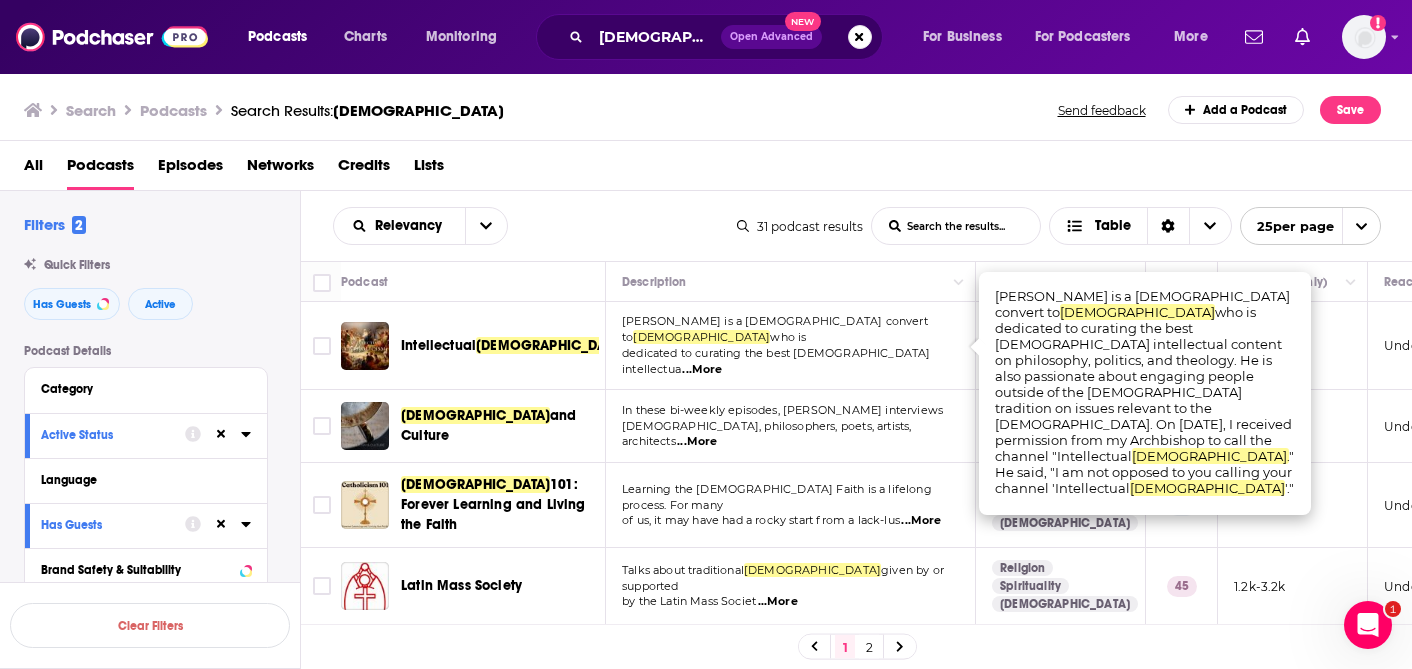 click on "Relevancy List Search Input Search the results... Table 31   podcast   results List Search Input Search the results... Table 25  per page" at bounding box center [857, 226] 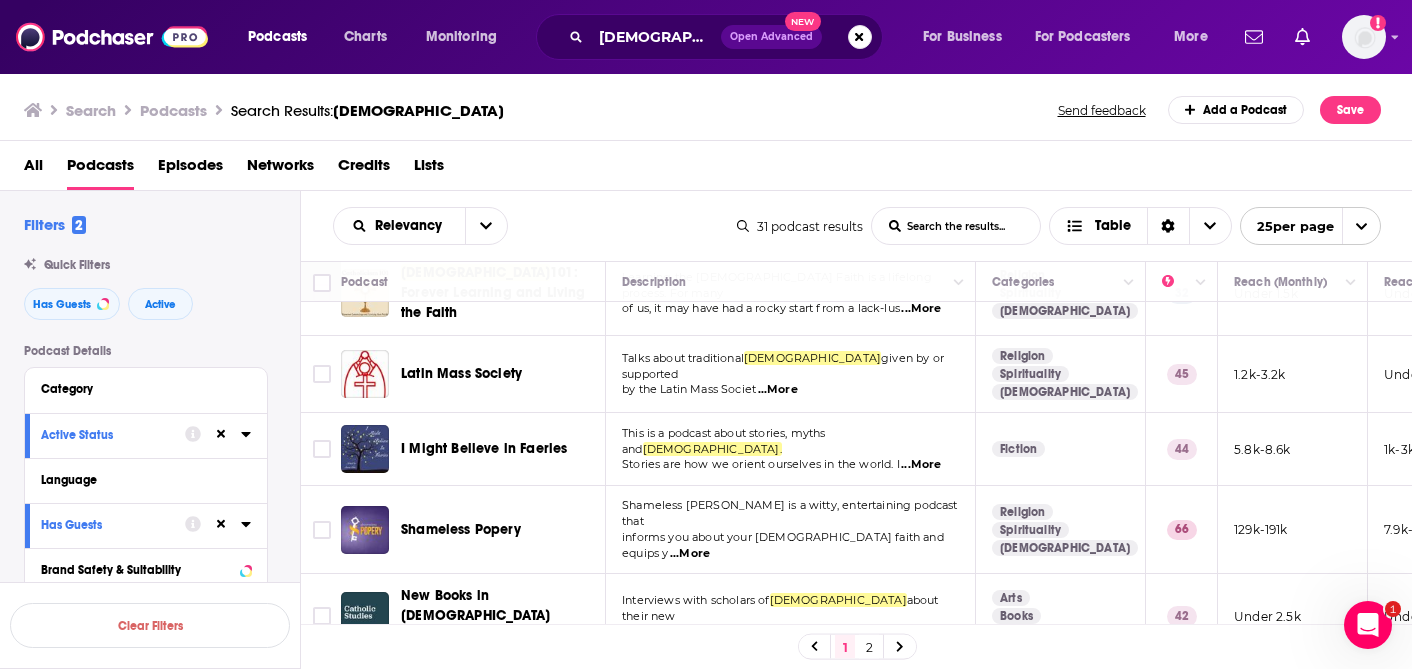 scroll, scrollTop: 216, scrollLeft: 0, axis: vertical 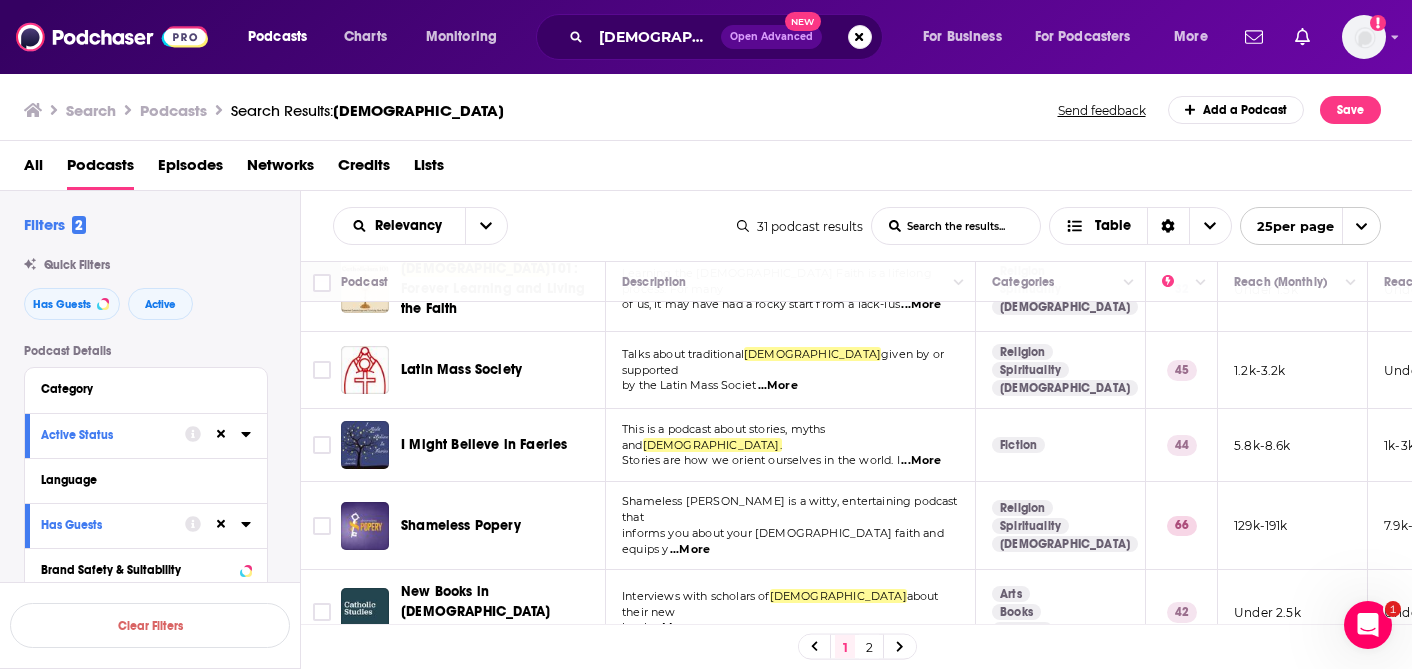 click on "...More" at bounding box center [921, 461] 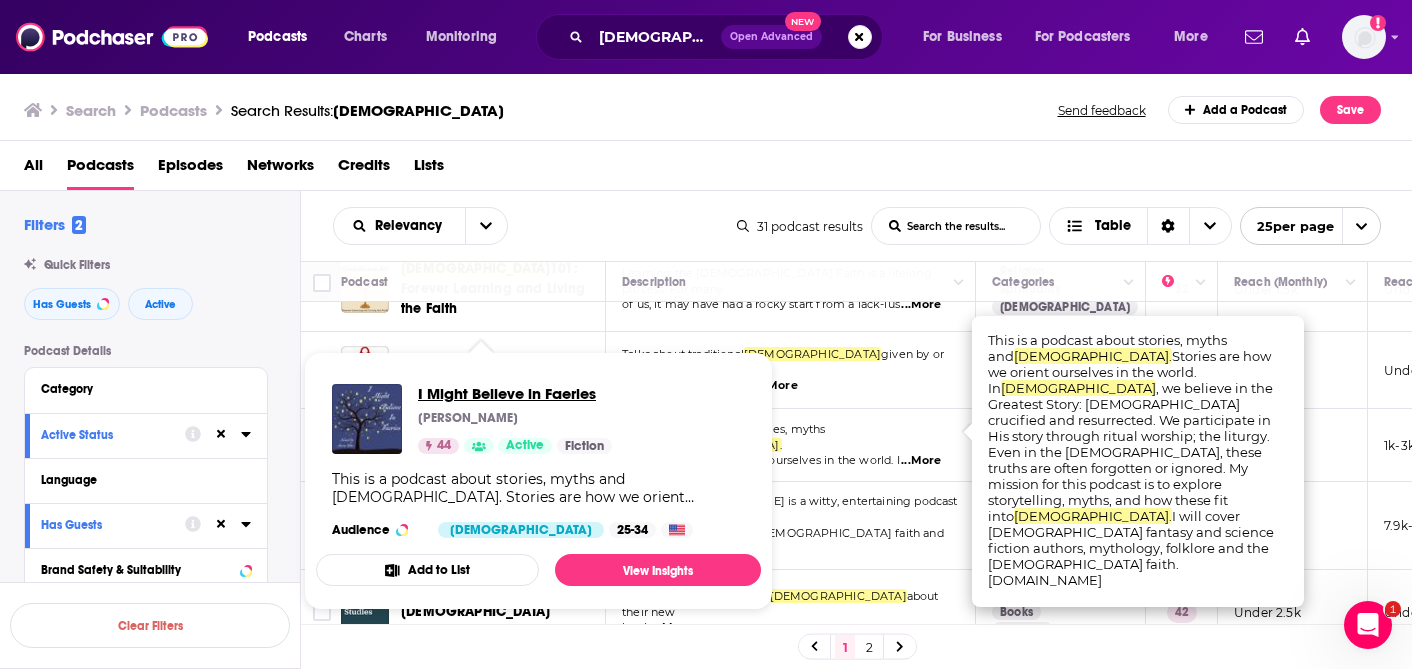 click on "I Might Believe in Faeries" at bounding box center [515, 393] 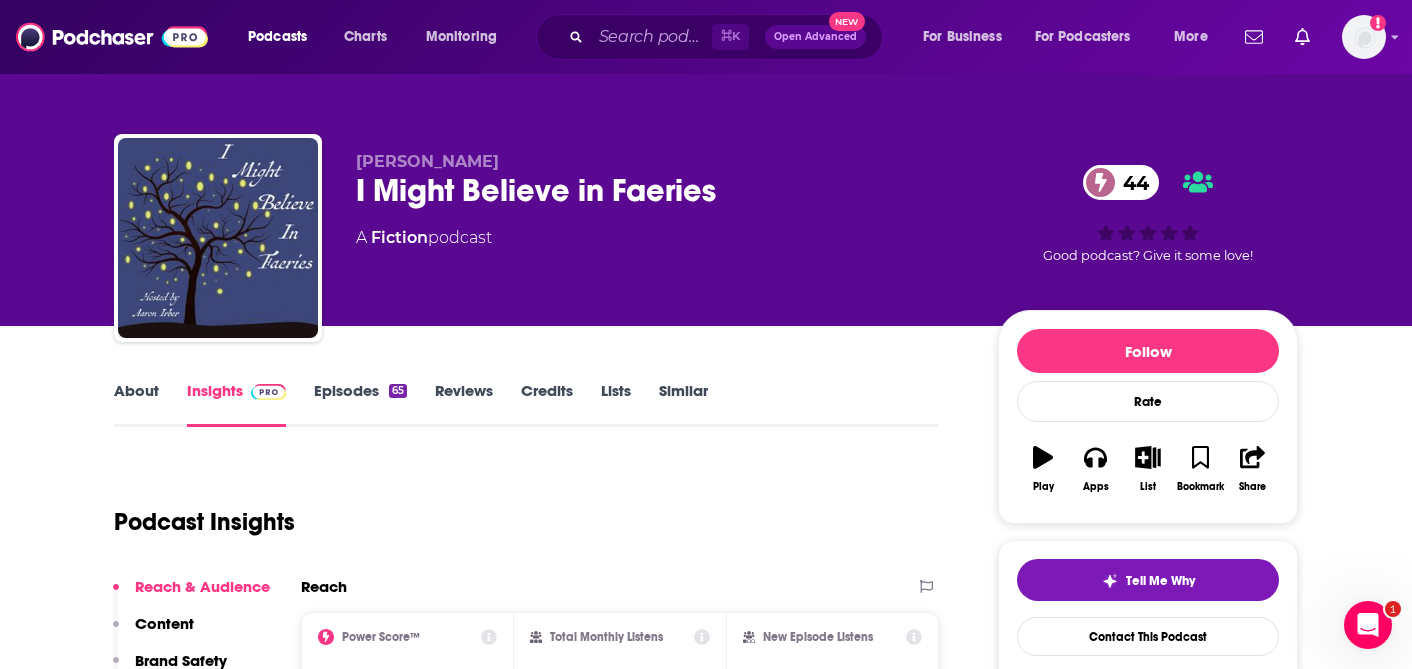 click on "About" at bounding box center [136, 404] 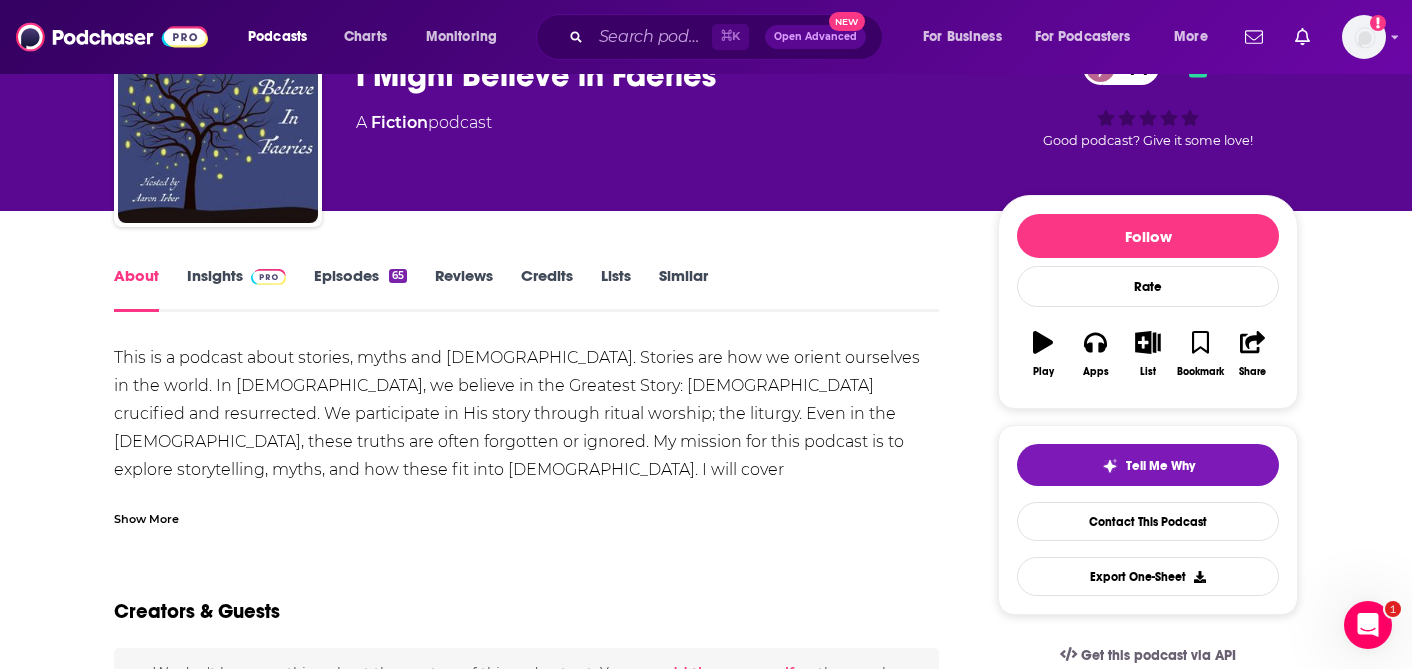 scroll, scrollTop: 129, scrollLeft: 0, axis: vertical 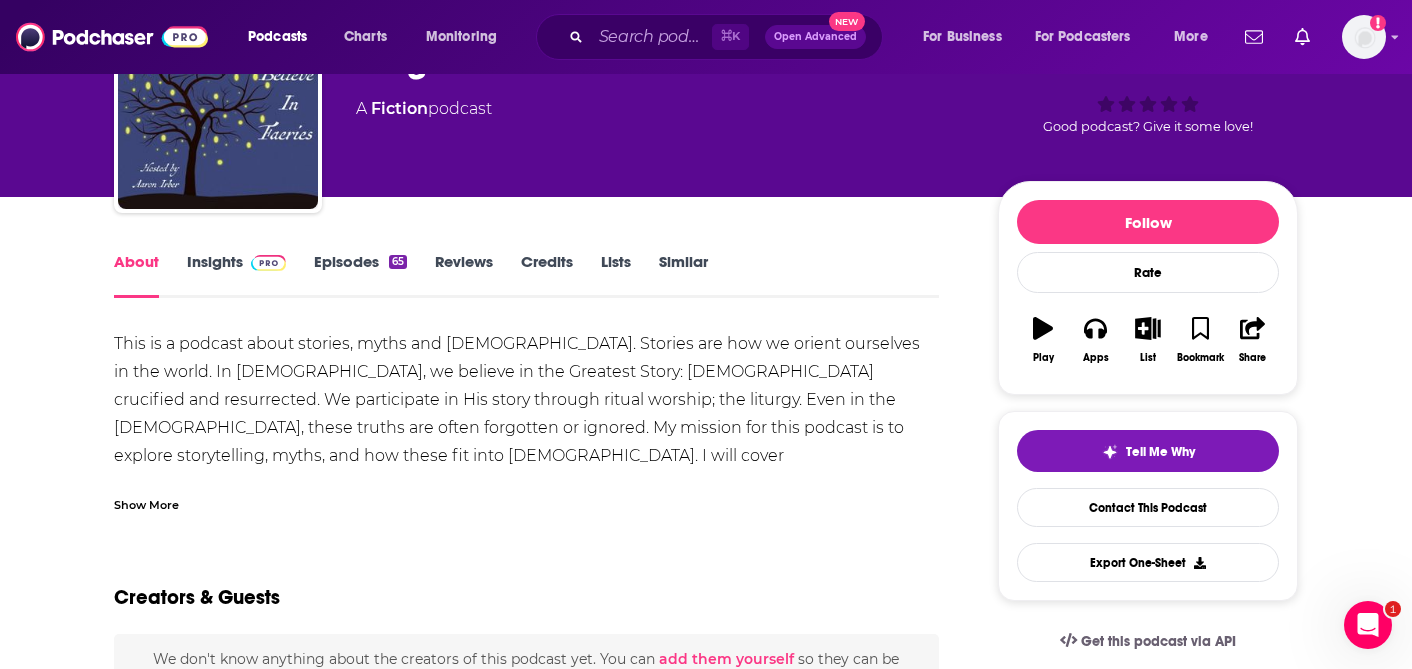 click on "Show More" at bounding box center [146, 503] 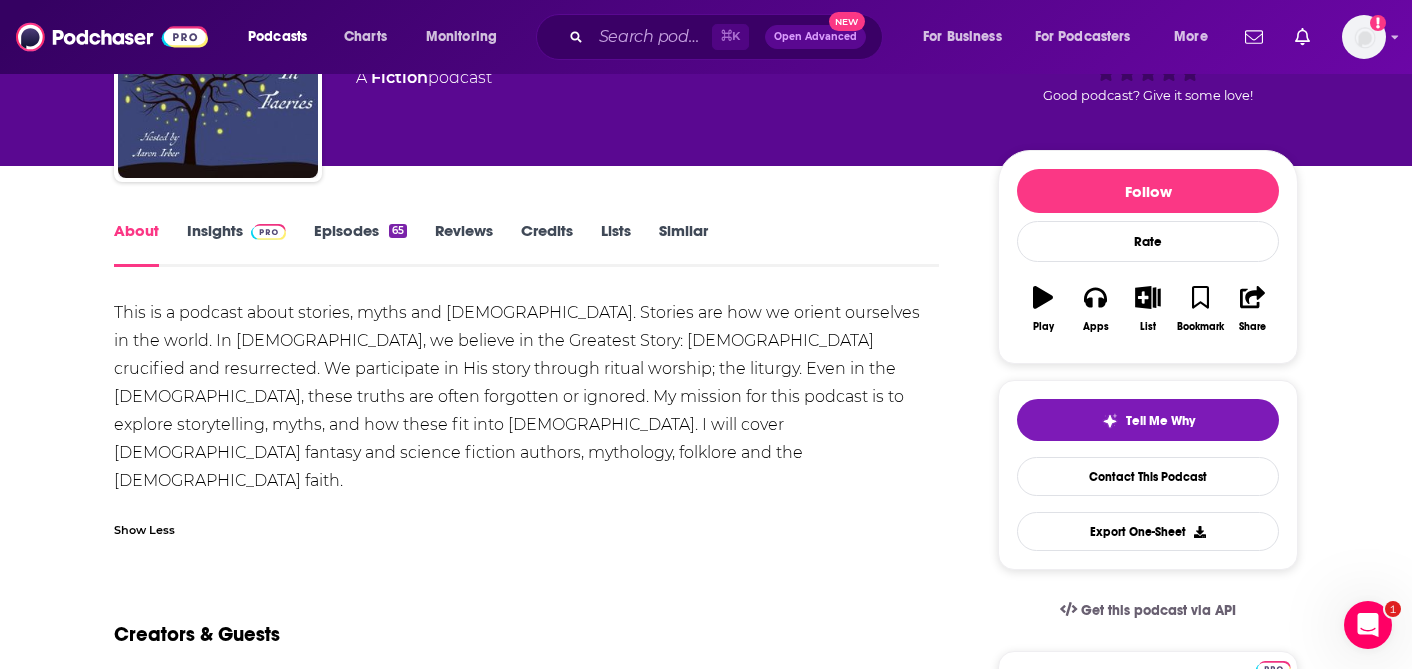 scroll, scrollTop: 160, scrollLeft: 0, axis: vertical 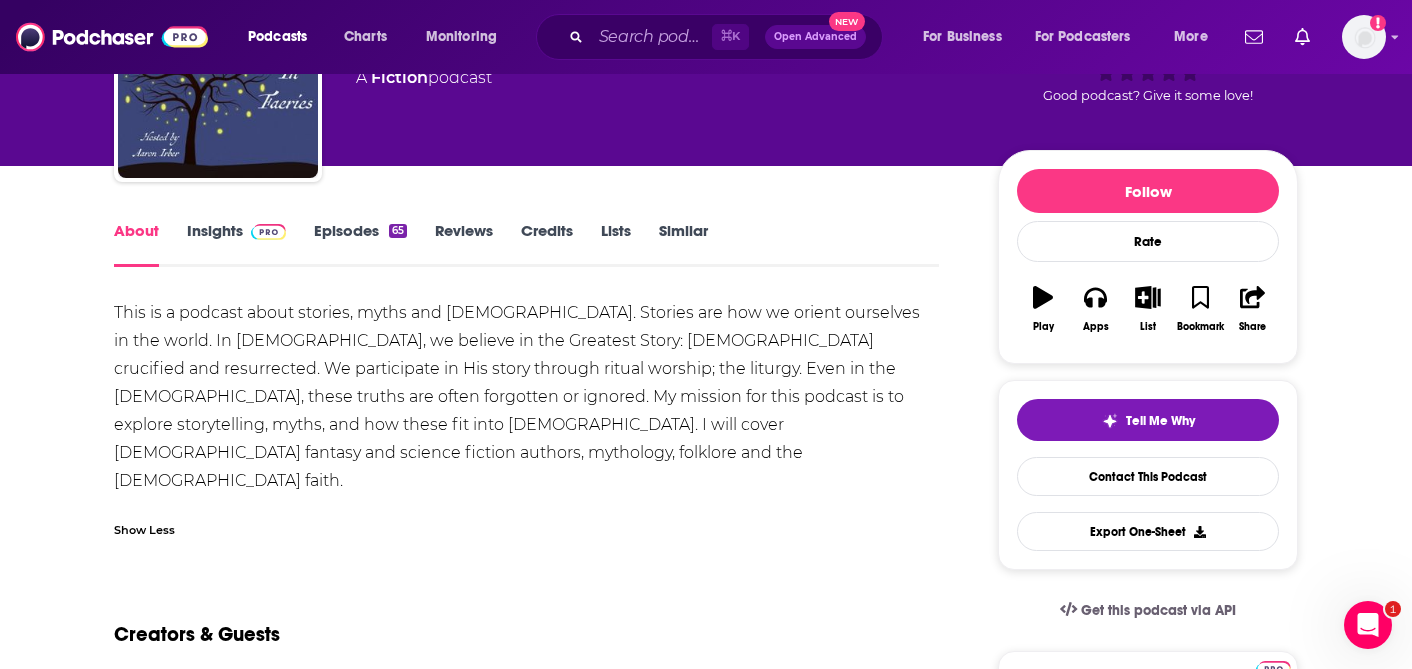 click on "Episodes 65" at bounding box center (360, 244) 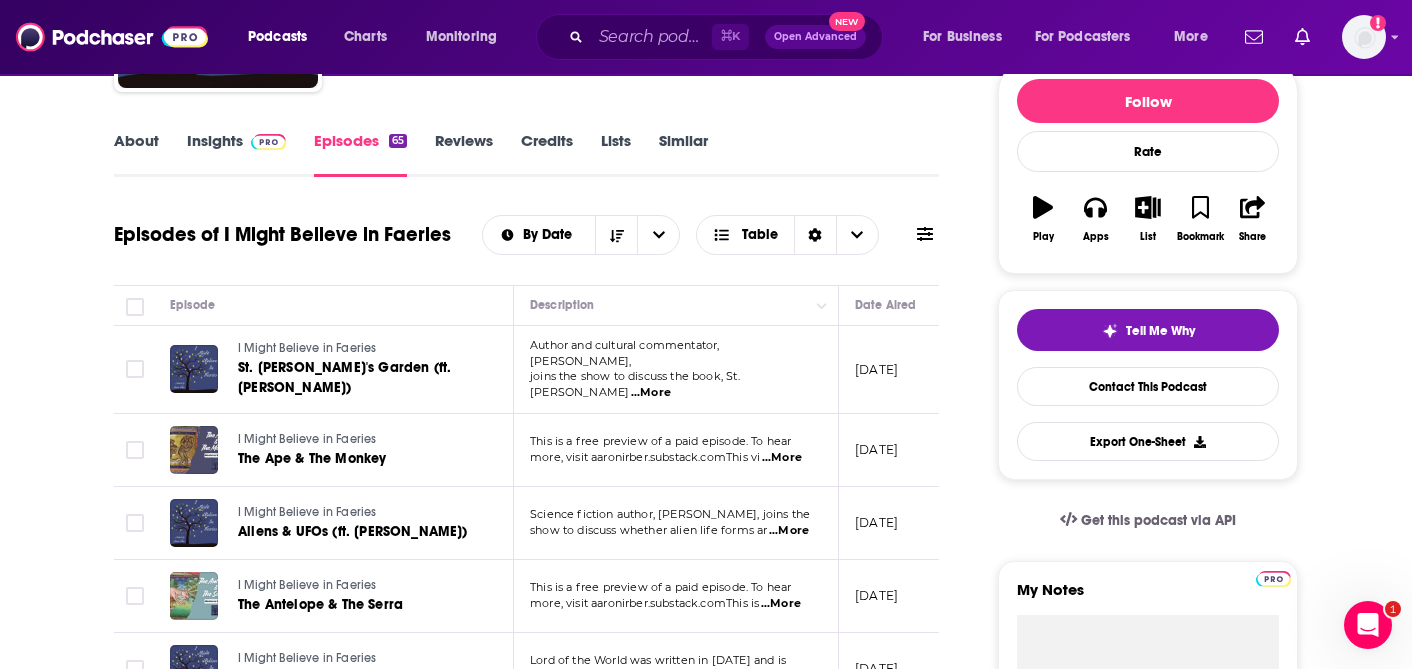 scroll, scrollTop: 260, scrollLeft: 0, axis: vertical 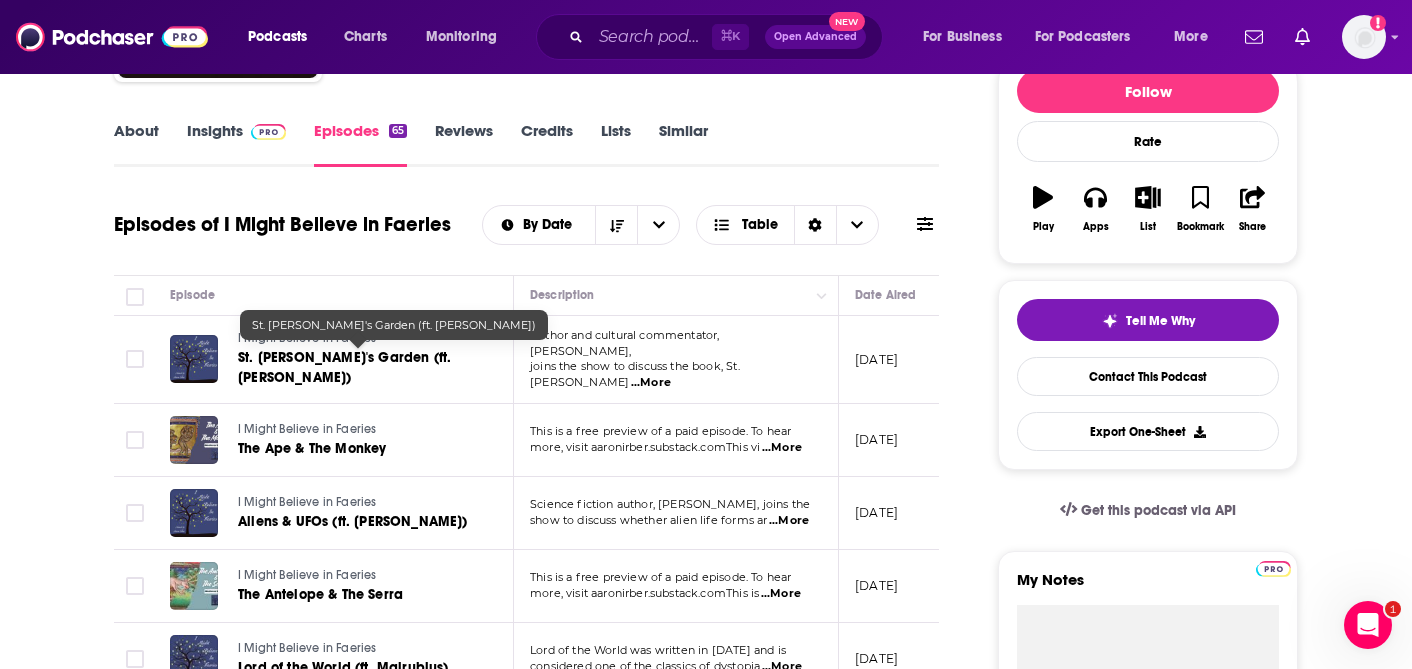 click on "St. [PERSON_NAME]'s Garden (ft. [PERSON_NAME])" at bounding box center [344, 367] 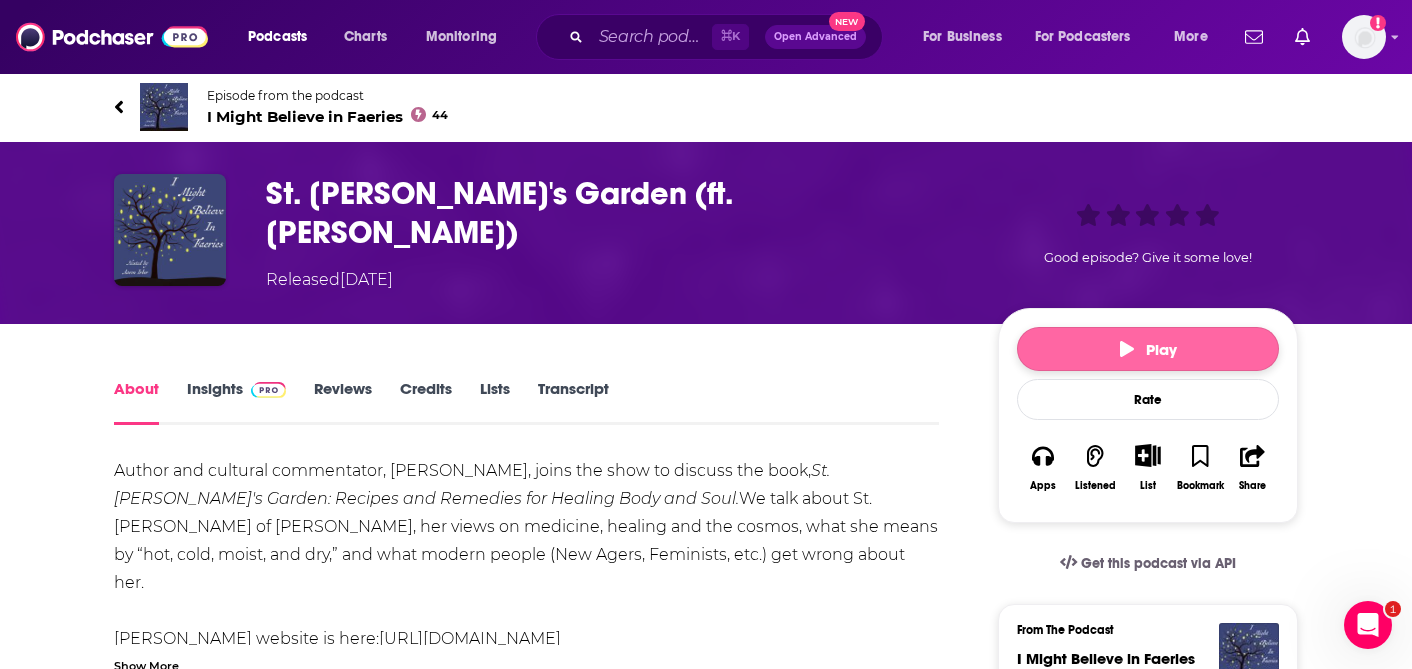 click on "Play" at bounding box center [1148, 349] 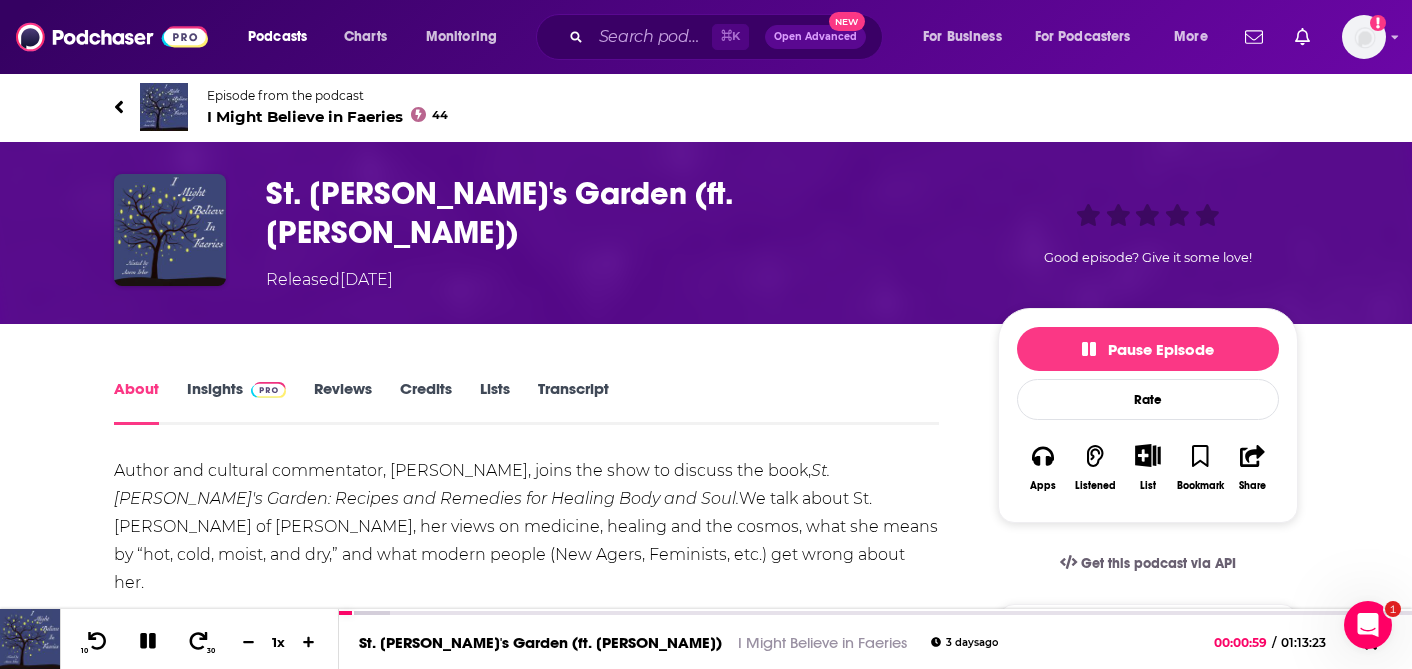 click on "Insights" at bounding box center (236, 402) 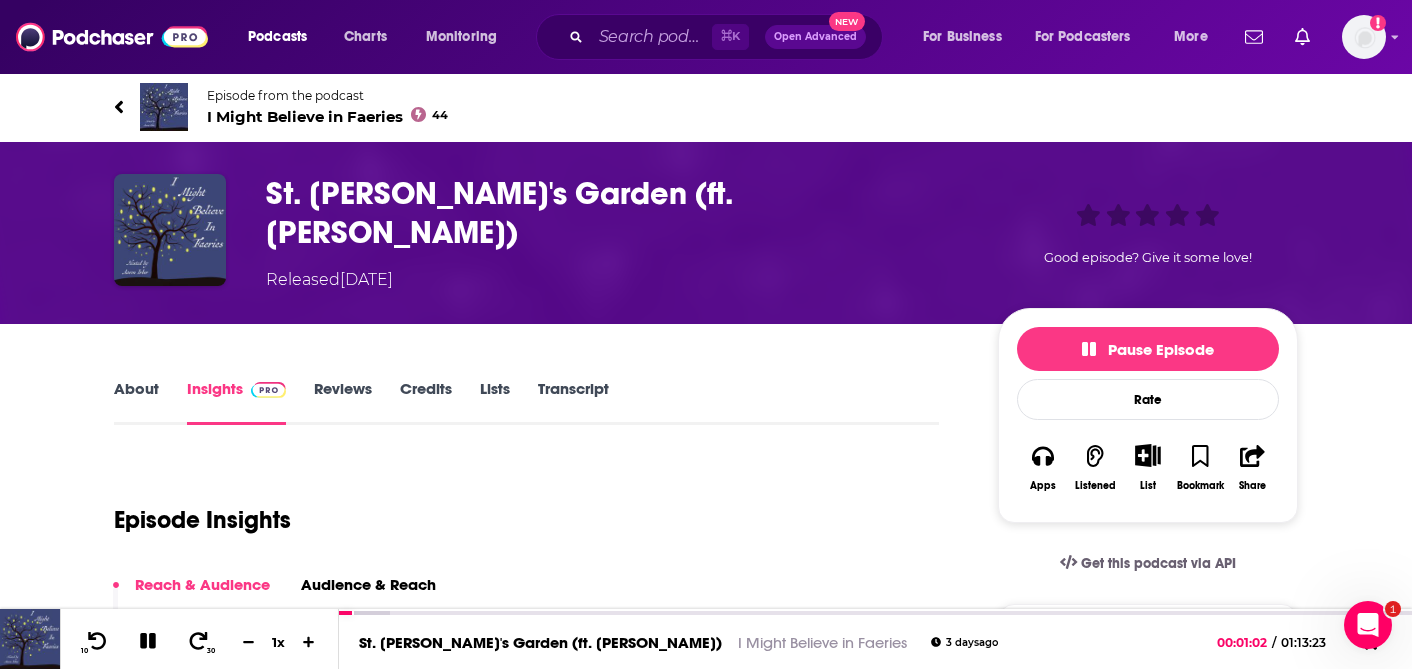 click on "About" at bounding box center [136, 402] 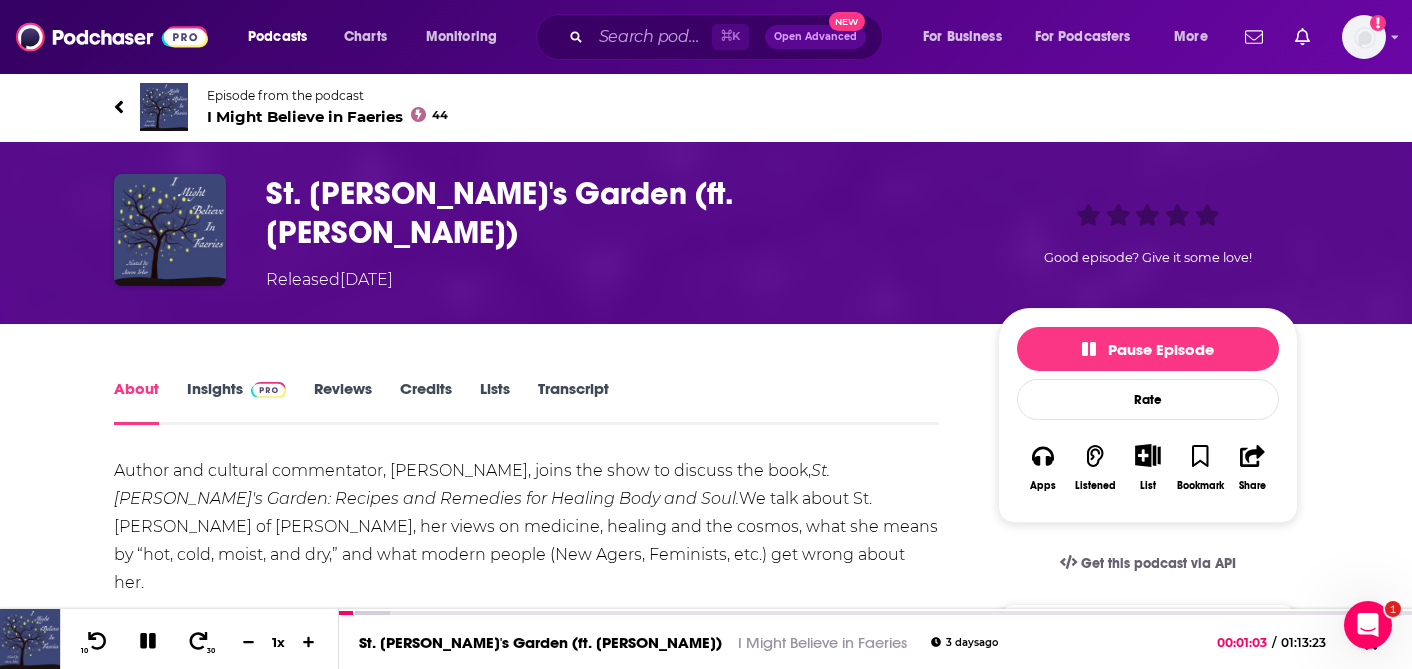 click 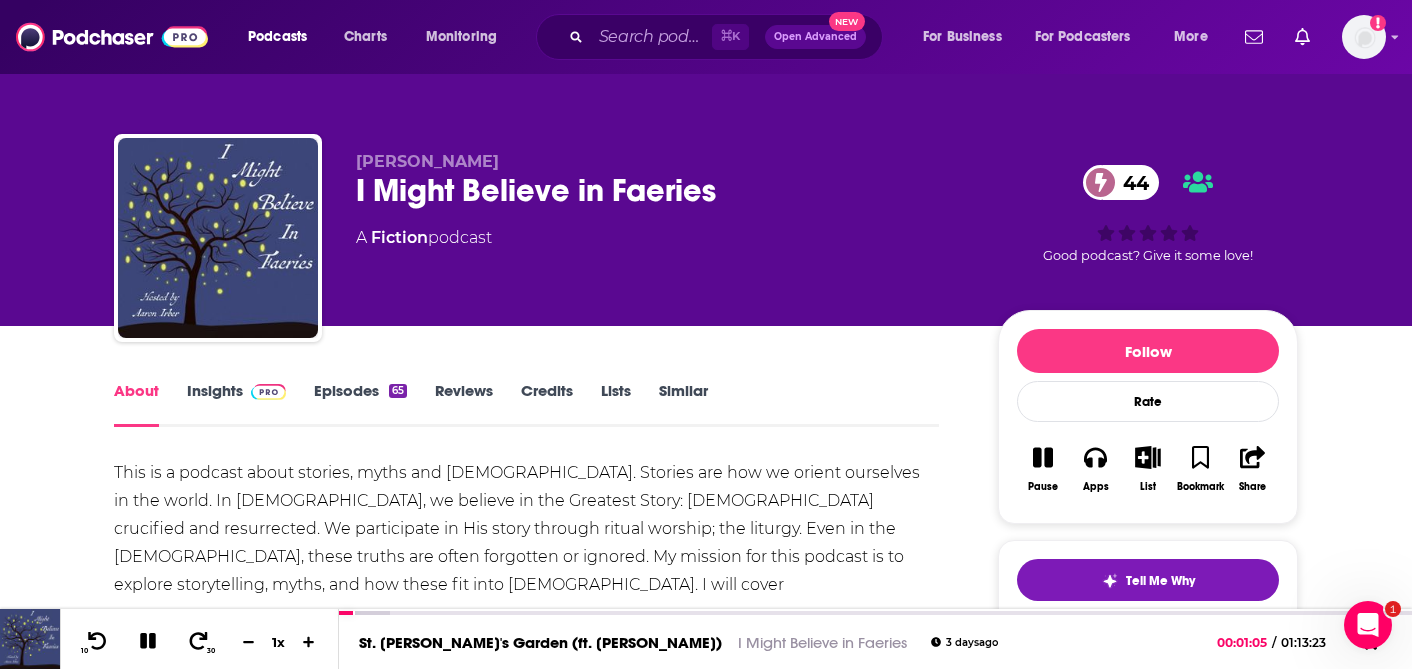 click on "I Might Believe in Faeries 44" at bounding box center [661, 190] 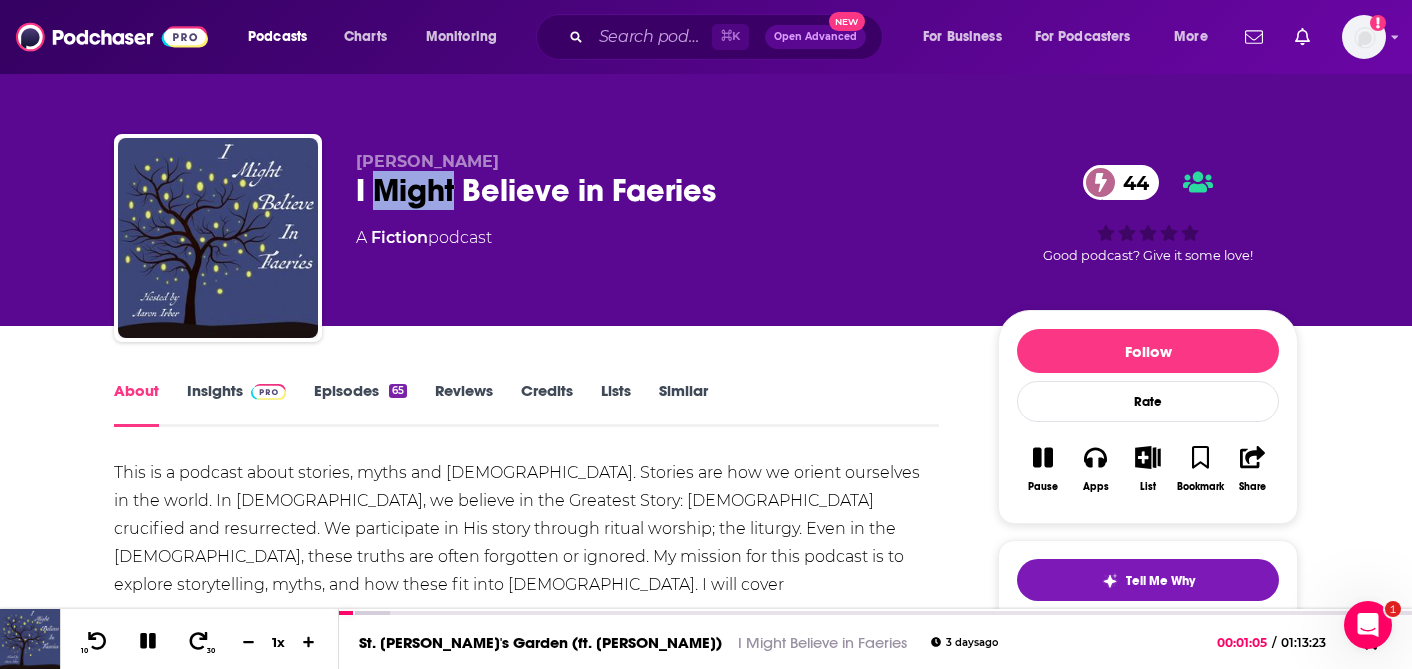click on "I Might Believe in Faeries 44" at bounding box center [661, 190] 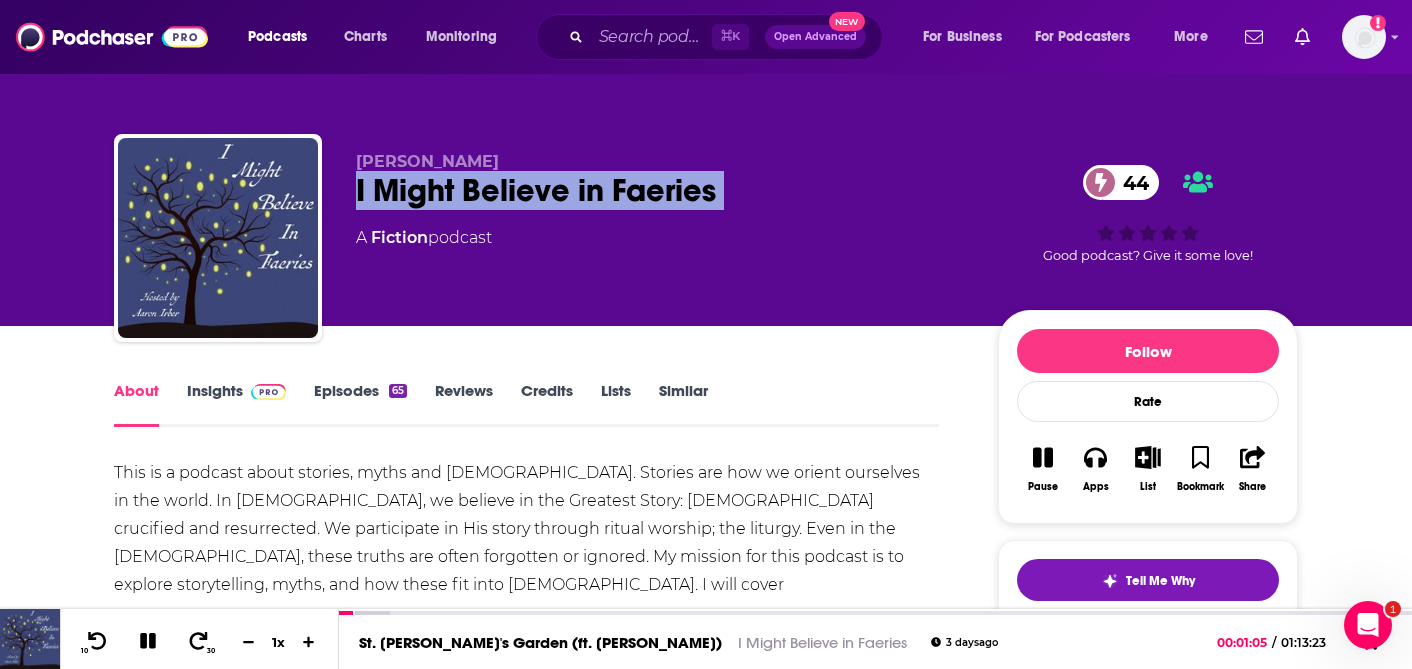 click on "I Might Believe in Faeries 44" at bounding box center (661, 190) 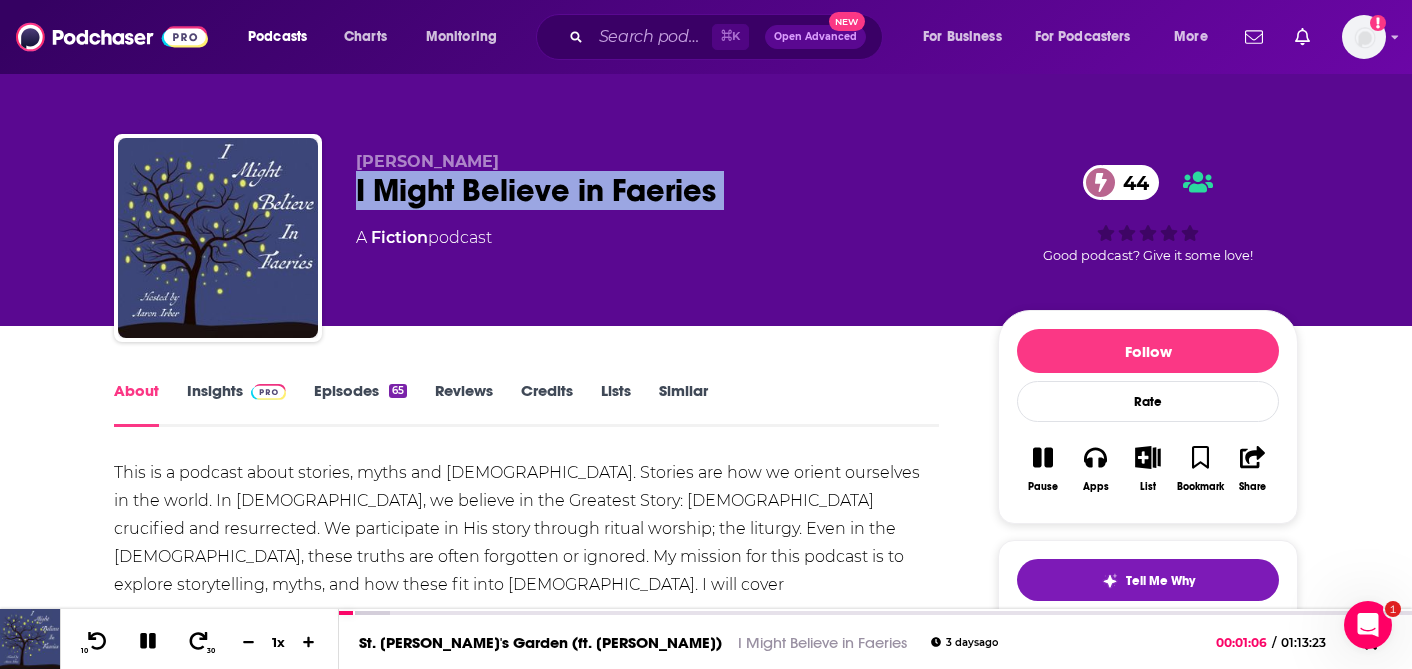 copy on "I Might Believe in Faeries 44" 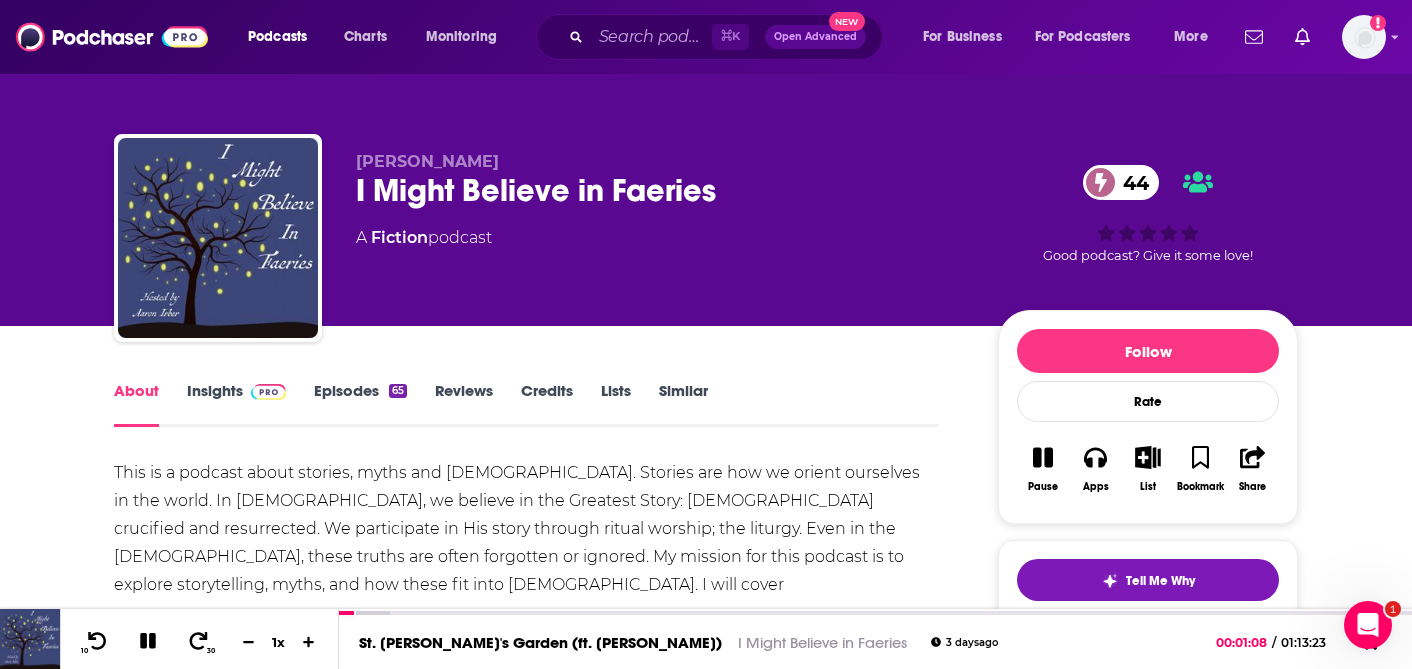 click on "This is a podcast about stories, myths and [DEMOGRAPHIC_DATA]. Stories are how we orient ourselves in the world. In [DEMOGRAPHIC_DATA], we believe in the Greatest Story: [DEMOGRAPHIC_DATA] crucified and resurrected. We participate in His story through ritual worship; the liturgy. Even in the [DEMOGRAPHIC_DATA], these truths are often forgotten or ignored. My mission for this podcast is to explore storytelling, myths, and how these fit into [DEMOGRAPHIC_DATA]. I will cover [DEMOGRAPHIC_DATA] fantasy and science fiction authors, mythology, folklore and the [DEMOGRAPHIC_DATA] faith.
[DOMAIN_NAME]" at bounding box center (526, 585) 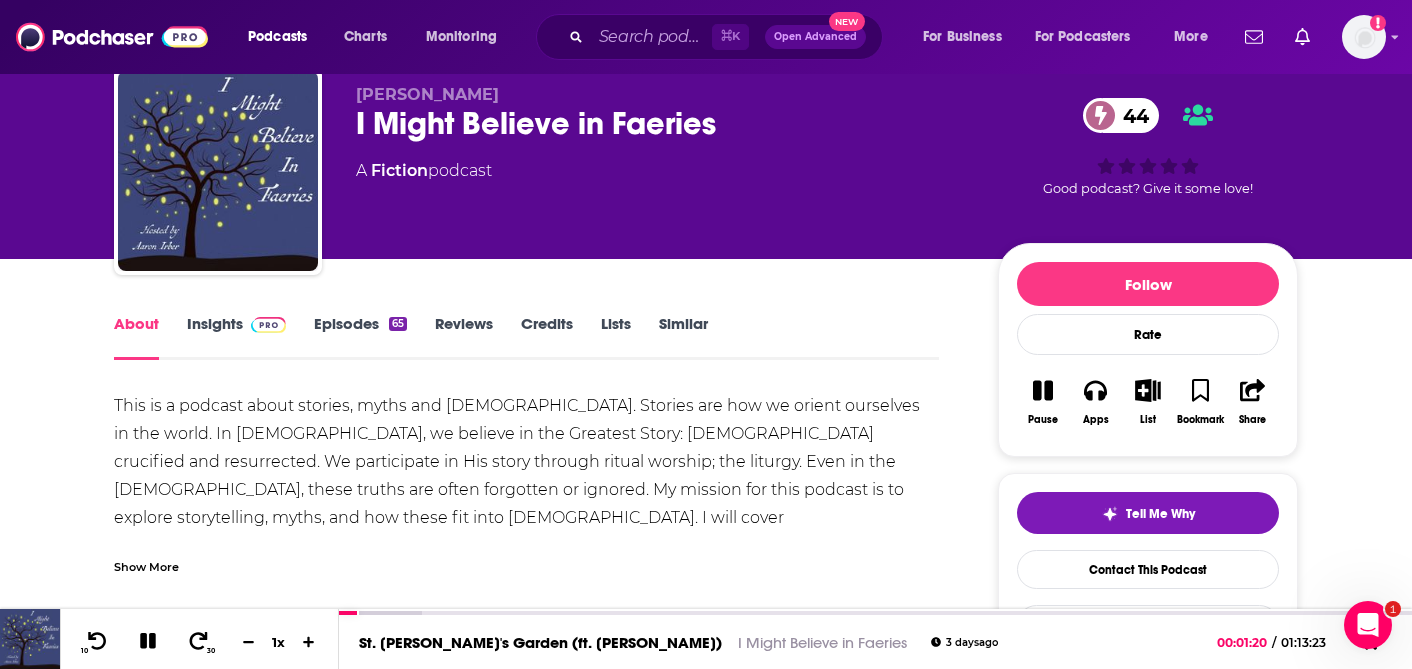 scroll, scrollTop: 62, scrollLeft: 0, axis: vertical 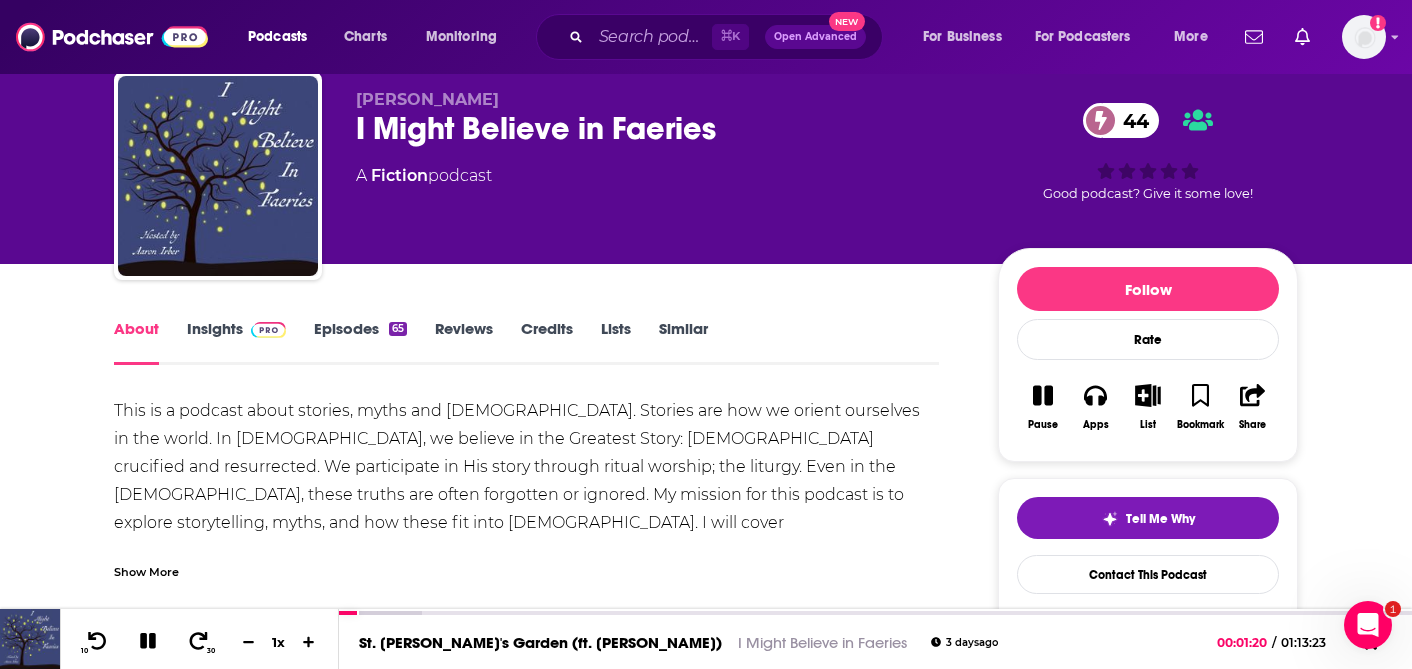 click on "Insights" at bounding box center (236, 342) 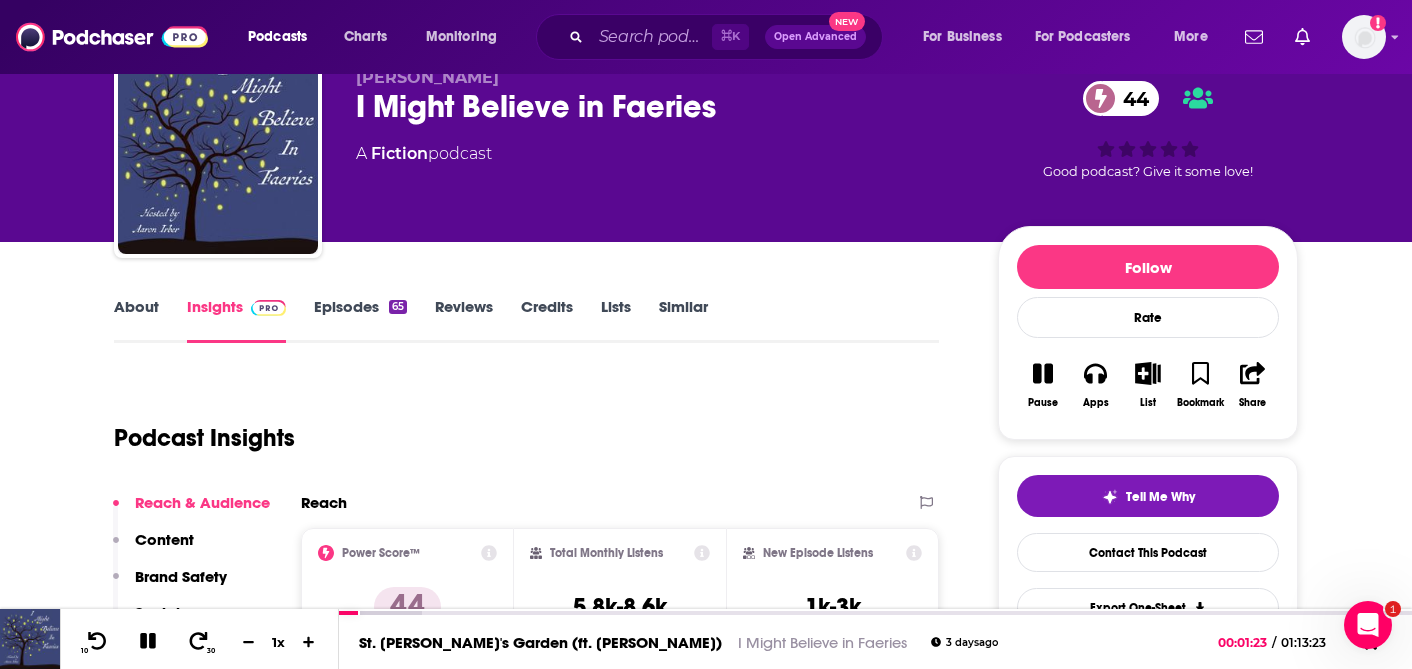 scroll, scrollTop: 76, scrollLeft: 0, axis: vertical 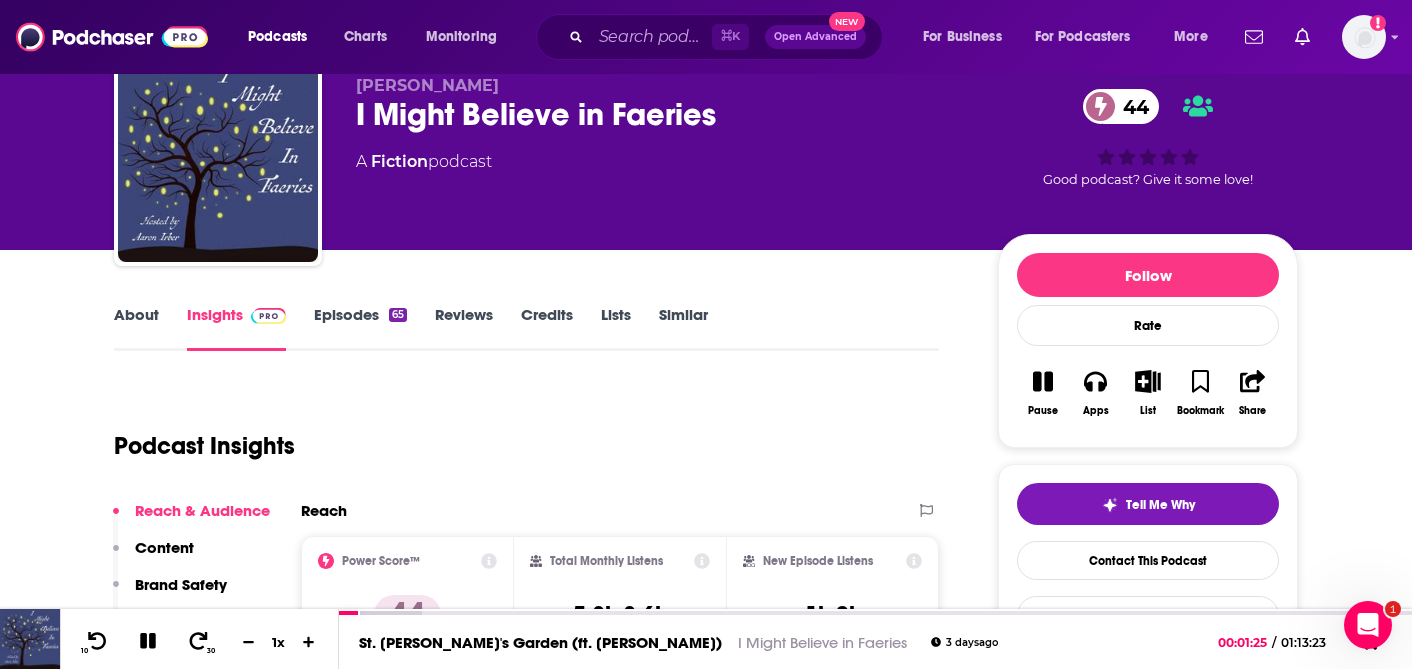 click on "About" at bounding box center [136, 328] 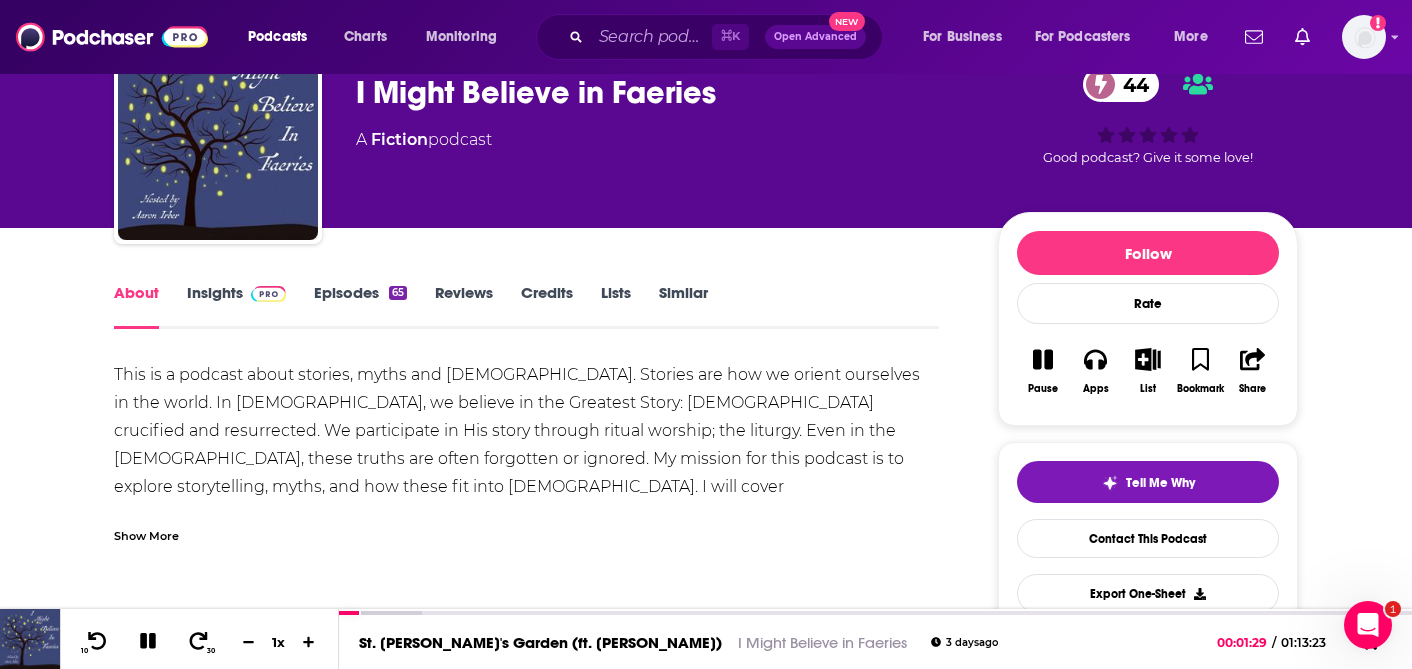 scroll, scrollTop: 104, scrollLeft: 0, axis: vertical 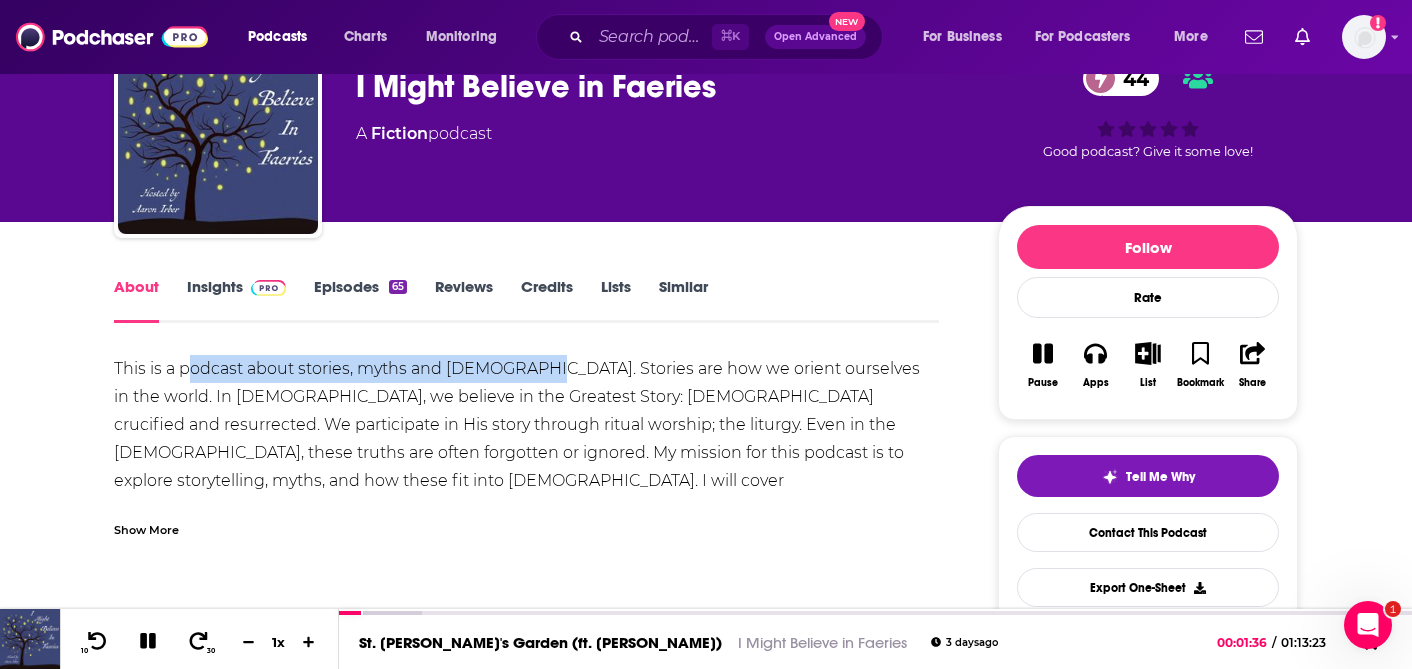 drag, startPoint x: 185, startPoint y: 364, endPoint x: 534, endPoint y: 377, distance: 349.24203 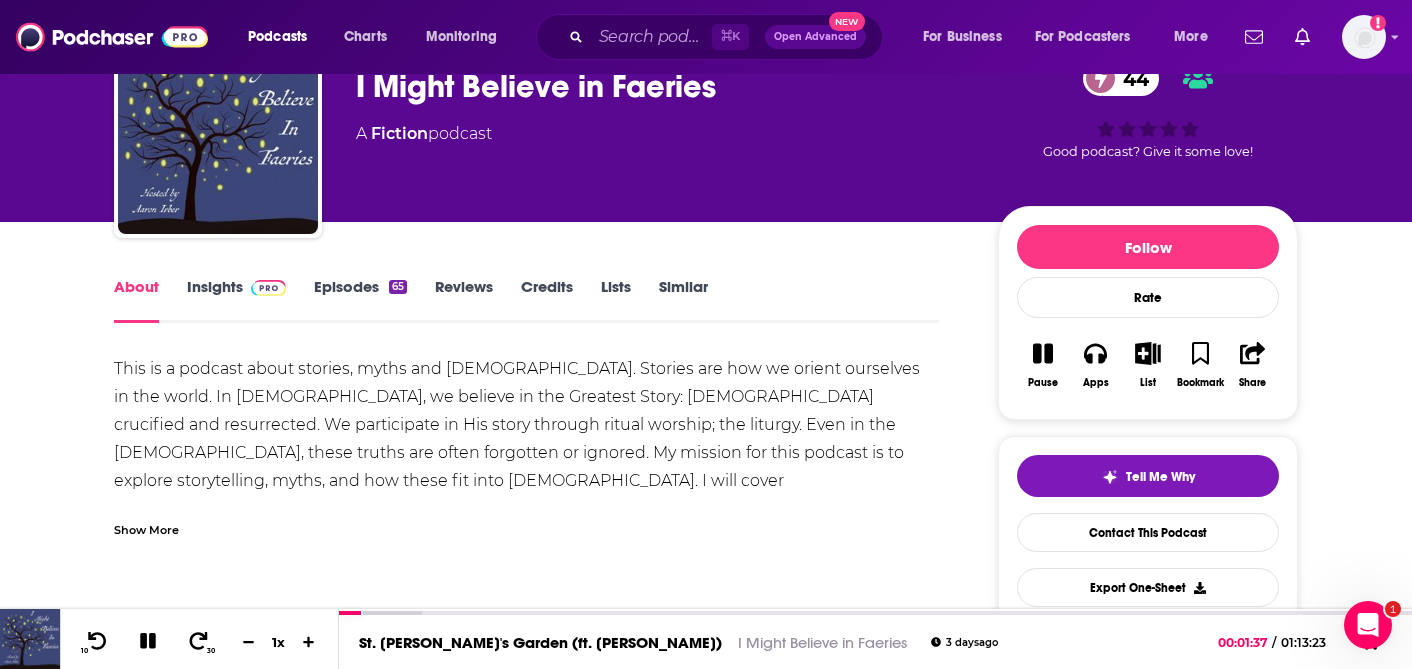 click on "This is a podcast about stories, myths and [DEMOGRAPHIC_DATA]. Stories are how we orient ourselves in the world. In [DEMOGRAPHIC_DATA], we believe in the Greatest Story: [DEMOGRAPHIC_DATA] crucified and resurrected. We participate in His story through ritual worship; the liturgy. Even in the [DEMOGRAPHIC_DATA], these truths are often forgotten or ignored. My mission for this podcast is to explore storytelling, myths, and how these fit into [DEMOGRAPHIC_DATA]. I will cover [DEMOGRAPHIC_DATA] fantasy and science fiction authors, mythology, folklore and the [DEMOGRAPHIC_DATA] faith.
[DOMAIN_NAME]" at bounding box center [526, 481] 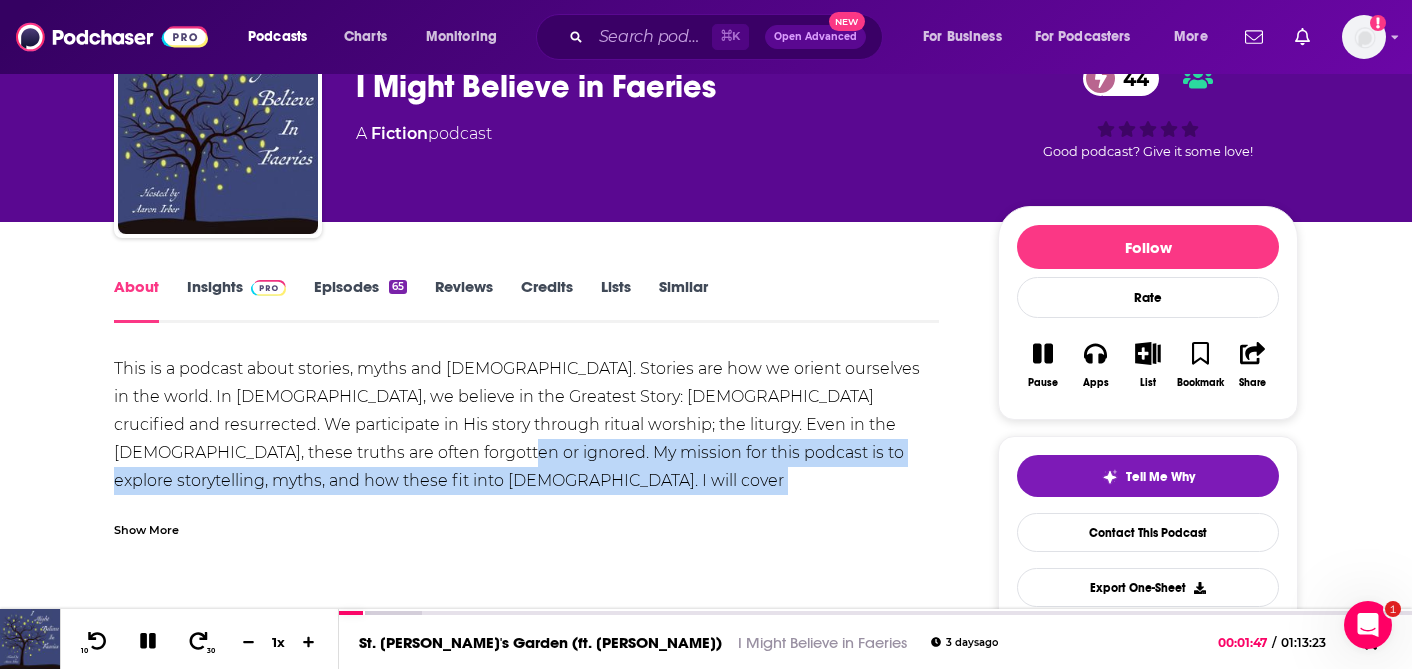 drag, startPoint x: 299, startPoint y: 447, endPoint x: 865, endPoint y: 486, distance: 567.34204 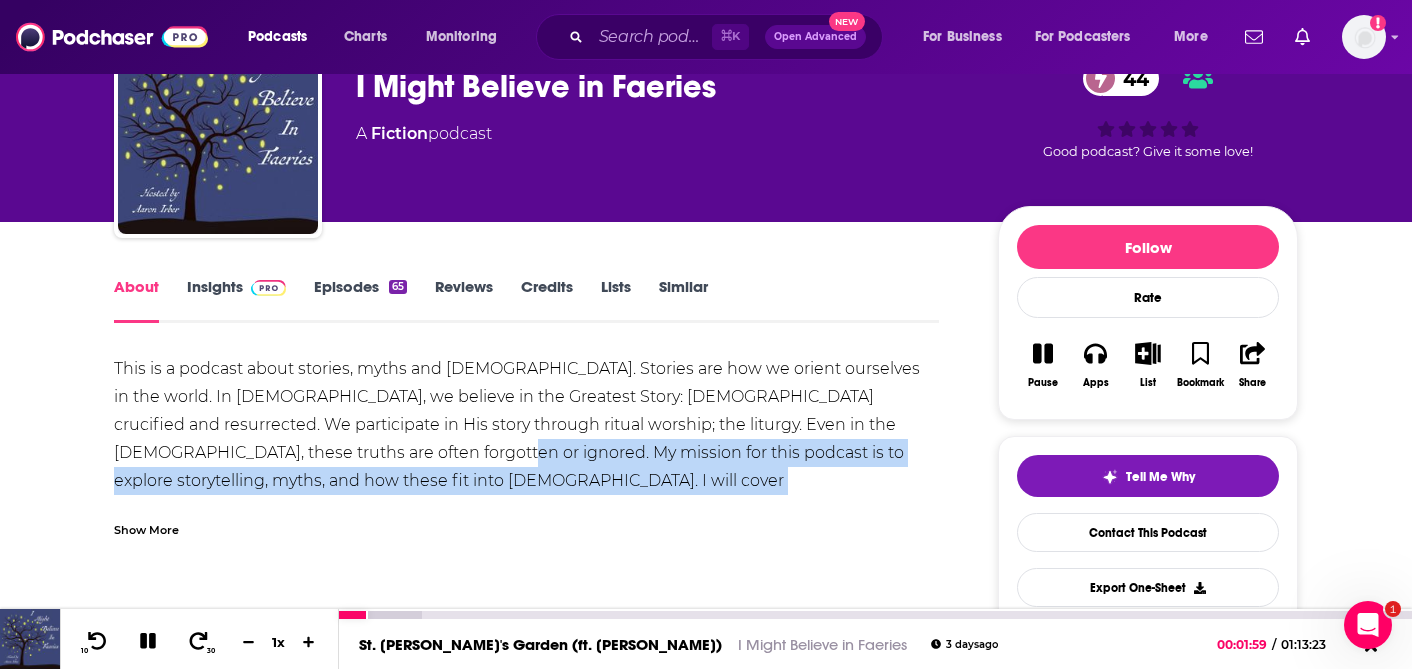 click 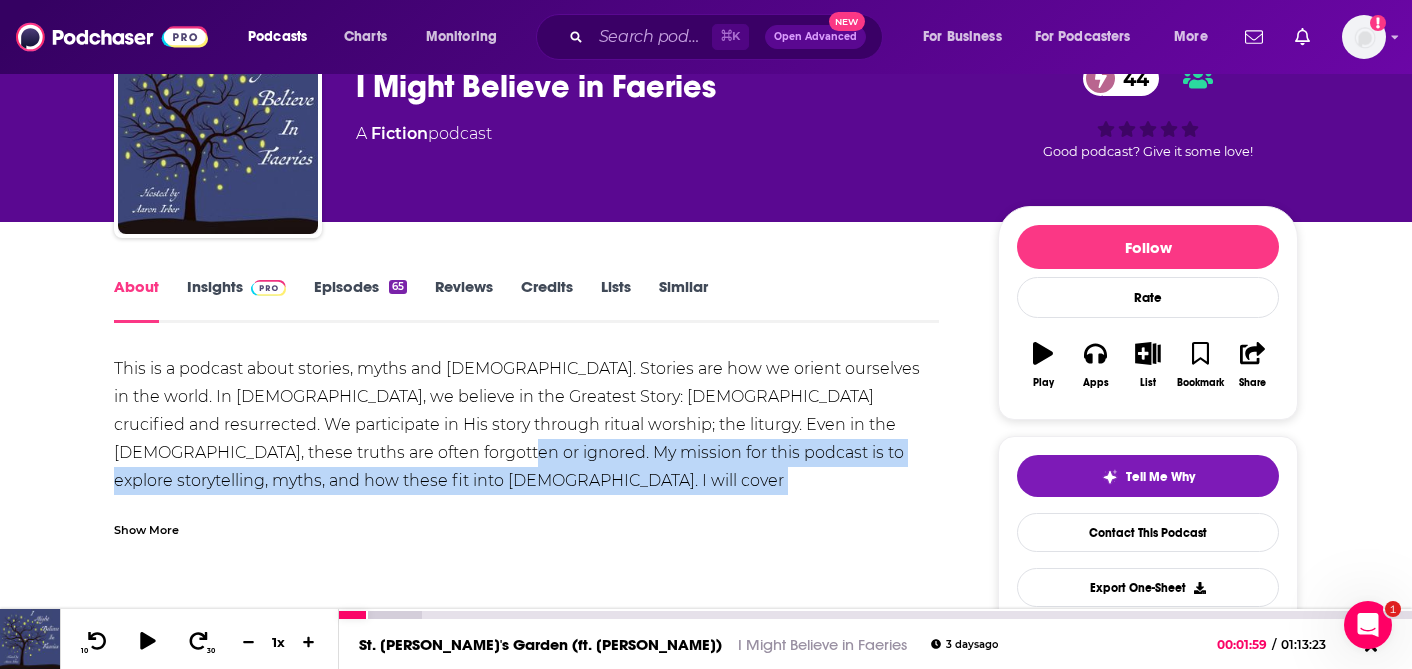copy on "this podcast is to explore storytelling, myths, and how these fit into [DEMOGRAPHIC_DATA]. I will cover [DEMOGRAPHIC_DATA] fantasy and science fiction authors, mythology, folklore and the [DEMOGRAPHIC_DATA] faith" 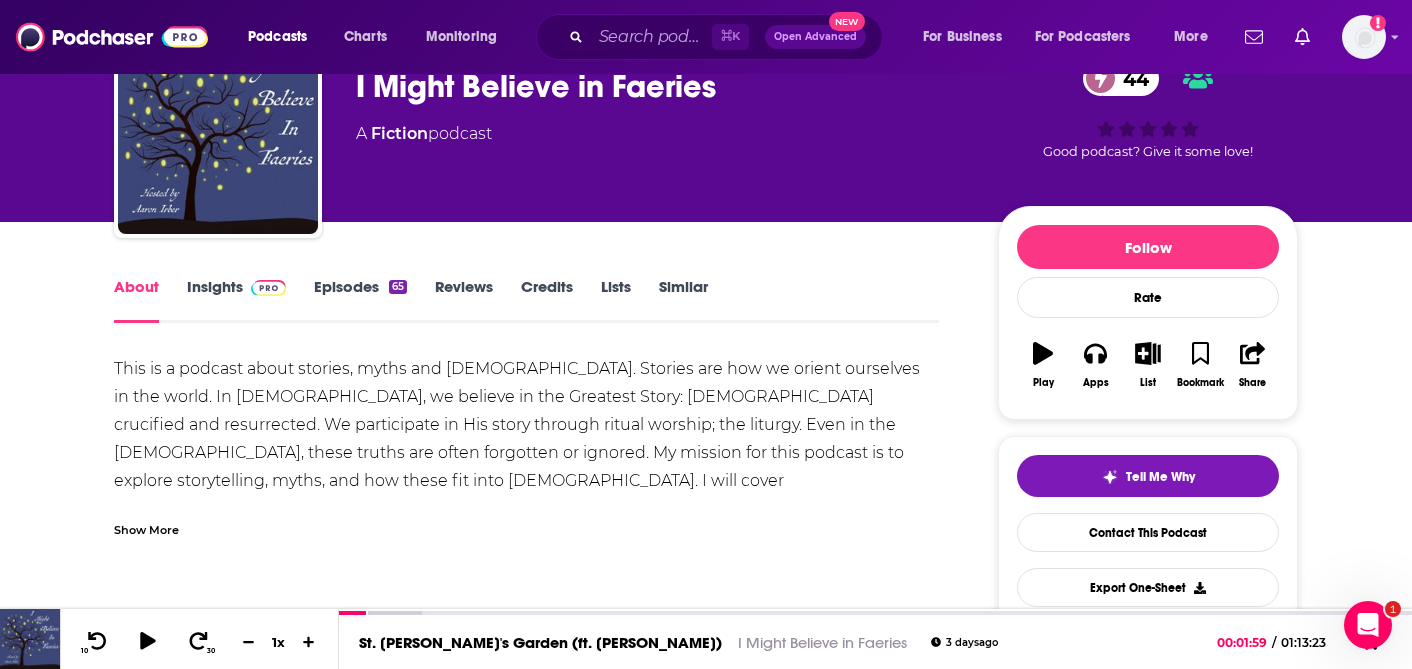 click on "A   Fiction  podcast" at bounding box center [661, 134] 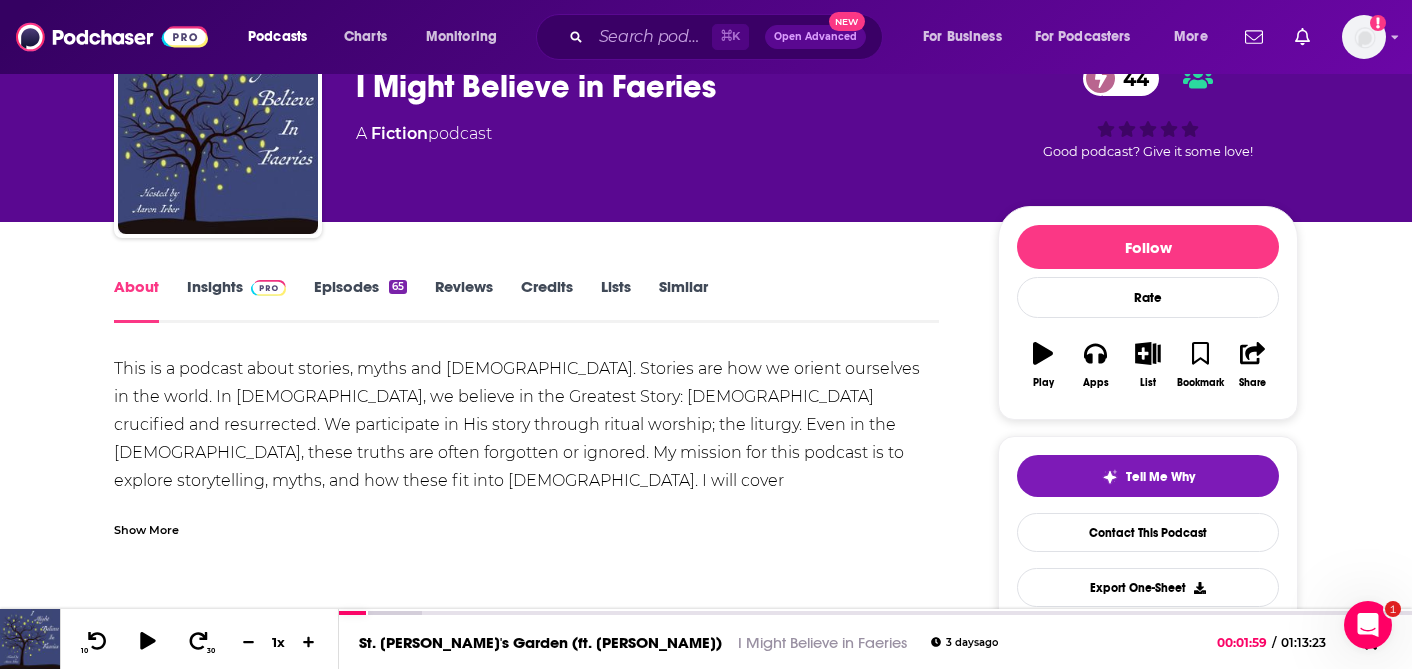 click on "Insights" at bounding box center [236, 300] 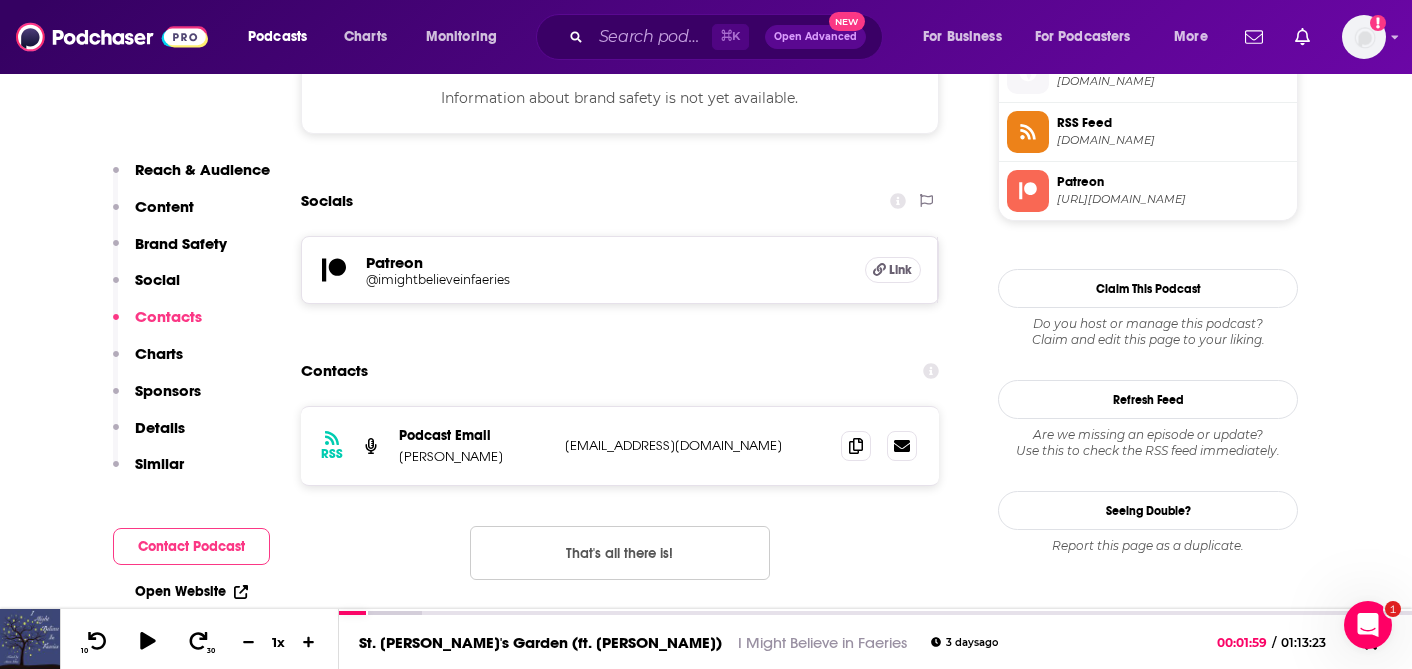 scroll, scrollTop: 1489, scrollLeft: 0, axis: vertical 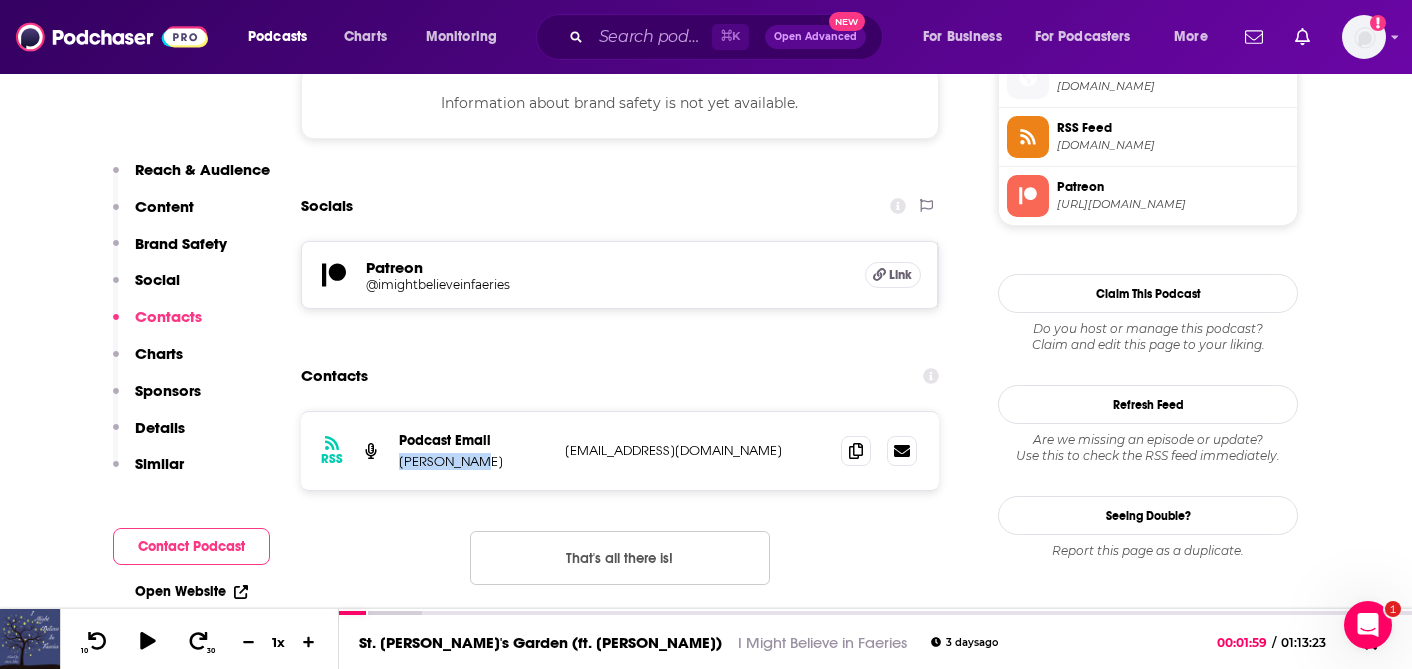 drag, startPoint x: 469, startPoint y: 461, endPoint x: 393, endPoint y: 460, distance: 76.00658 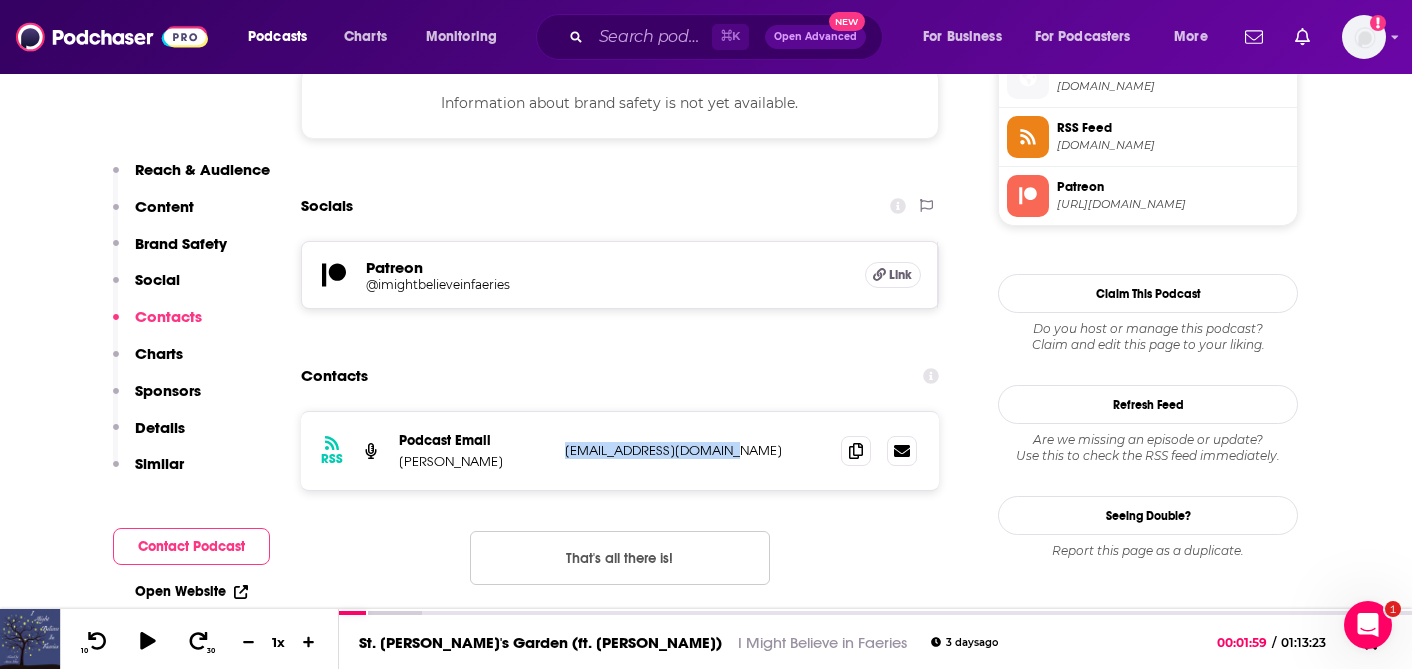 drag, startPoint x: 731, startPoint y: 452, endPoint x: 560, endPoint y: 448, distance: 171.04678 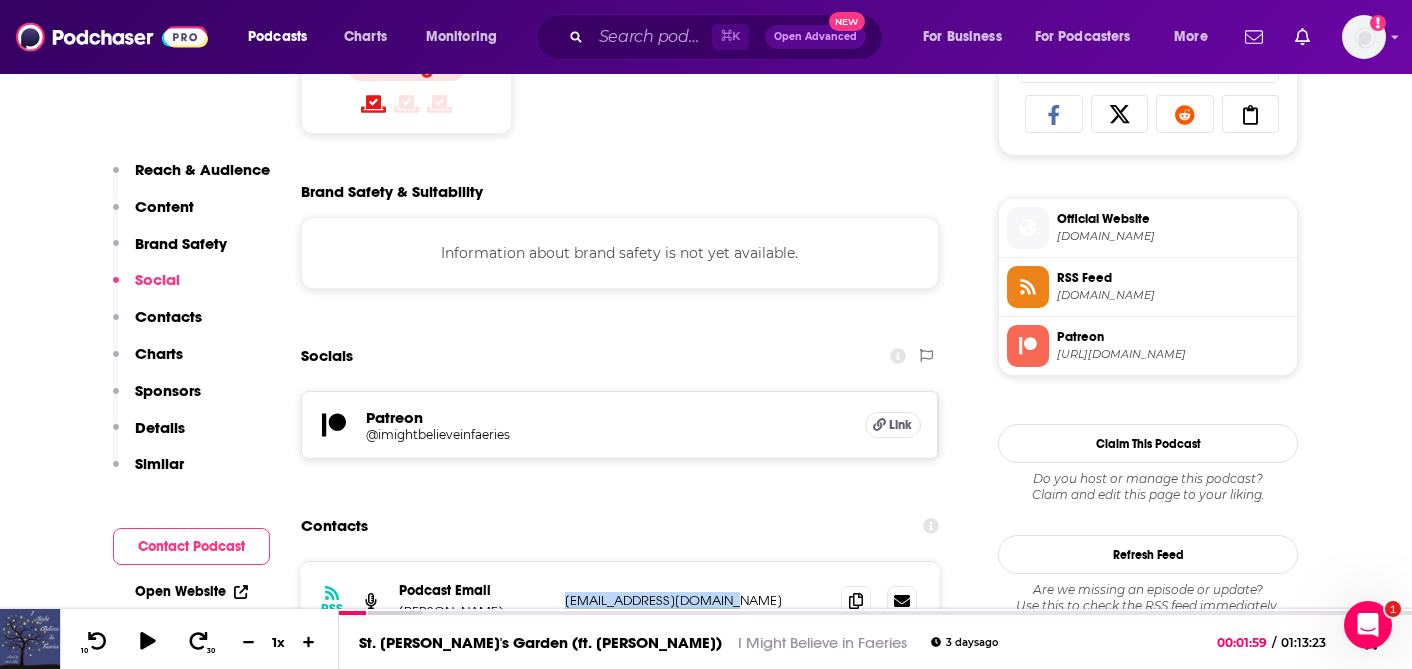 scroll, scrollTop: 1303, scrollLeft: 0, axis: vertical 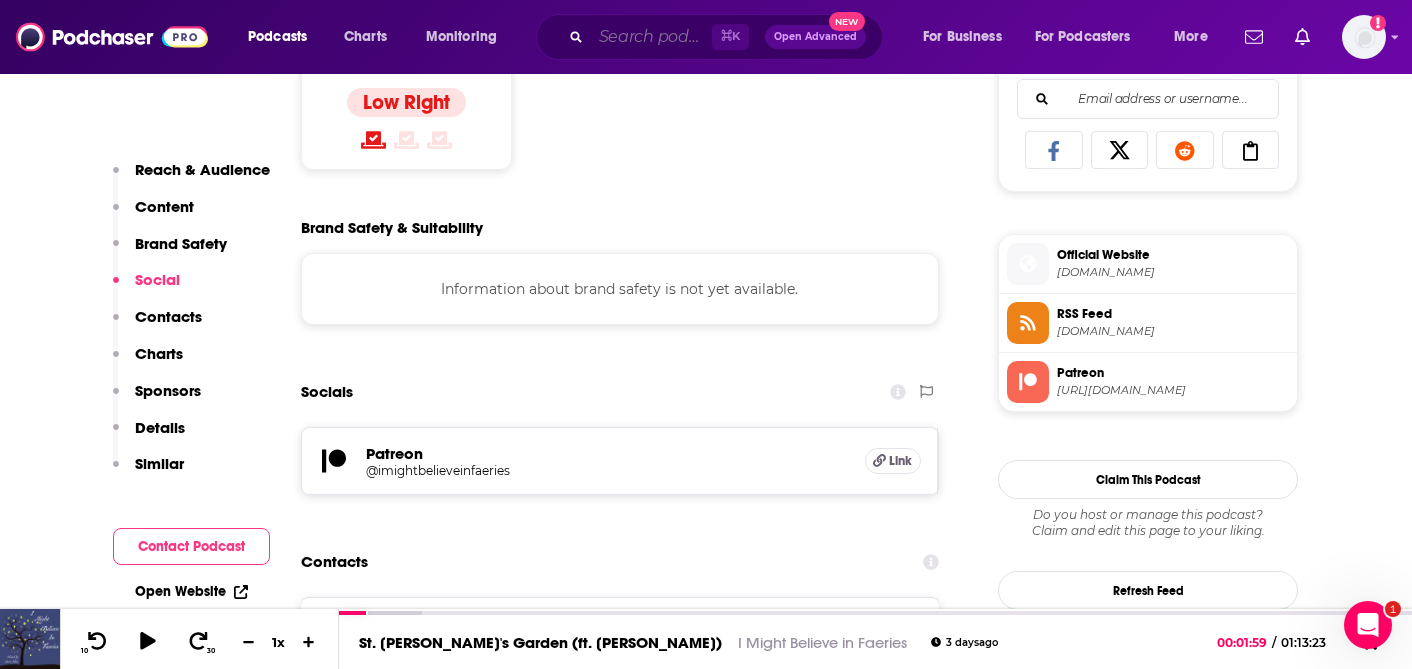 click at bounding box center [651, 37] 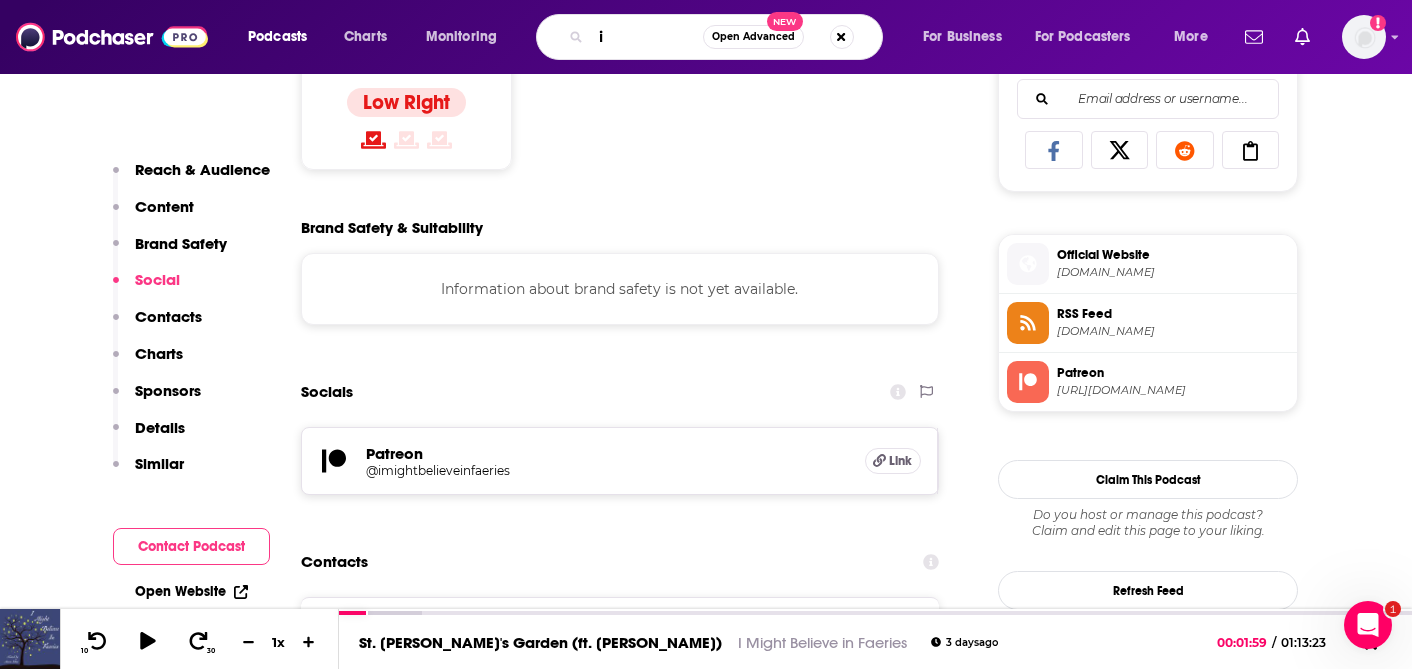 type on "i" 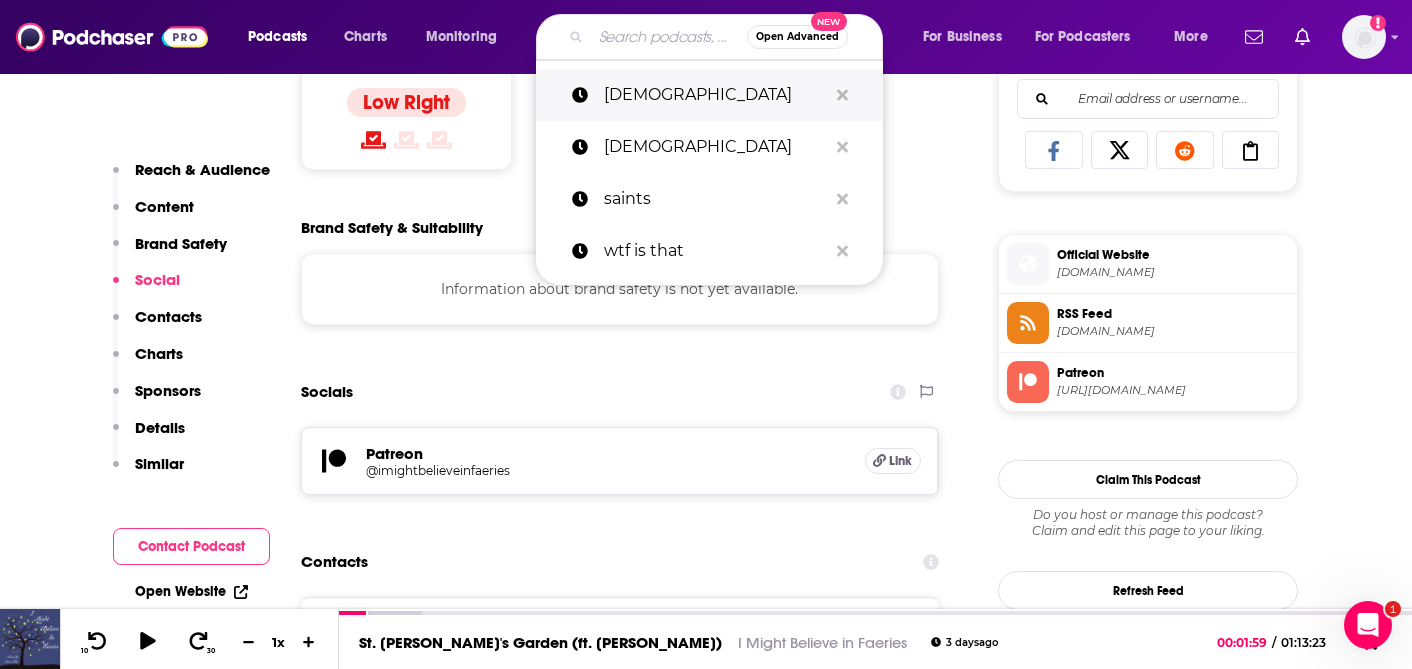click on "[DEMOGRAPHIC_DATA]" at bounding box center (715, 95) 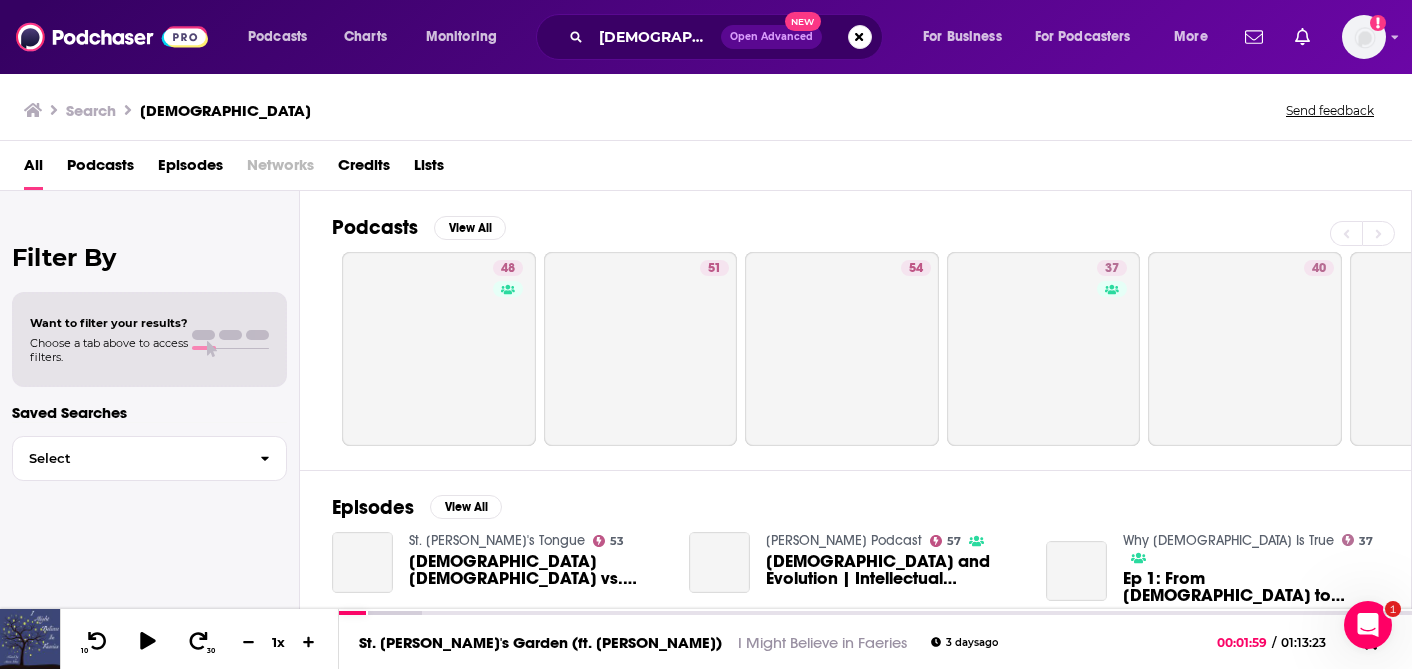 scroll, scrollTop: 0, scrollLeft: 0, axis: both 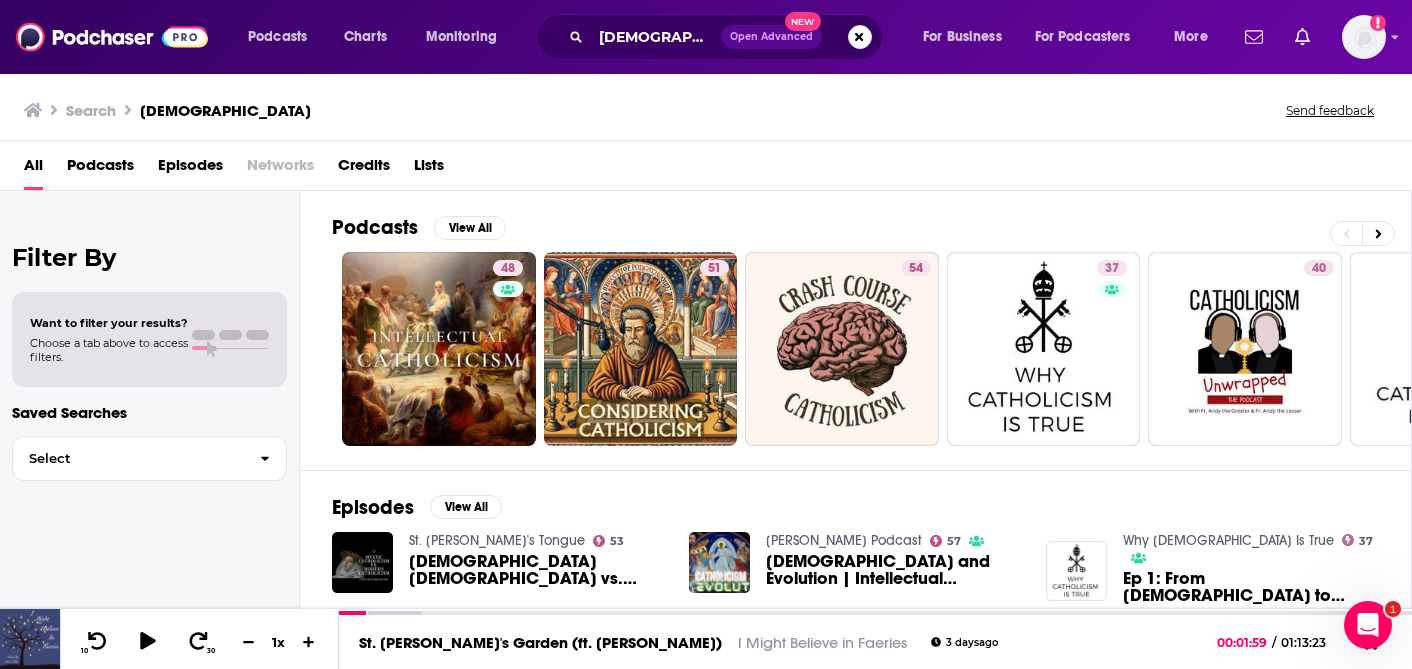 click on "Podcasts" at bounding box center [100, 169] 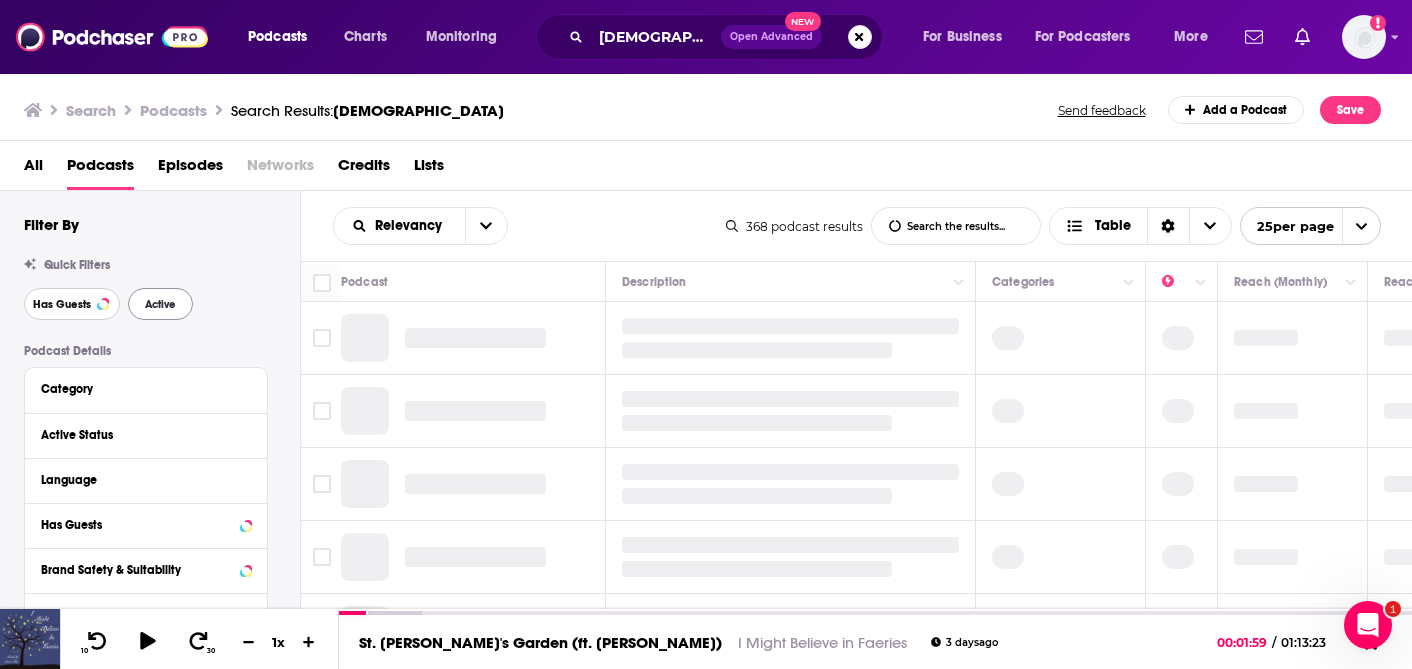 click on "Has Guests" at bounding box center (72, 304) 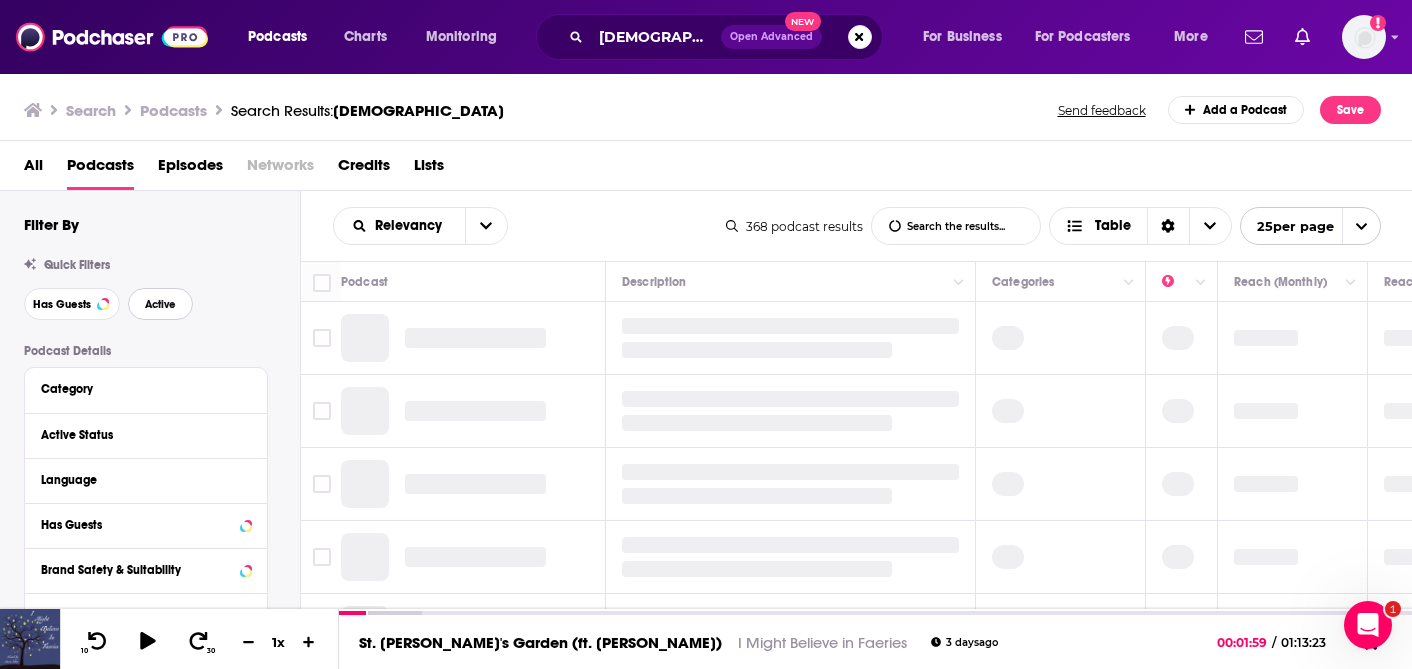 click on "Active" at bounding box center (160, 304) 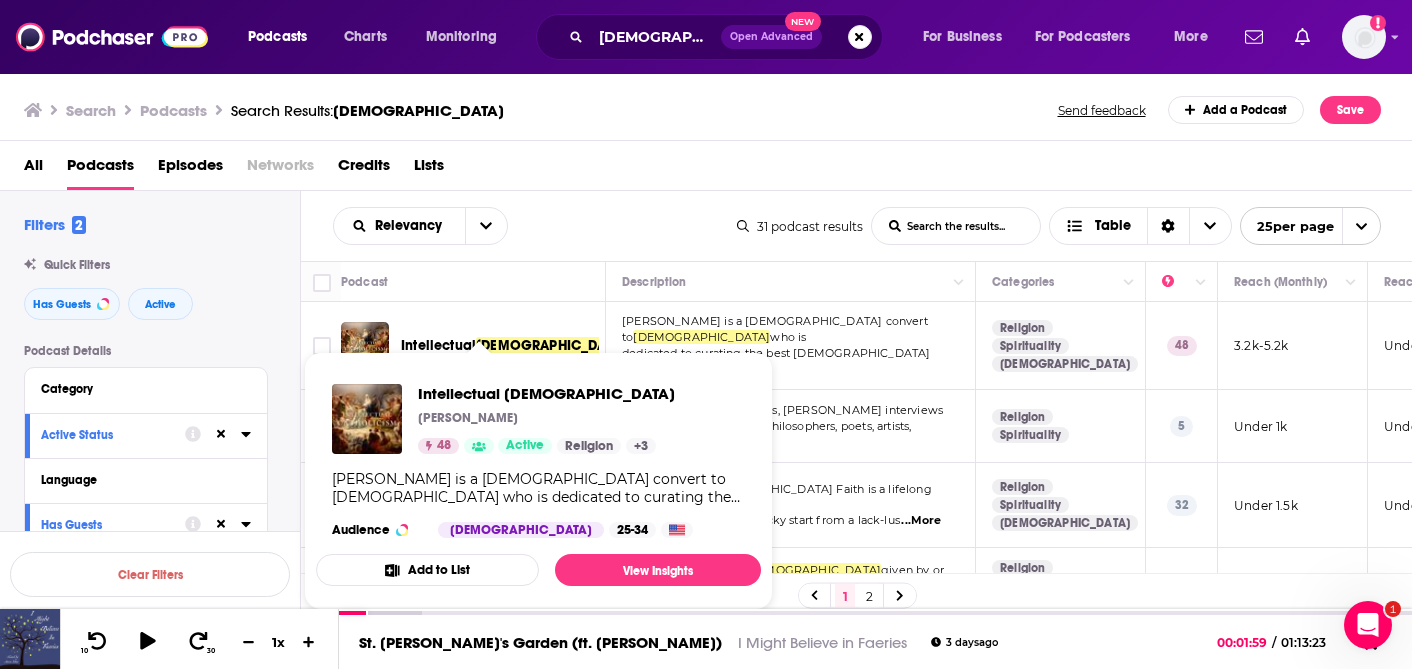 click on "Intellectual" at bounding box center [438, 345] 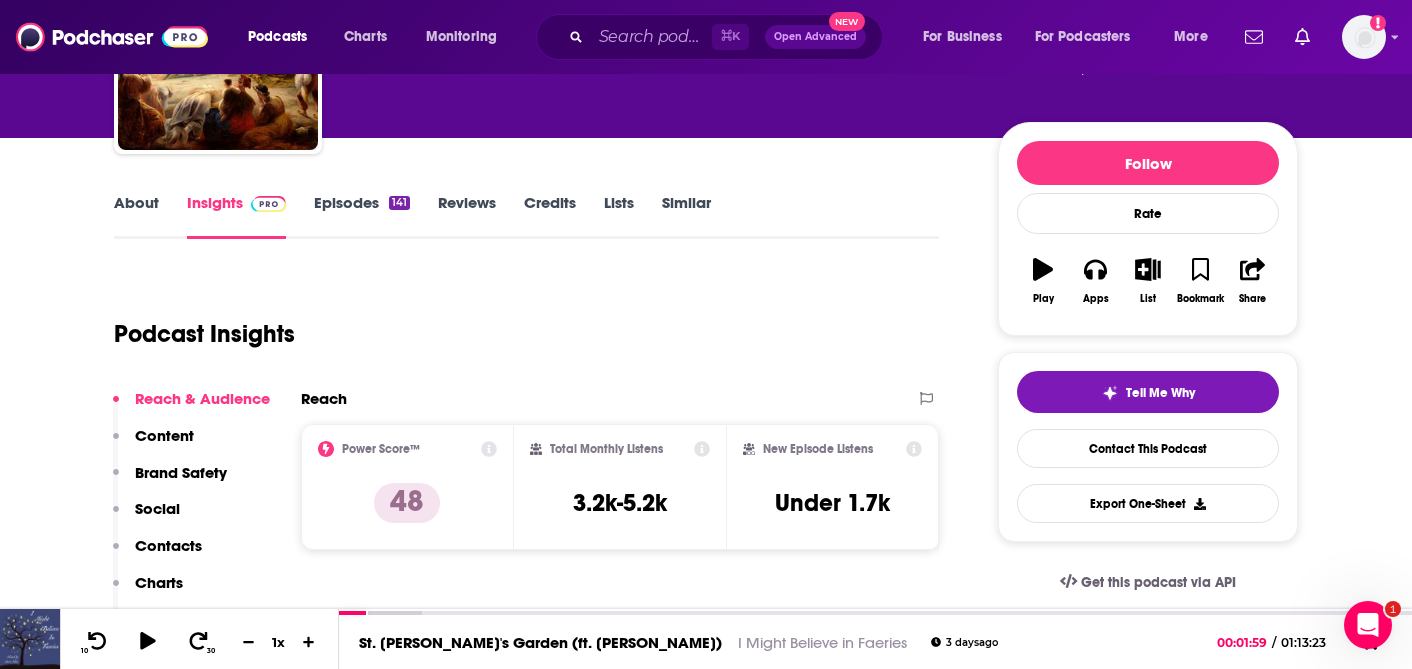 scroll, scrollTop: 237, scrollLeft: 0, axis: vertical 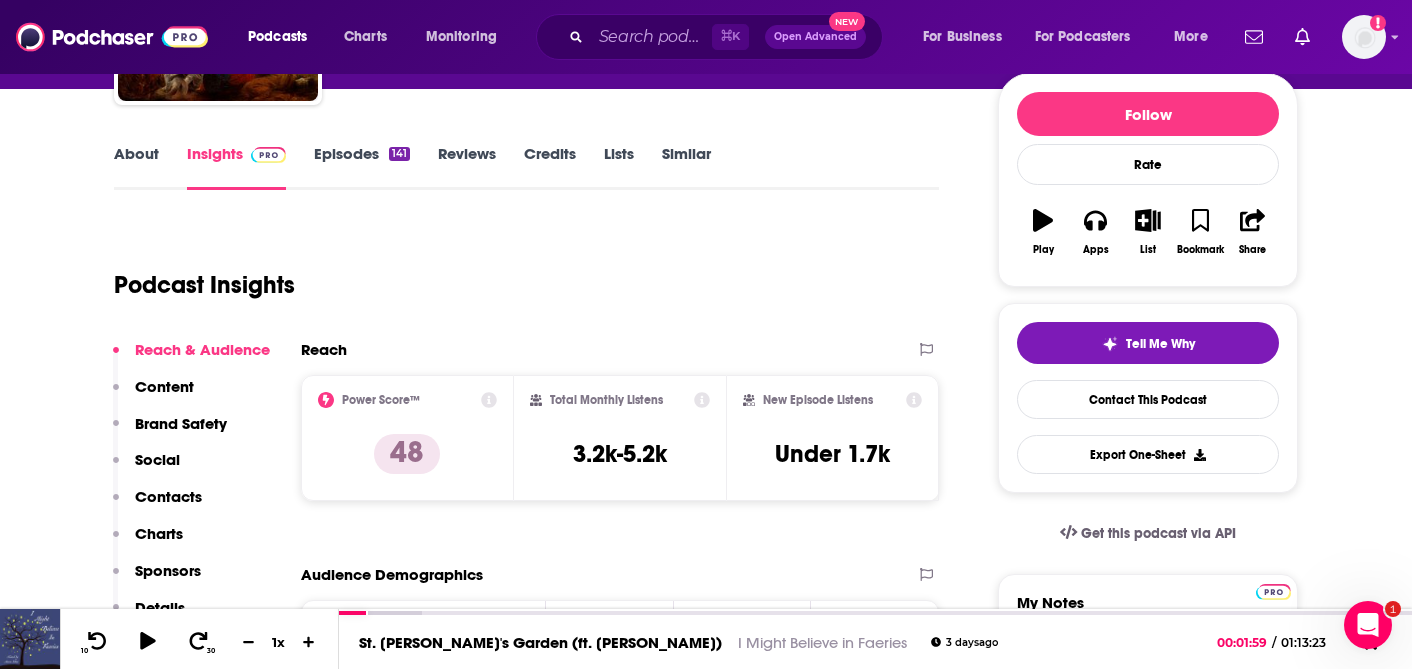 click on "About" at bounding box center (136, 167) 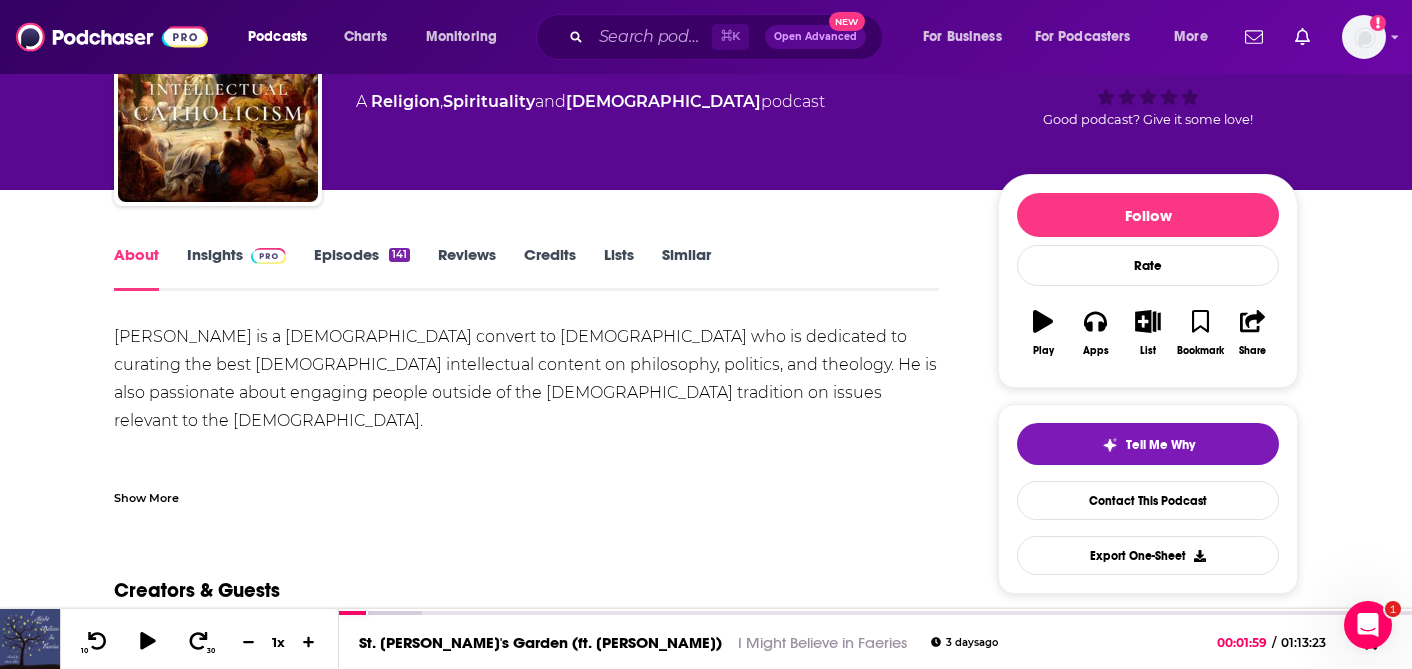 scroll, scrollTop: 151, scrollLeft: 0, axis: vertical 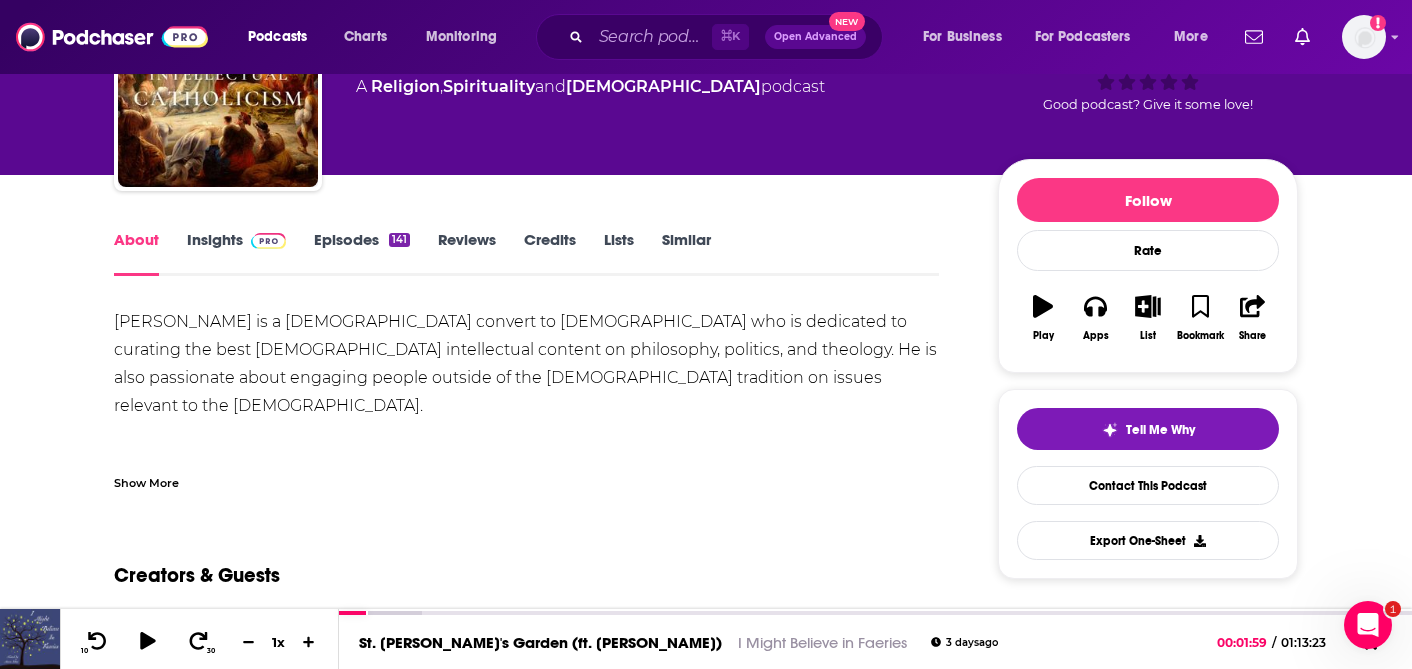 click on "Episodes 141" at bounding box center [362, 253] 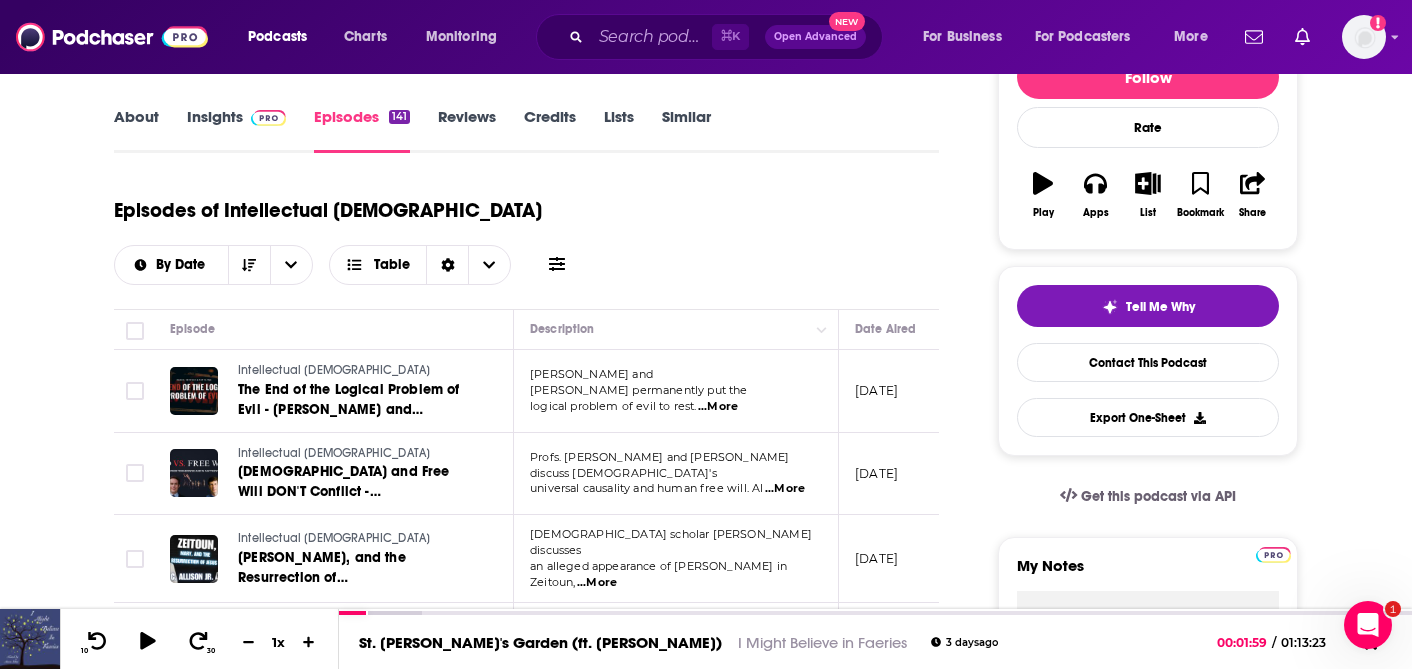 scroll, scrollTop: 279, scrollLeft: 0, axis: vertical 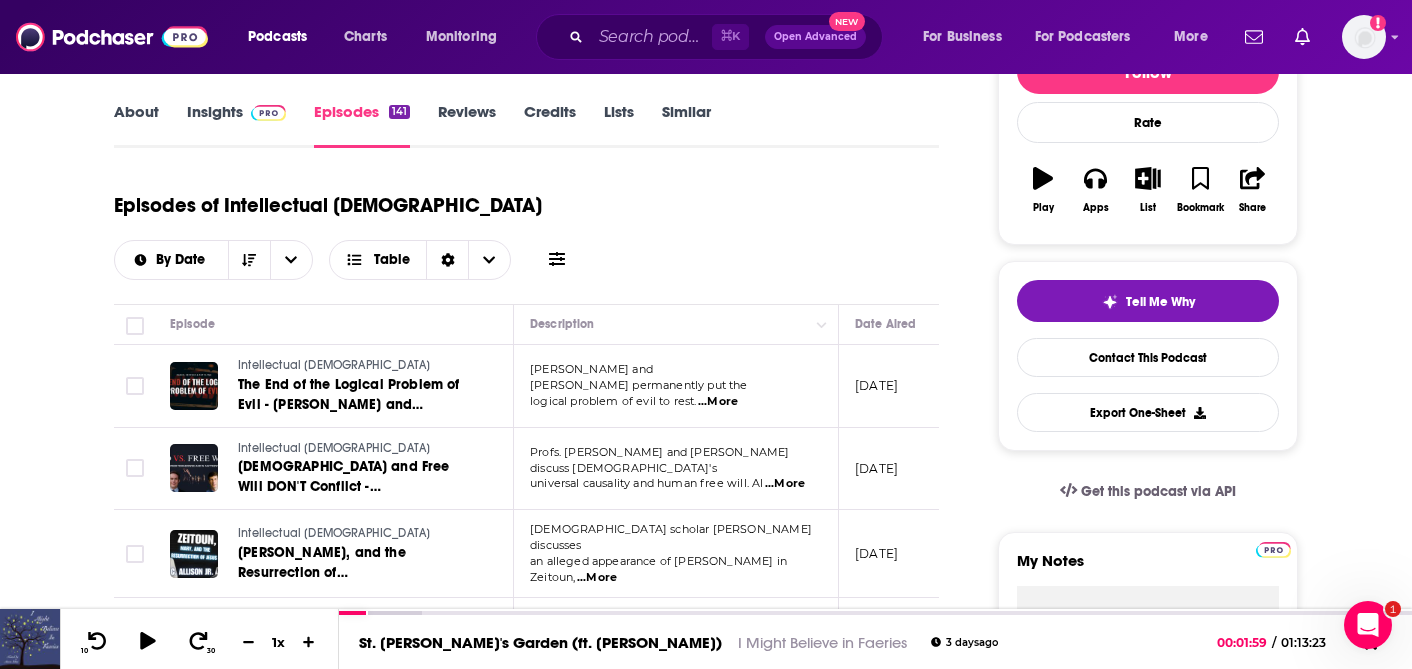 click on "...More" at bounding box center [718, 402] 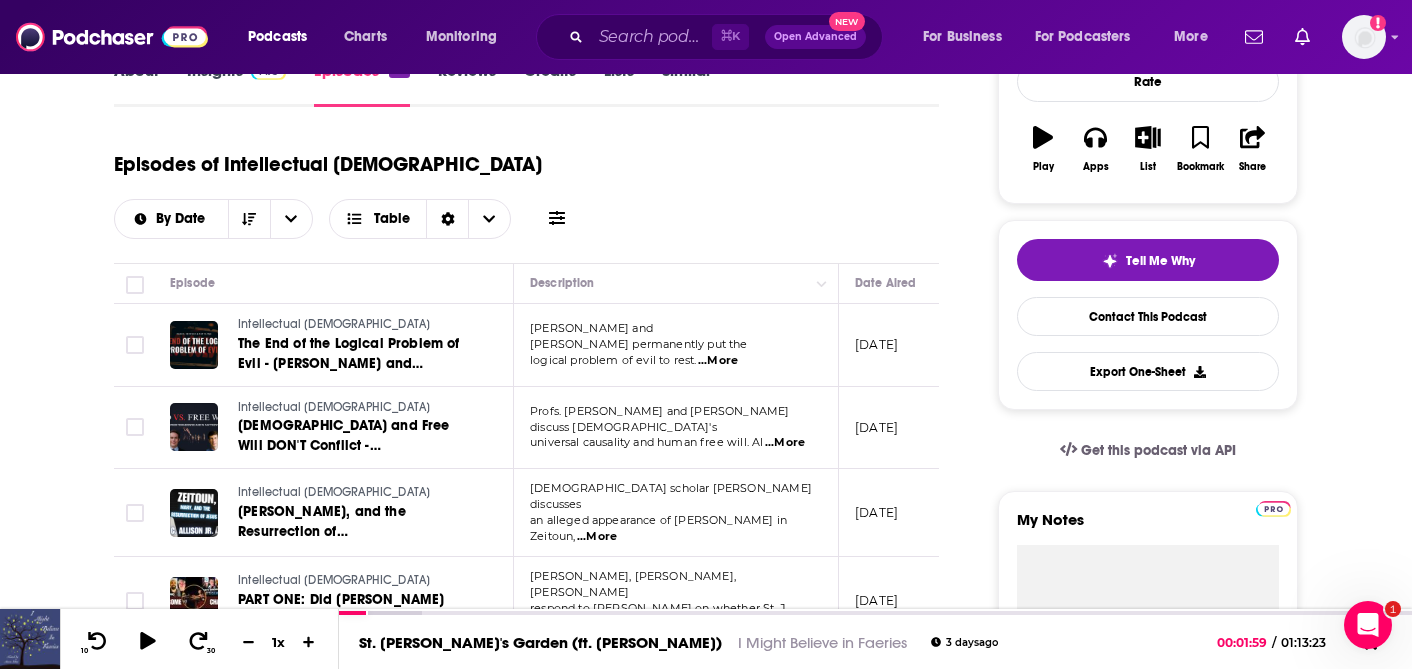 scroll, scrollTop: 322, scrollLeft: 0, axis: vertical 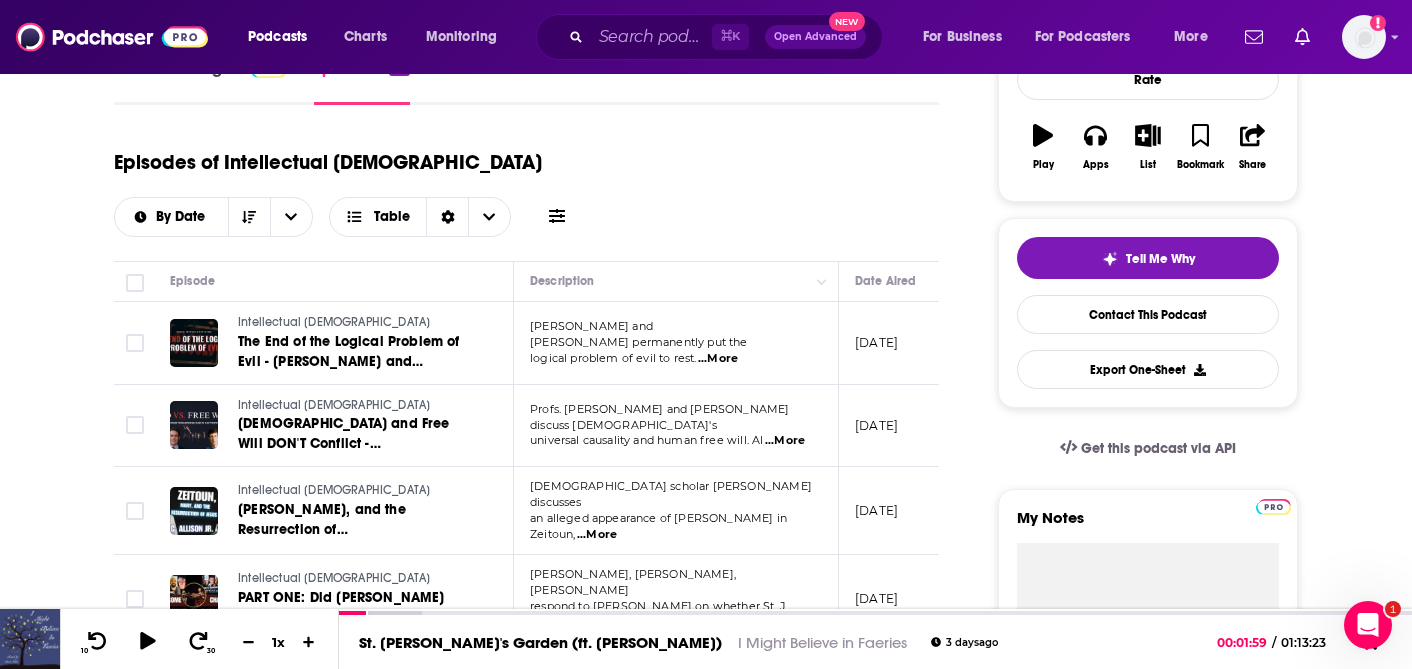 click on "...More" at bounding box center (785, 441) 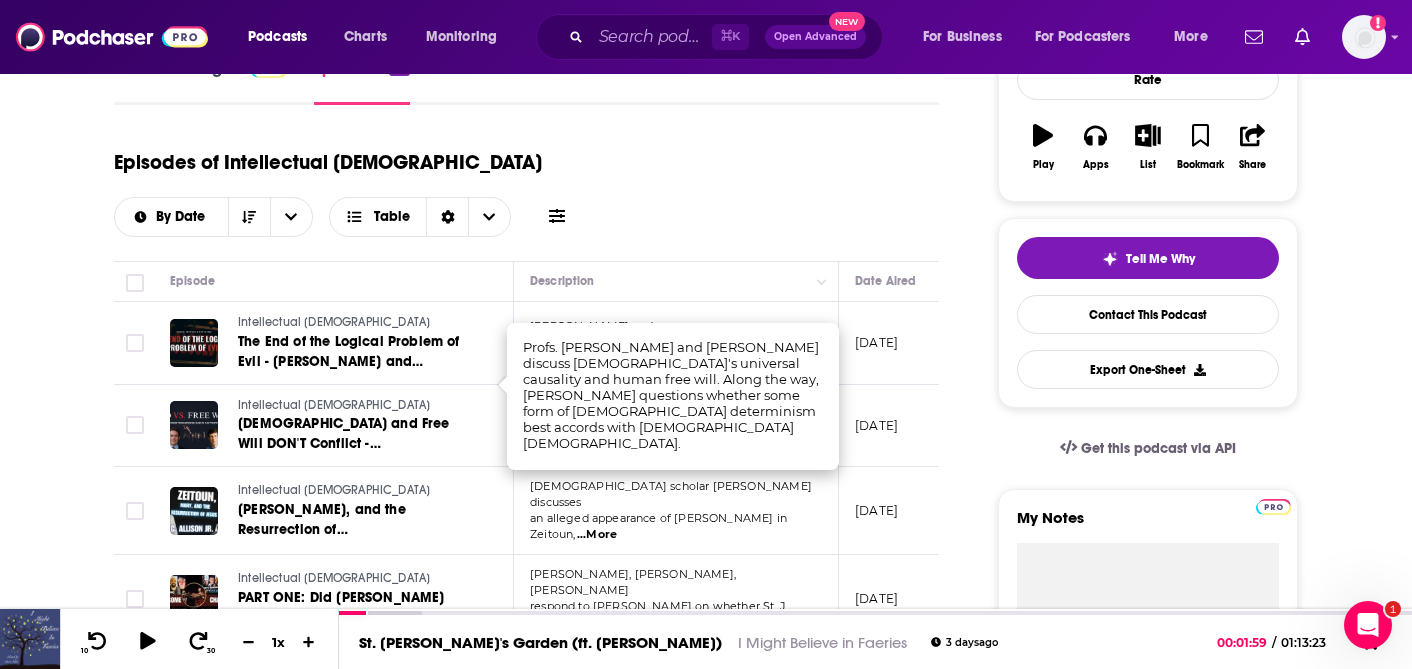 click on "...More" at bounding box center (597, 535) 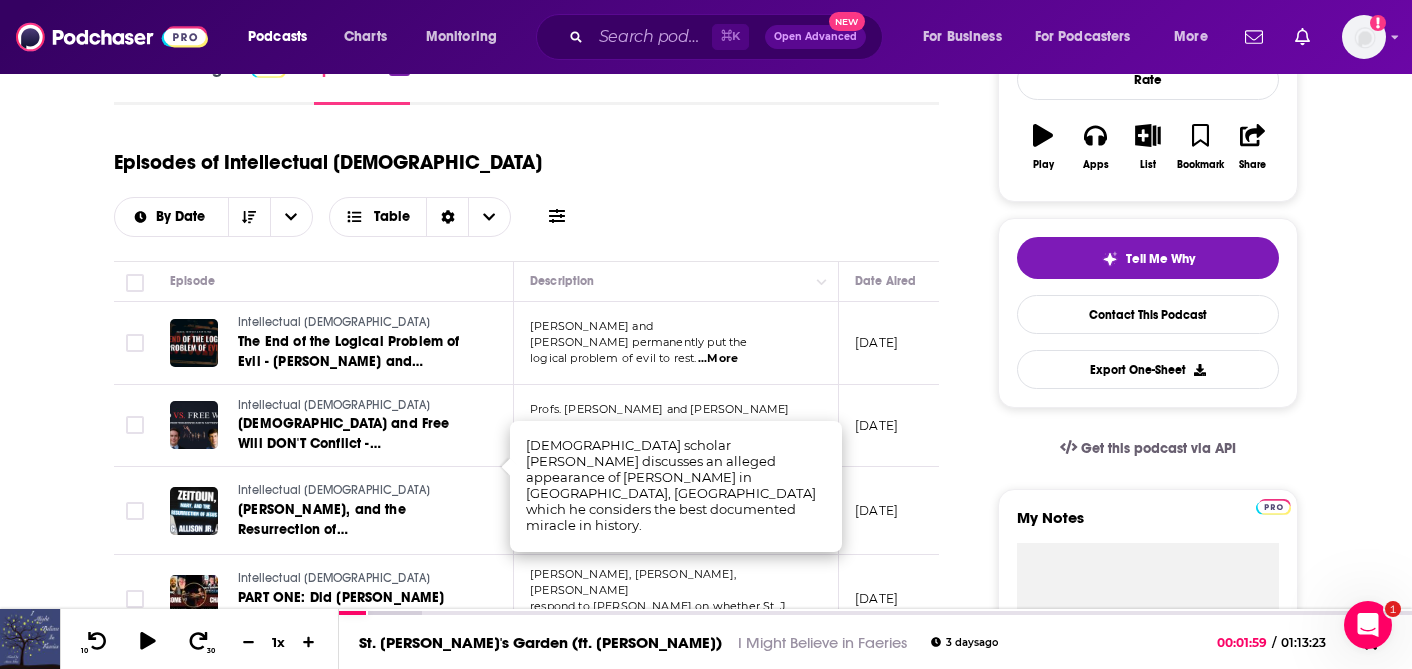 click on "Profs. [PERSON_NAME] and [PERSON_NAME] discuss [DEMOGRAPHIC_DATA]'s universal causality and human free will. Al  ...More" at bounding box center (676, 426) 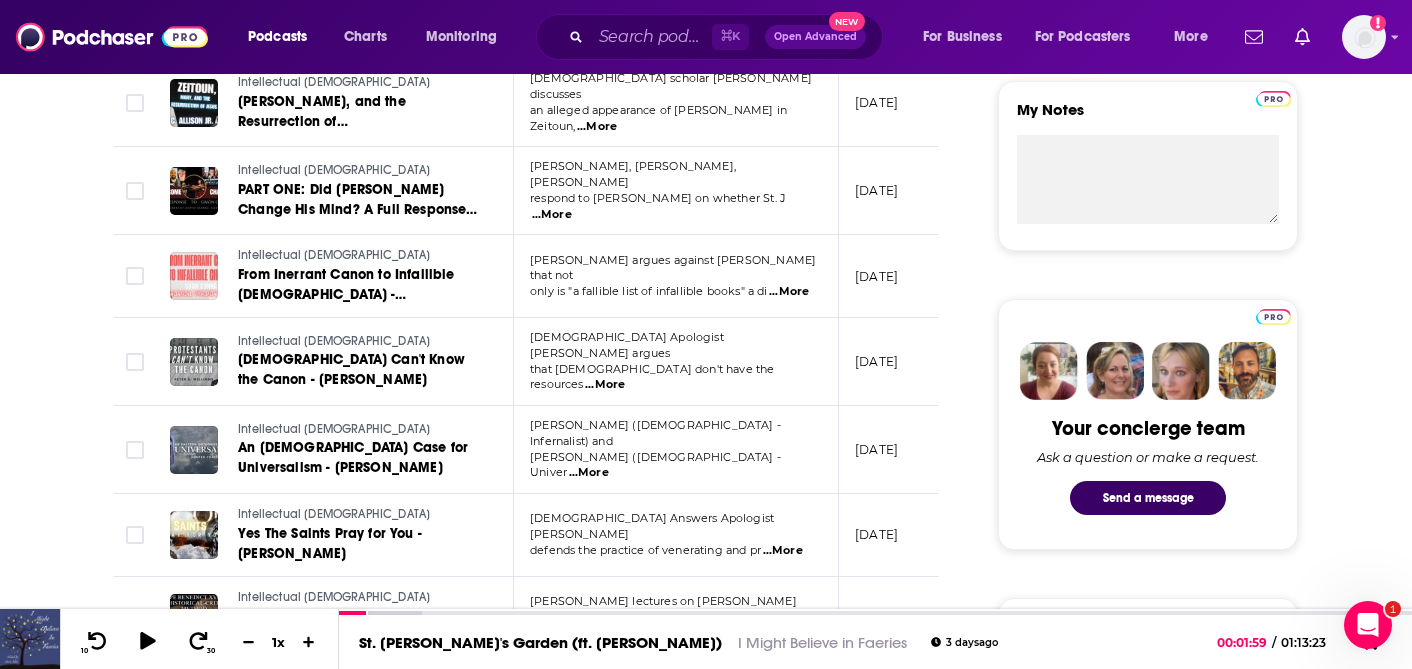 scroll, scrollTop: 748, scrollLeft: 0, axis: vertical 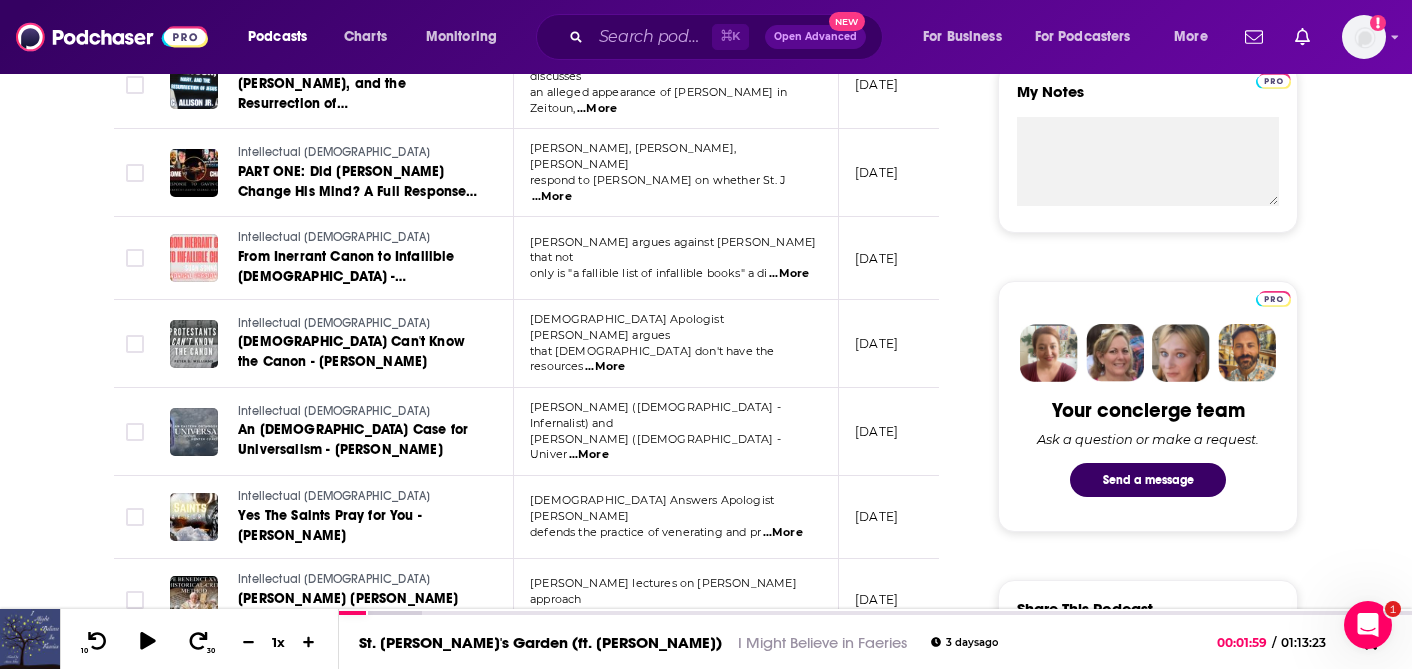 click on "...More" at bounding box center [783, 533] 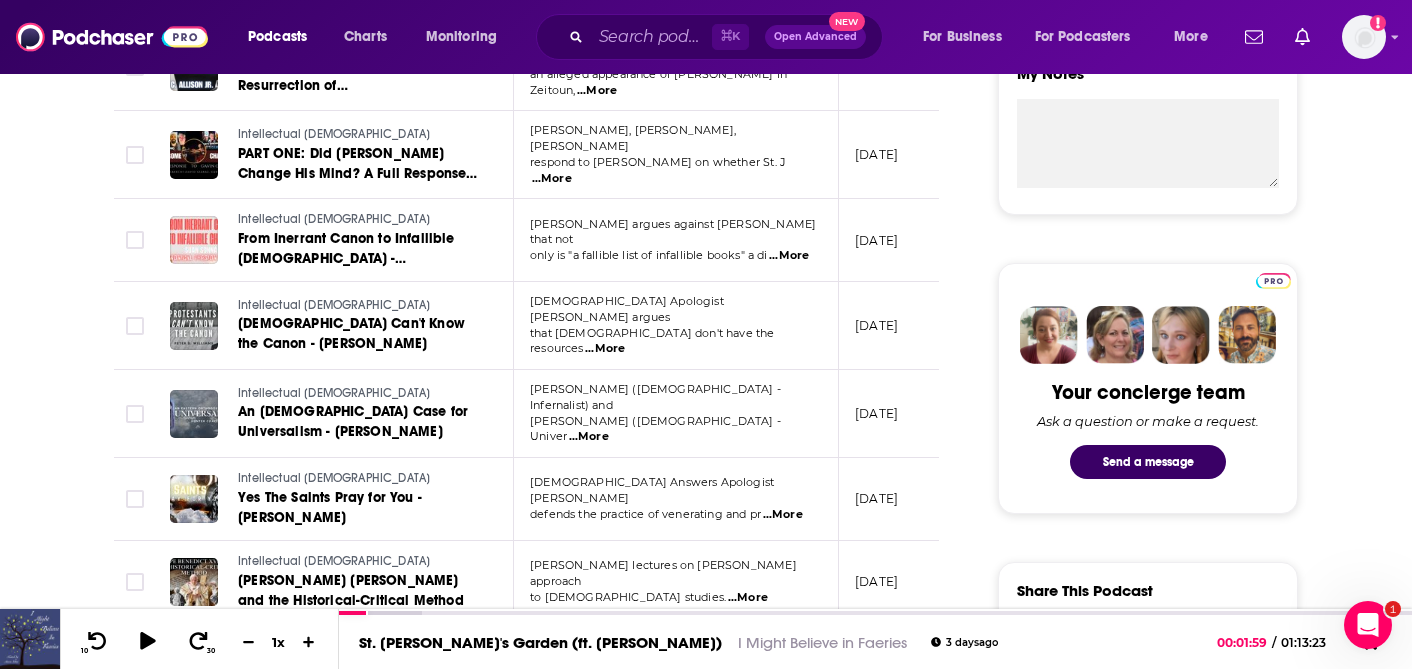 scroll, scrollTop: 770, scrollLeft: 0, axis: vertical 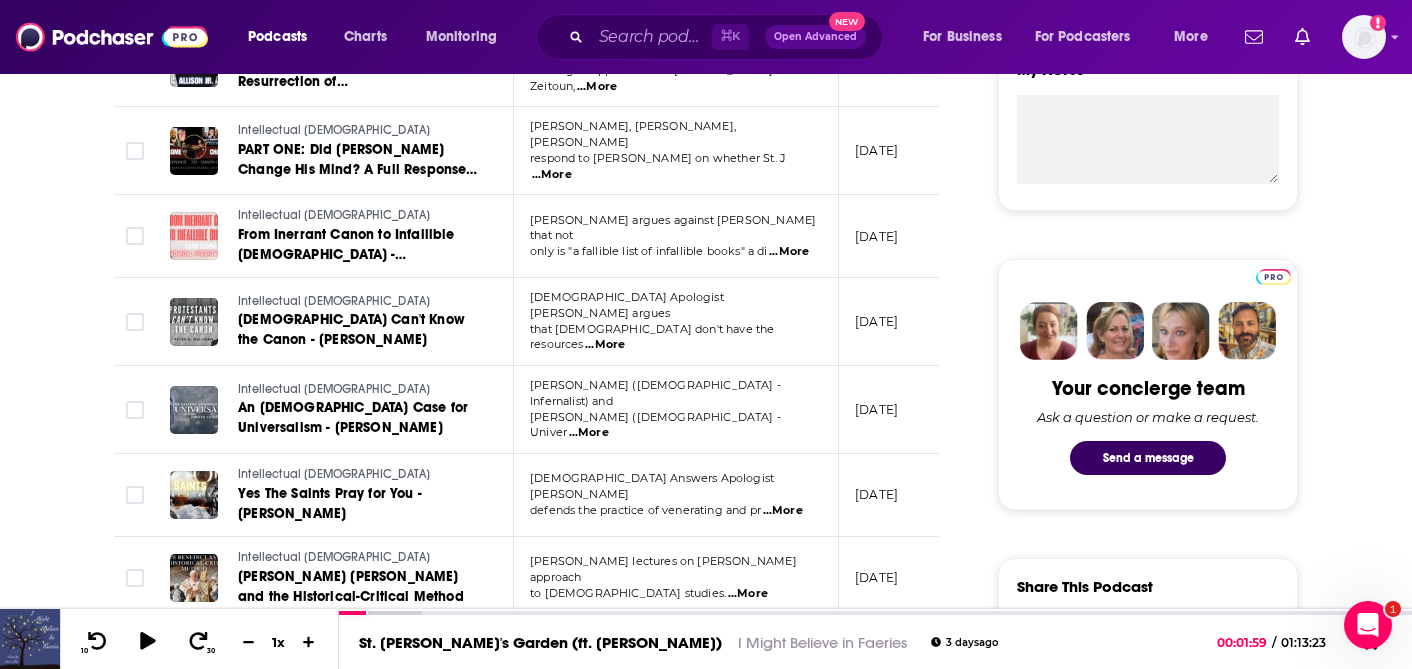 click on "...More" at bounding box center [748, 594] 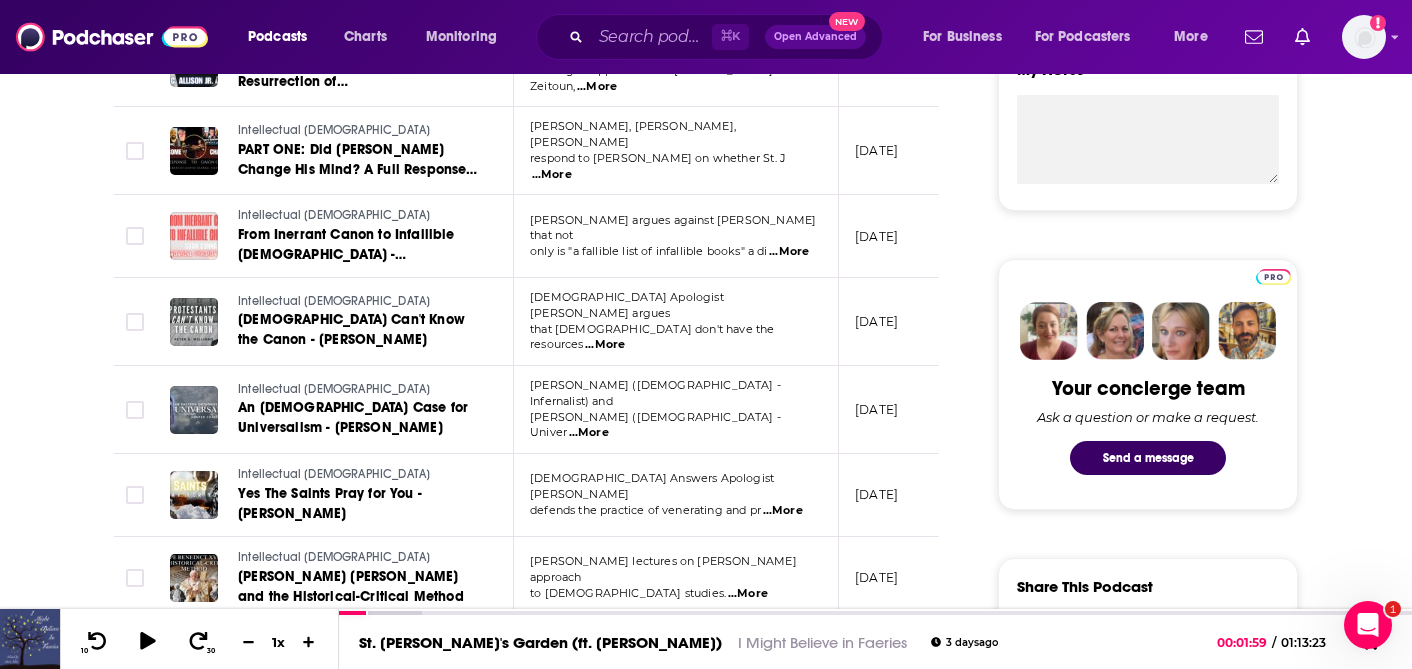 click on "to [DEMOGRAPHIC_DATA] studies.  ...More" at bounding box center (675, 594) 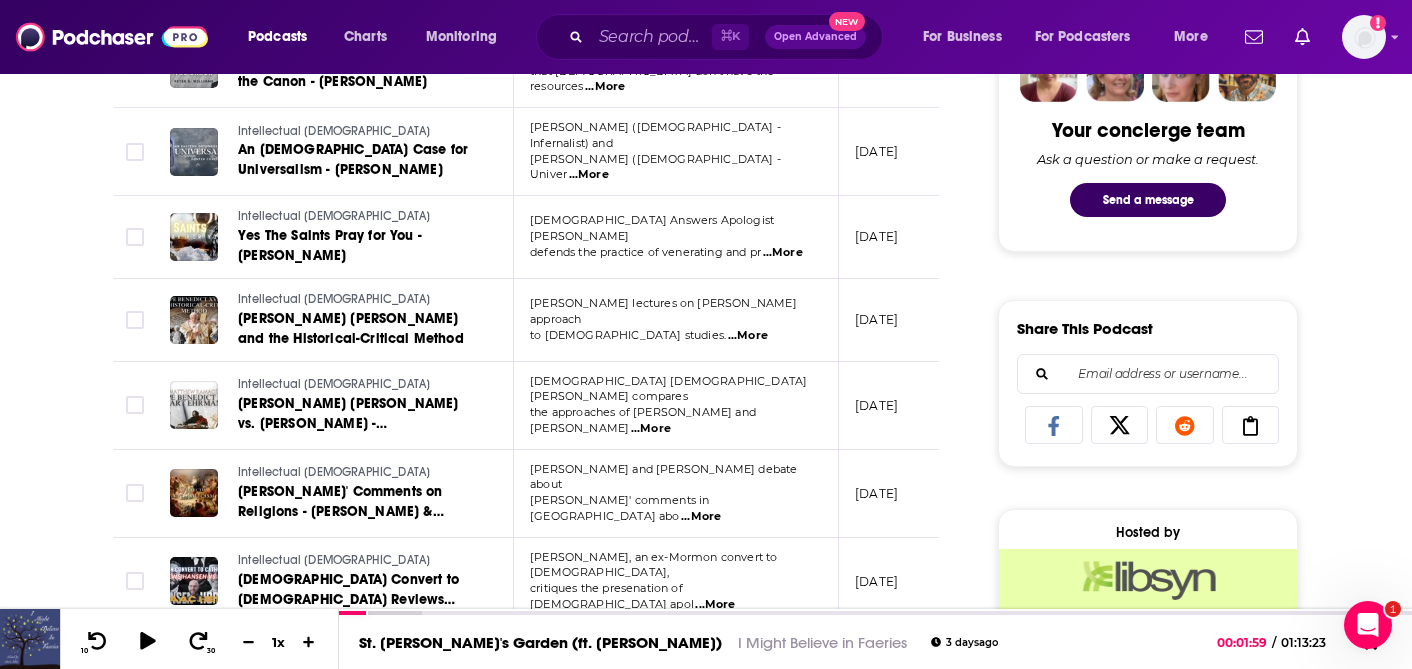 scroll, scrollTop: 1036, scrollLeft: 0, axis: vertical 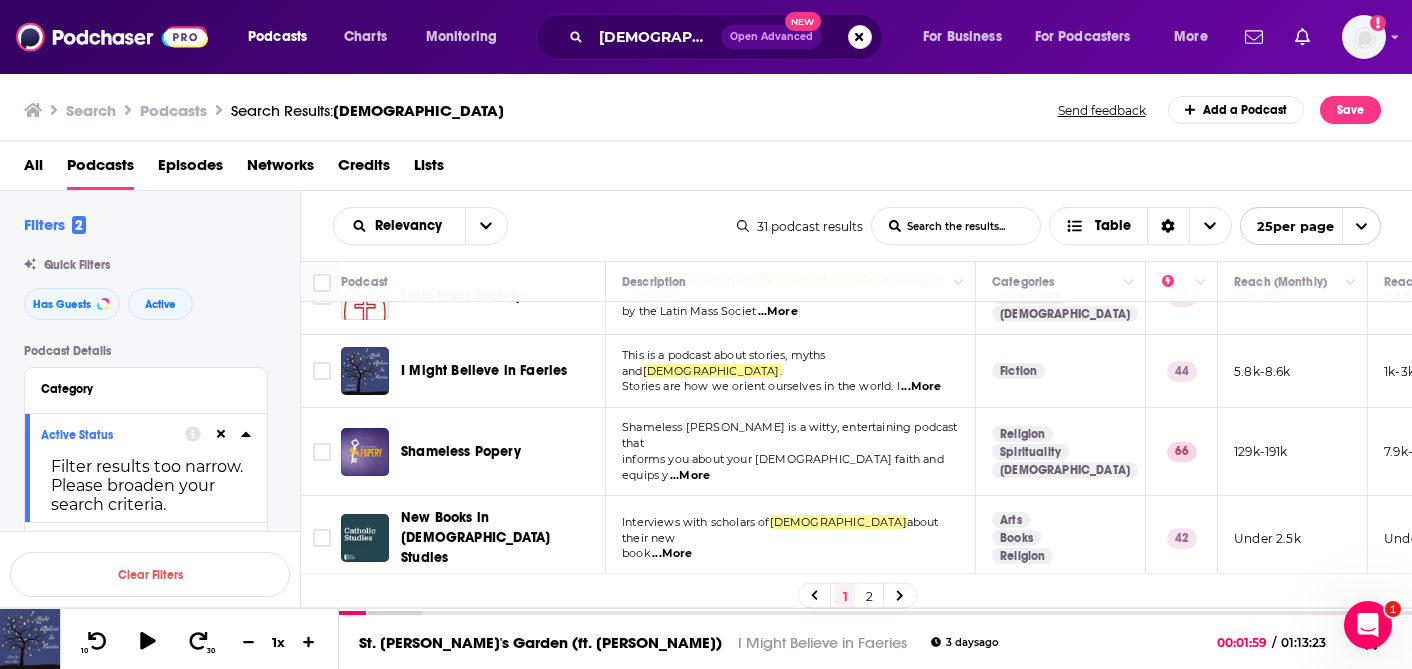 click on "...More" at bounding box center [690, 476] 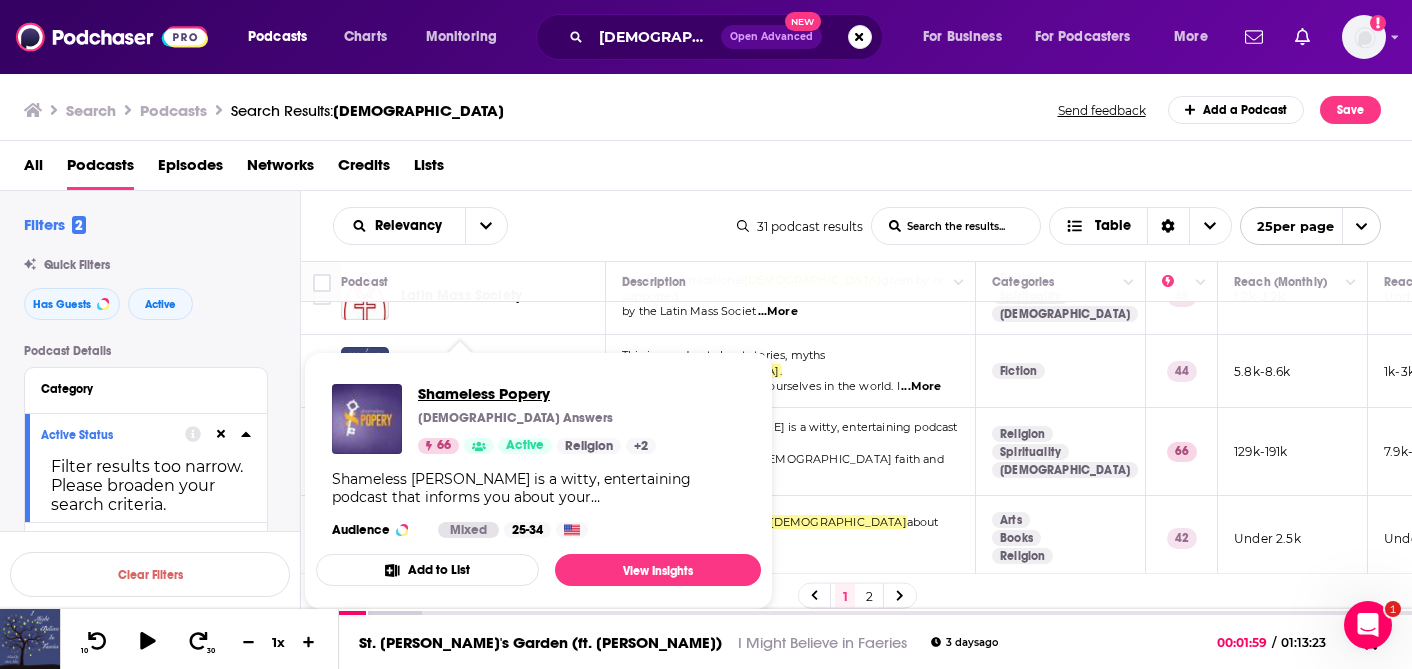 click on "Shameless Popery" at bounding box center [537, 393] 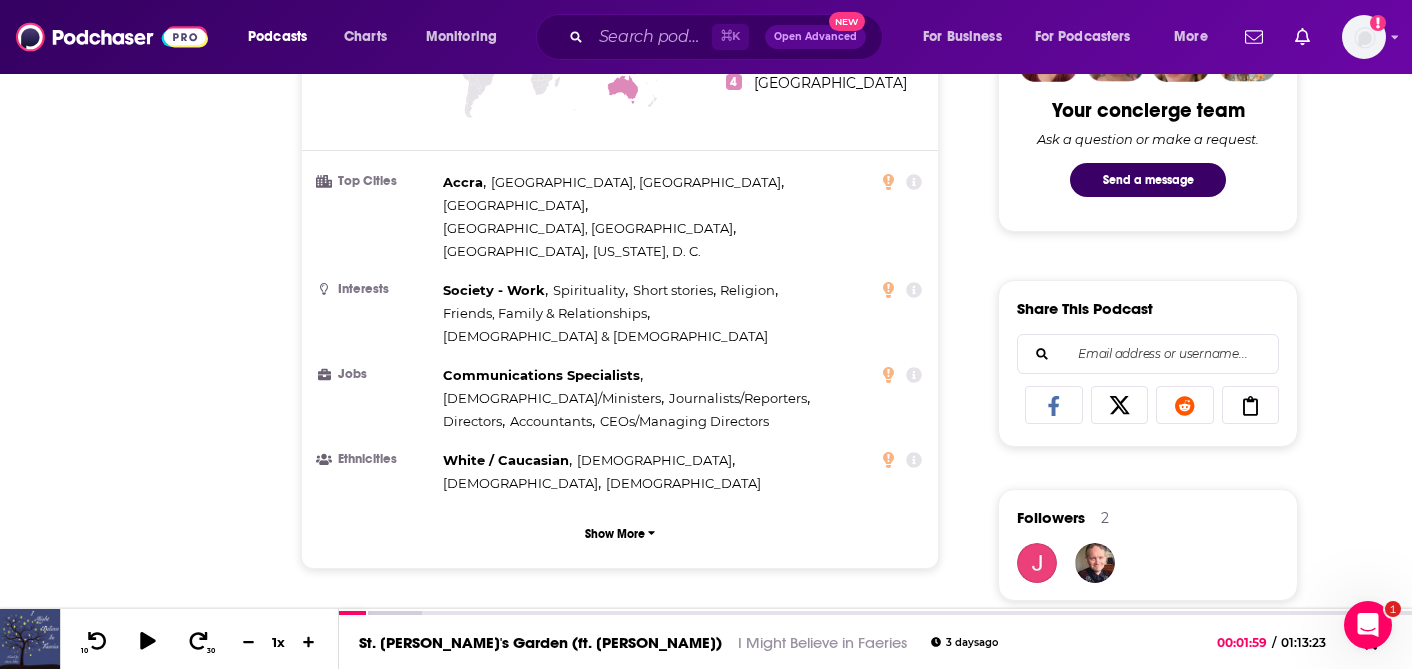 scroll, scrollTop: 12, scrollLeft: 0, axis: vertical 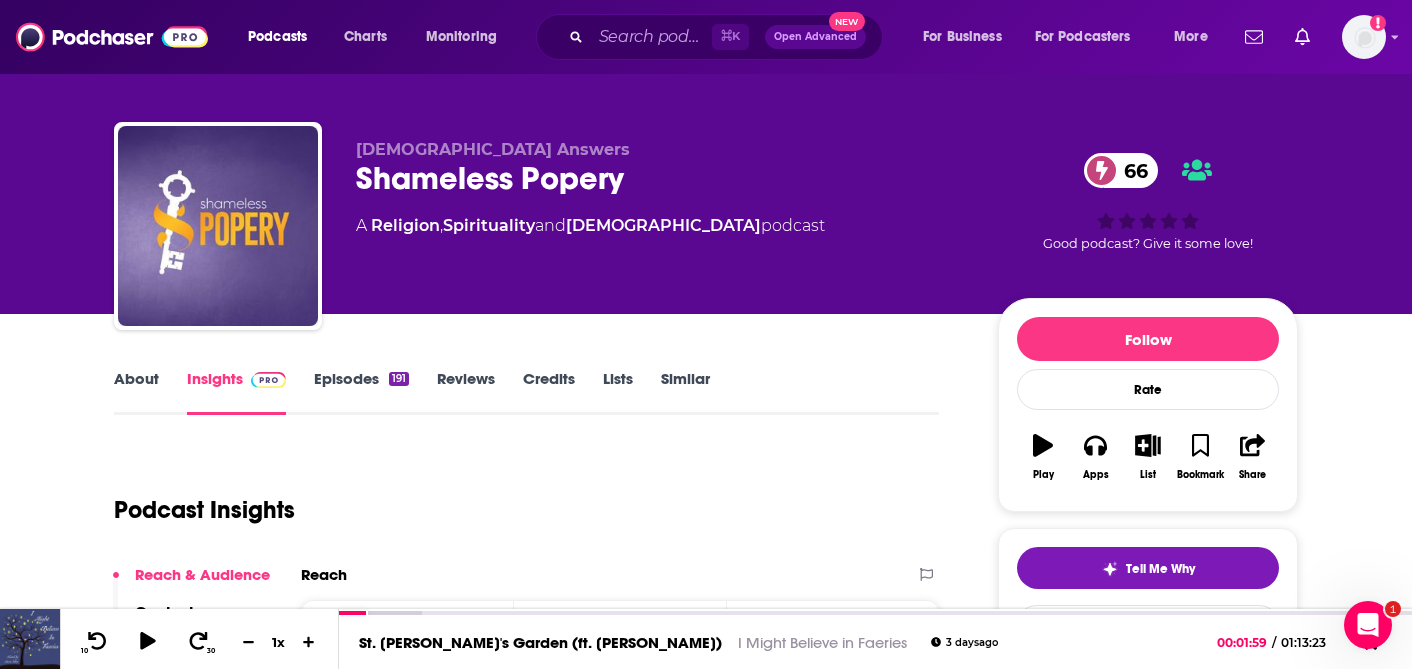 click on "Episodes 191" at bounding box center [361, 392] 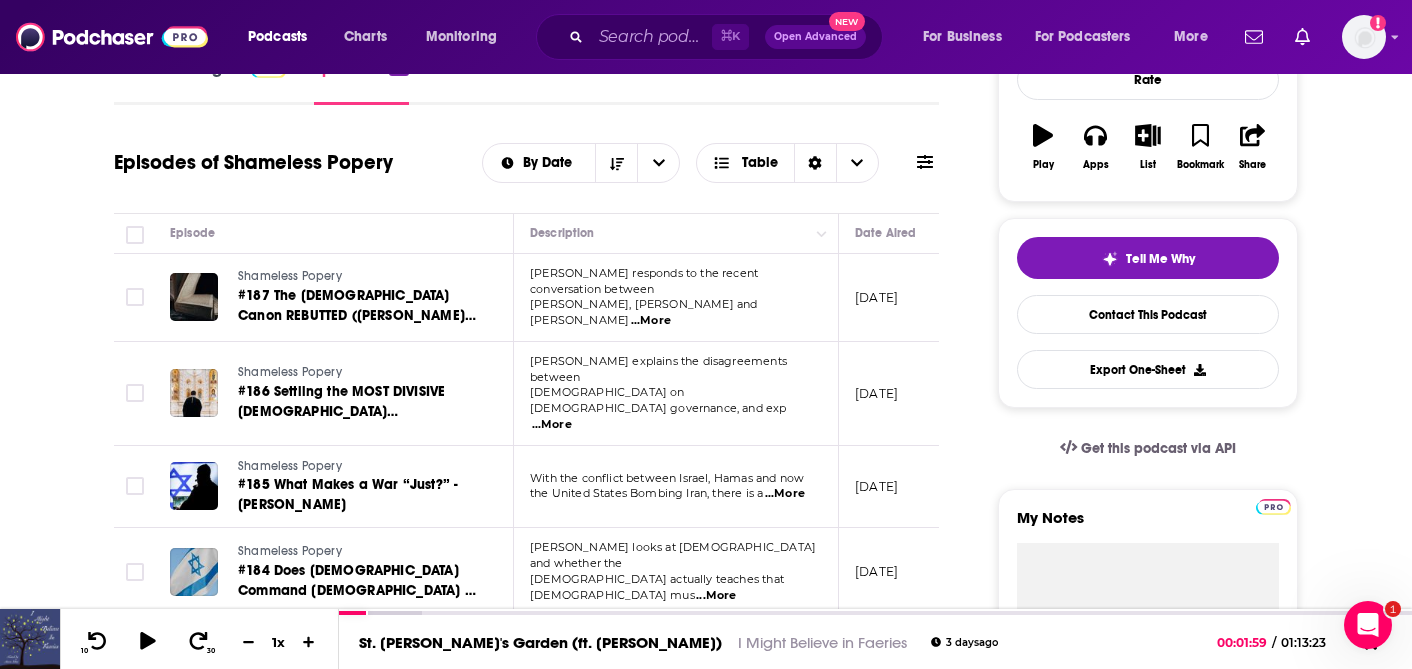 scroll, scrollTop: 323, scrollLeft: 0, axis: vertical 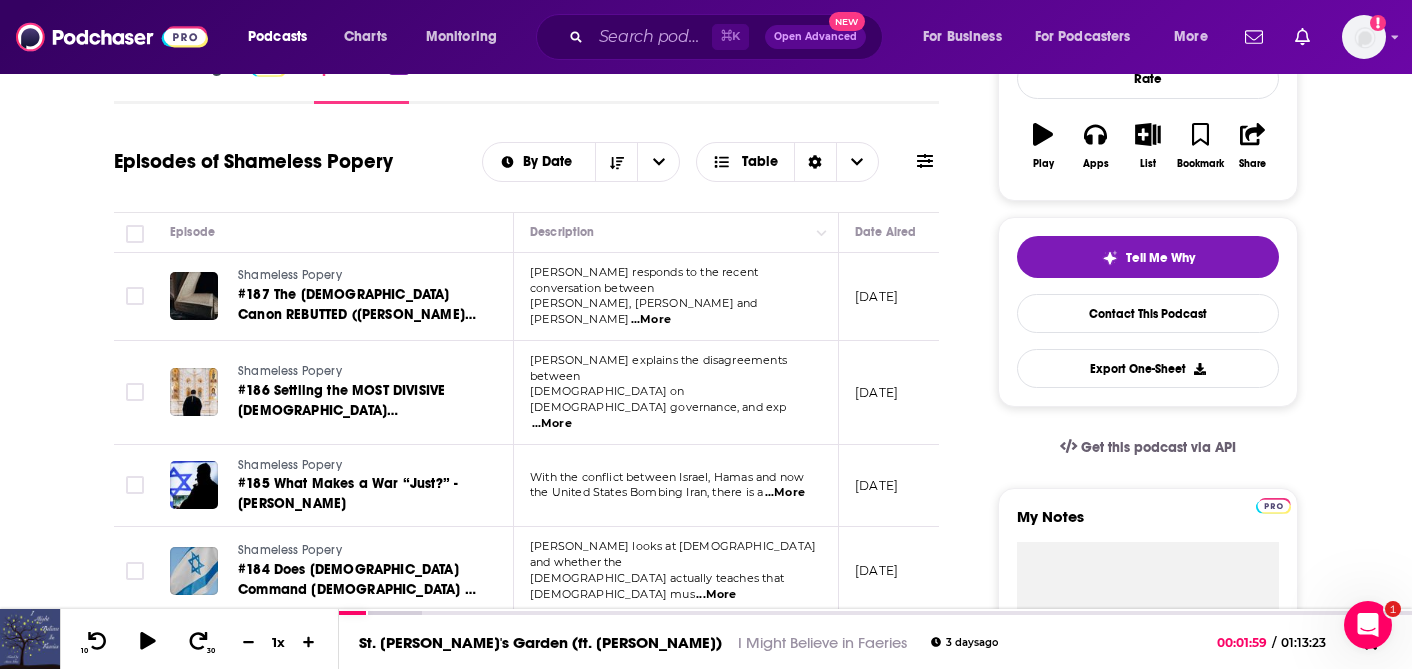 click on "...More" at bounding box center (785, 493) 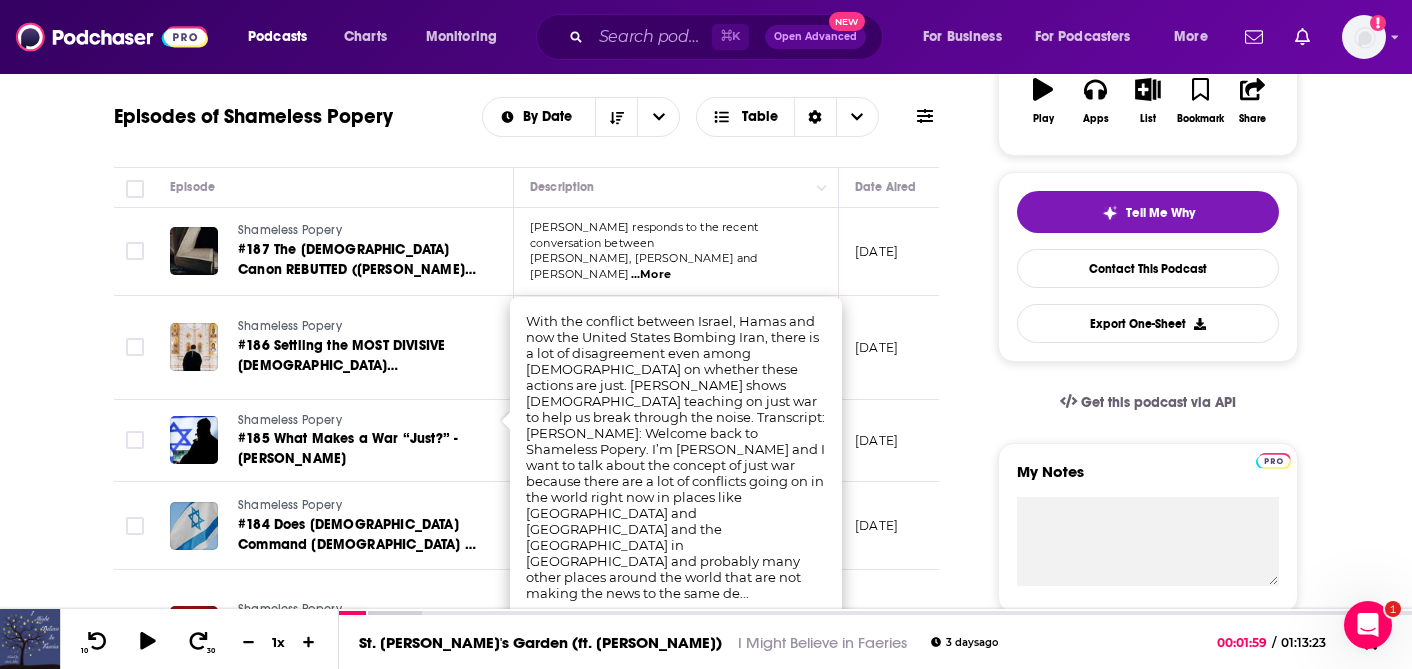scroll, scrollTop: 374, scrollLeft: 0, axis: vertical 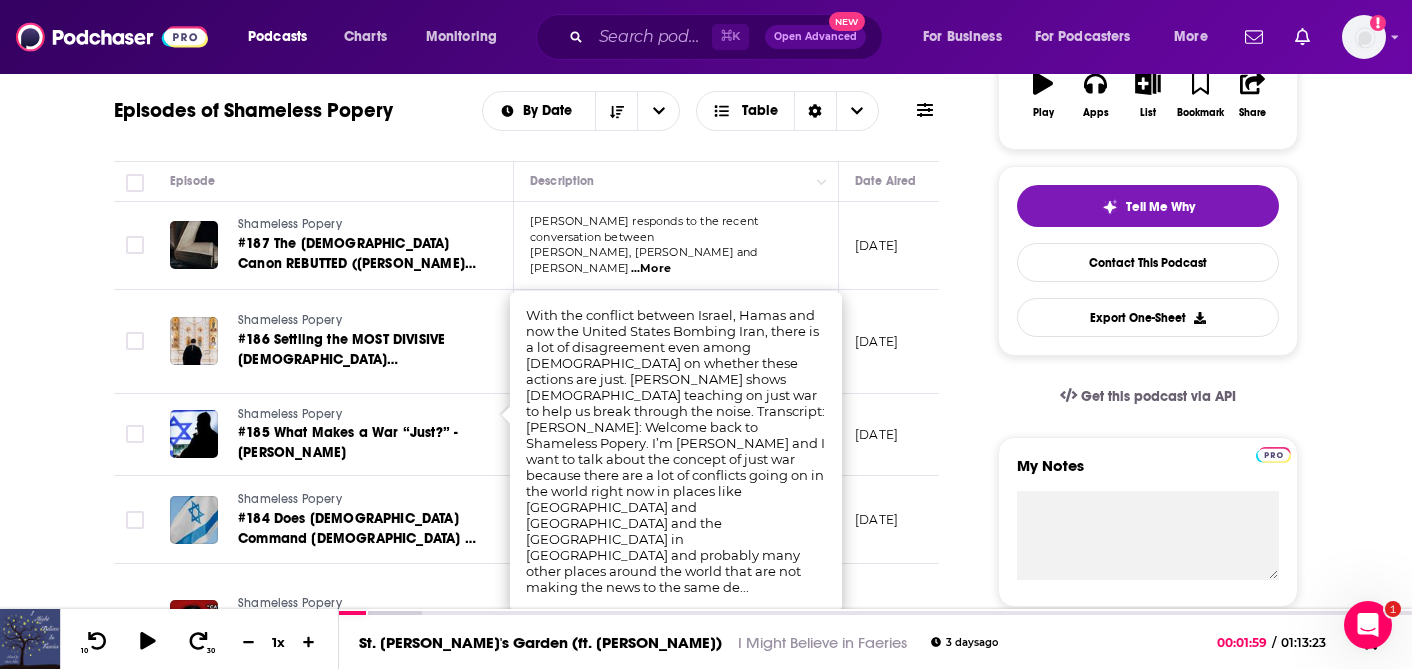 click on "[PERSON_NAME] responds to [DEMOGRAPHIC_DATA] [PERSON_NAME] and his video [DEMOGRAPHIC_DATA] vs [DEMOGRAPHIC_DATA]. Transcript: [PERSON_NAME]: W  ...More" at bounding box center (676, 624) 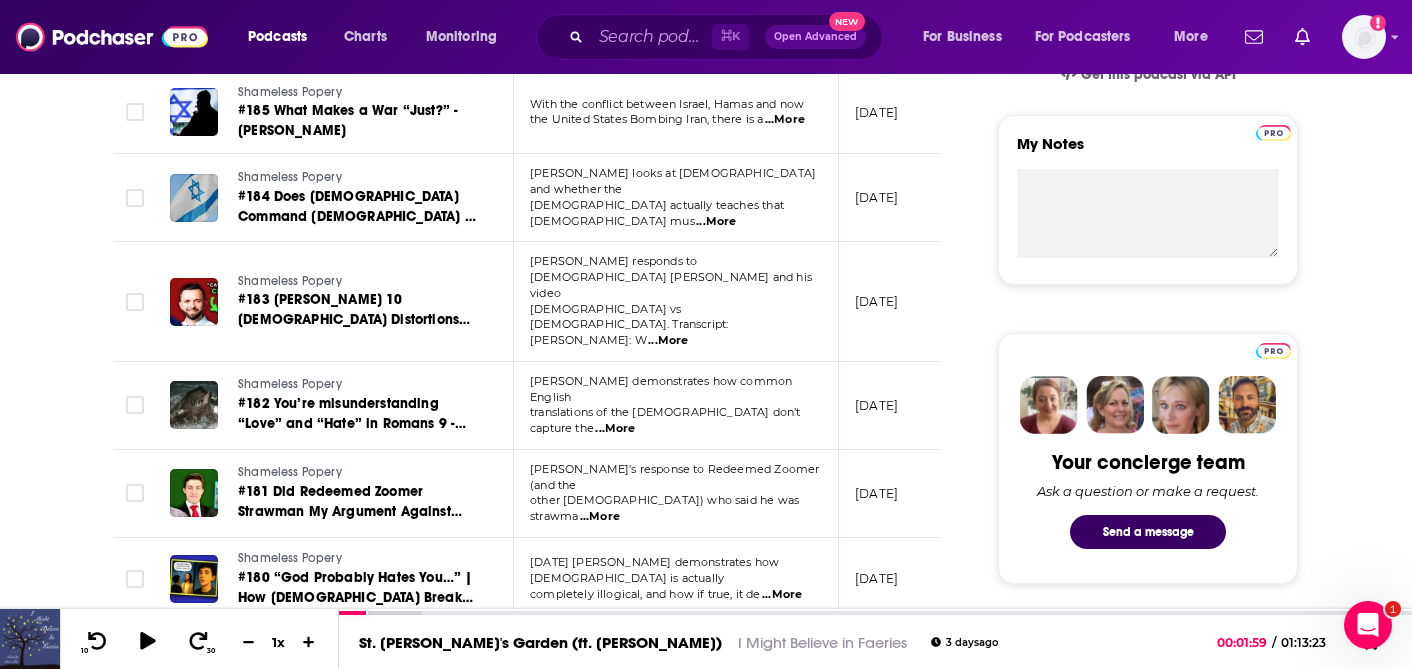 scroll, scrollTop: 697, scrollLeft: 0, axis: vertical 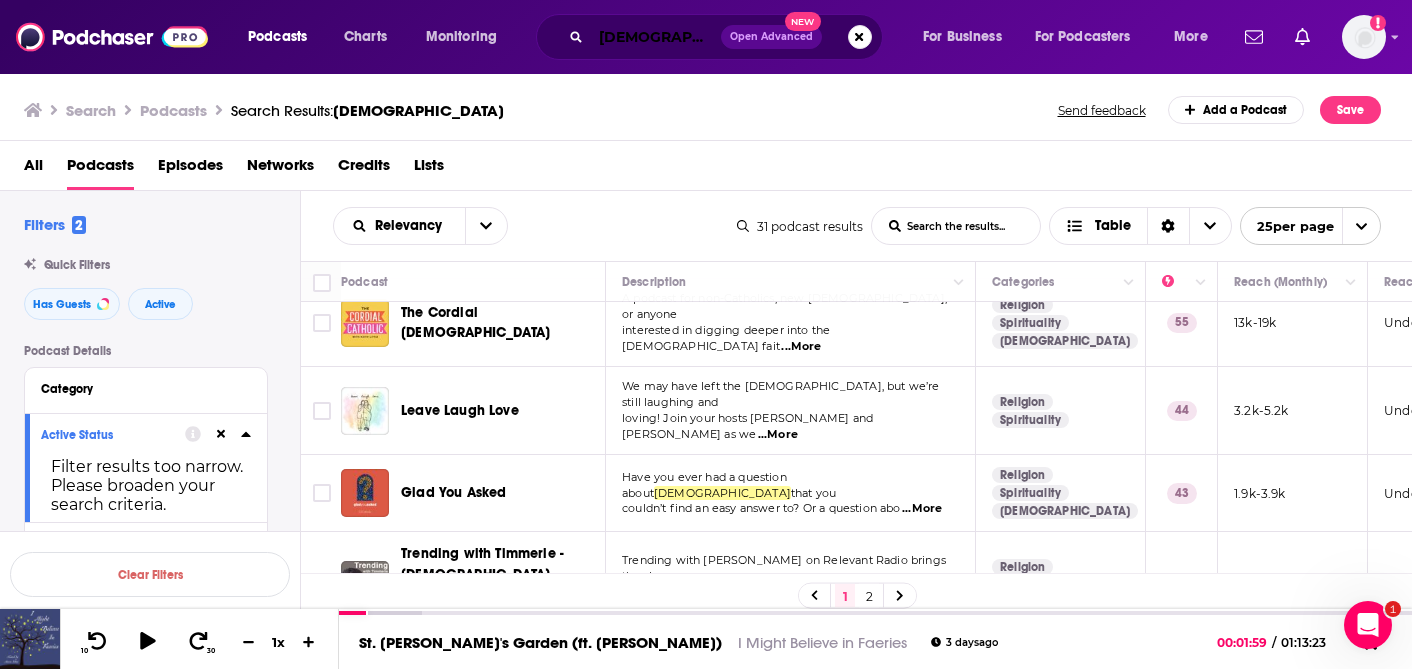 click on "[DEMOGRAPHIC_DATA]" at bounding box center [656, 37] 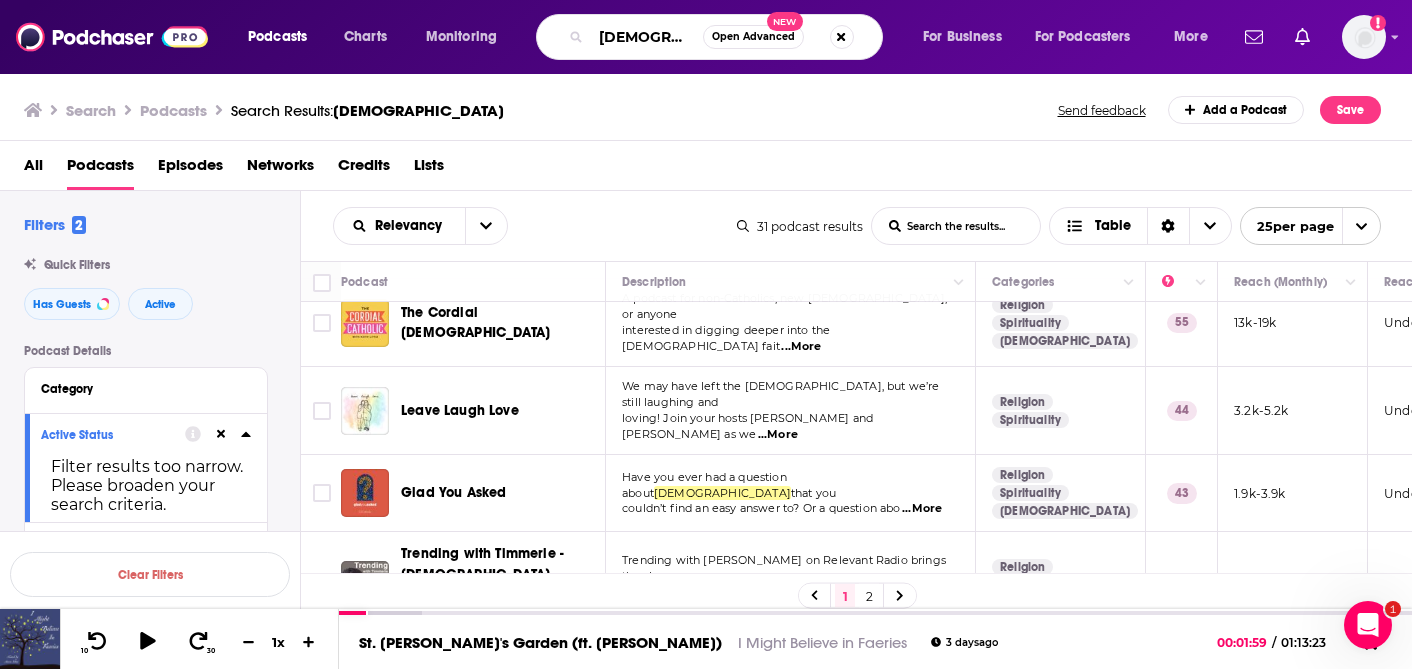 click on "[DEMOGRAPHIC_DATA]" at bounding box center [647, 37] 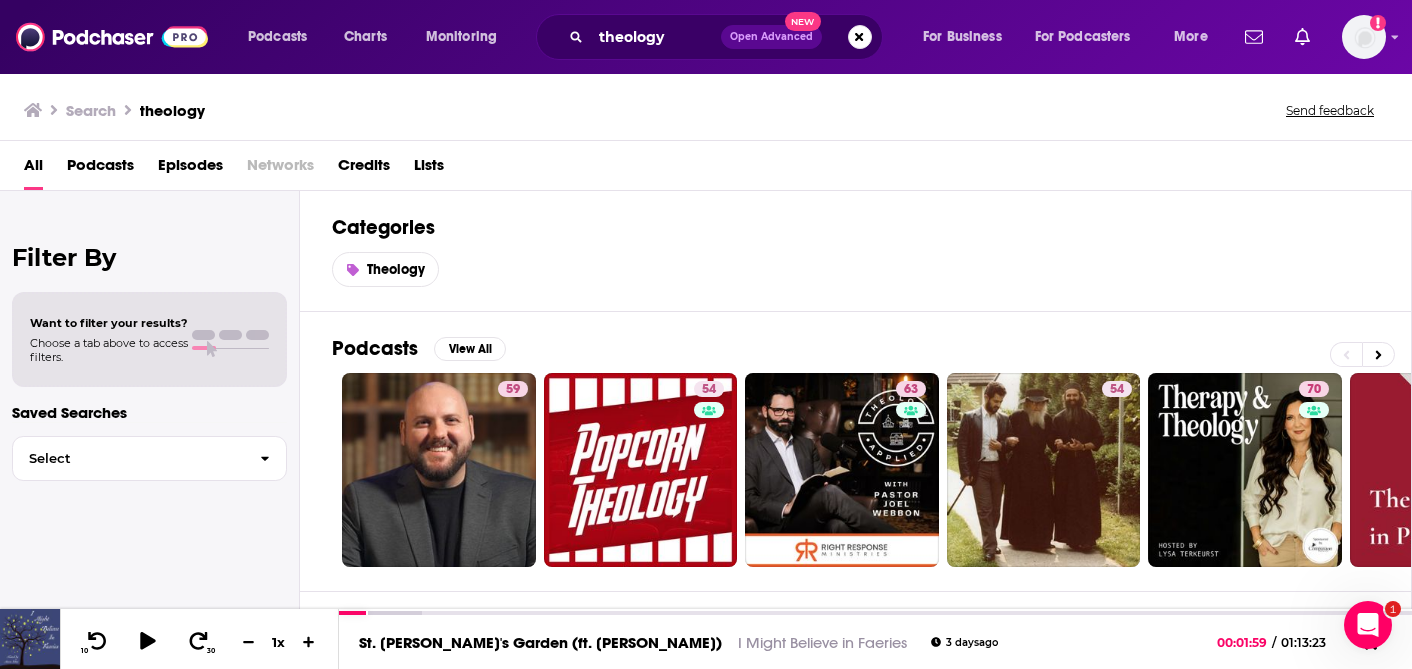 click on "Podcasts" at bounding box center [100, 169] 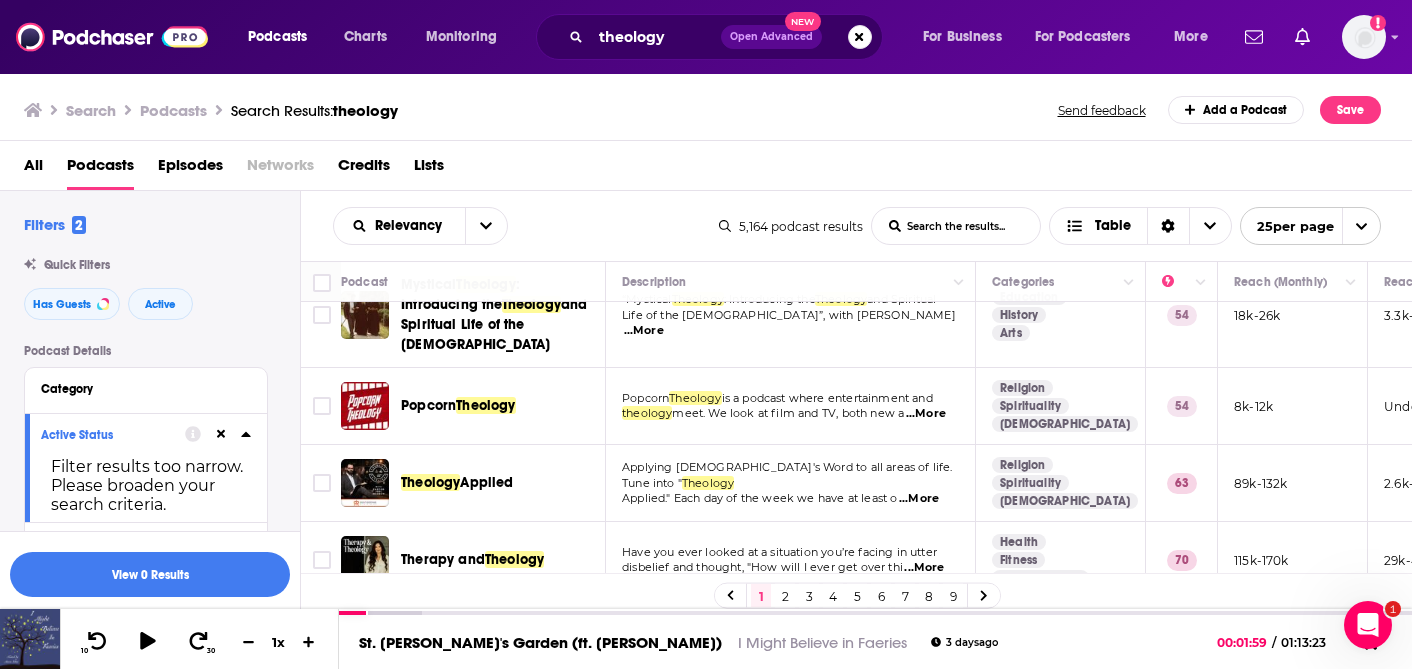 scroll, scrollTop: 116, scrollLeft: 0, axis: vertical 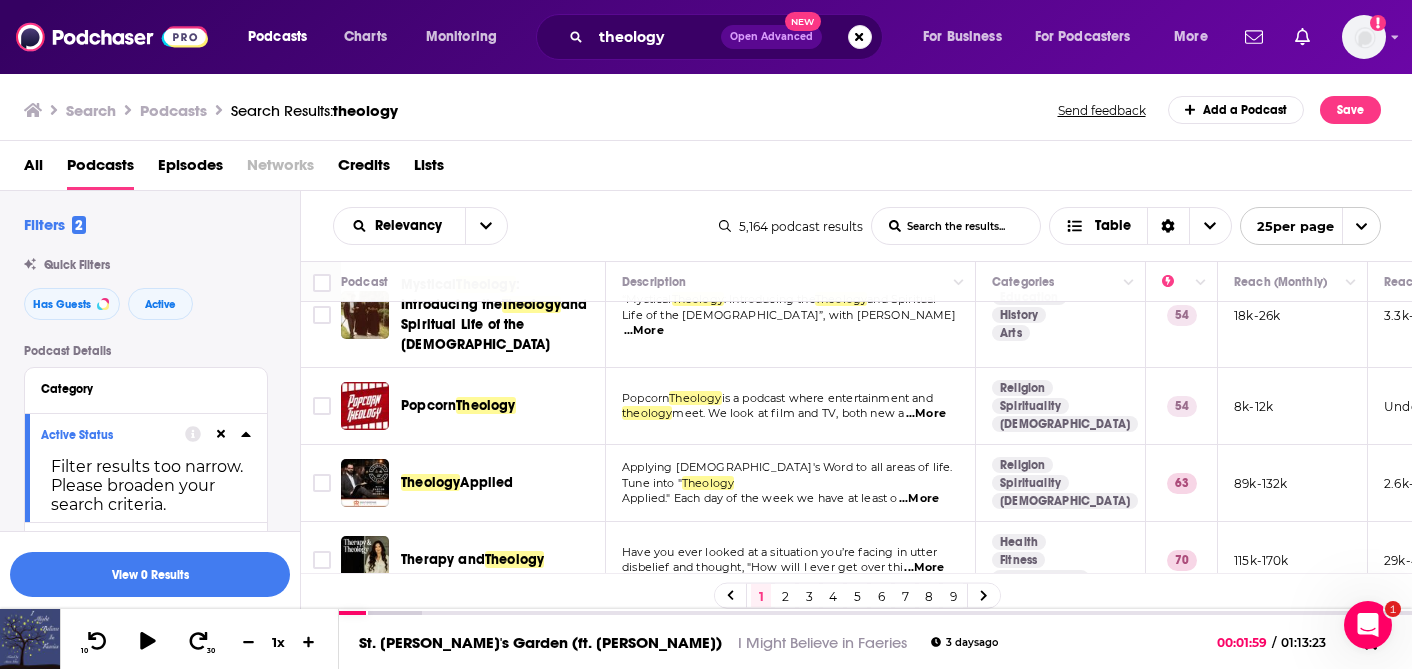 click on "...More" at bounding box center (926, 414) 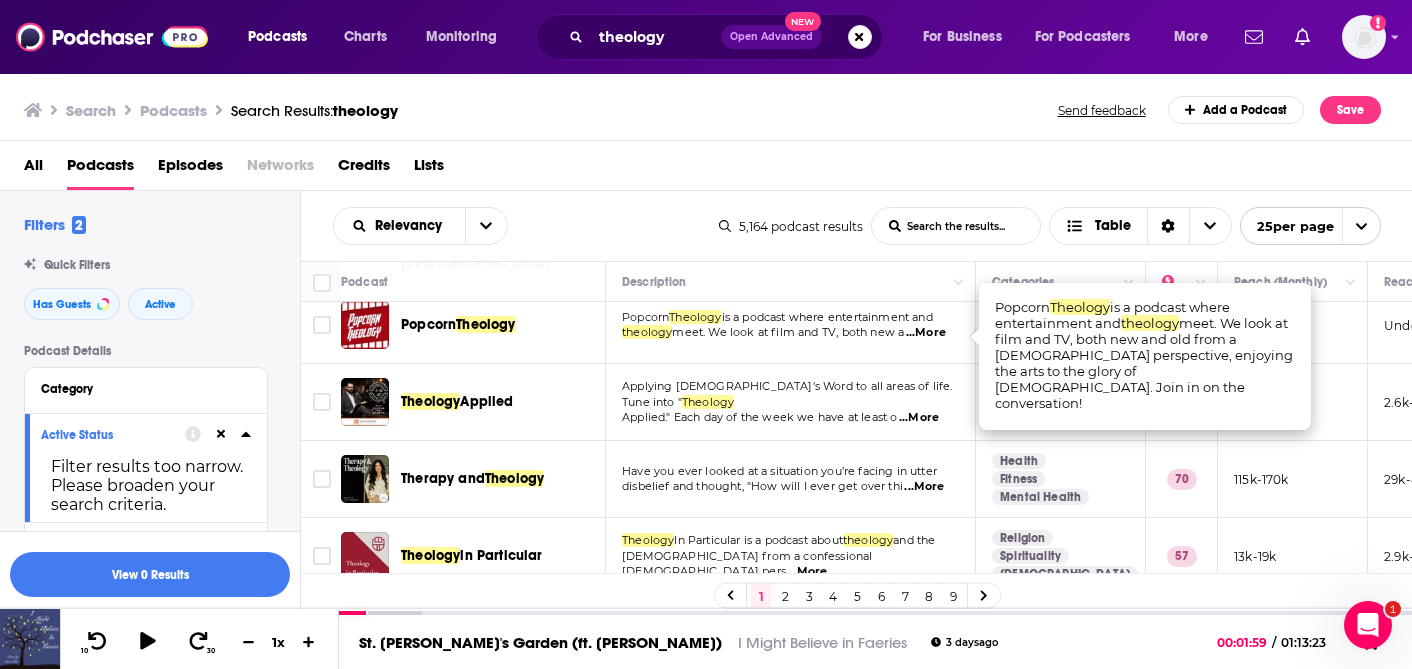 scroll, scrollTop: 202, scrollLeft: 0, axis: vertical 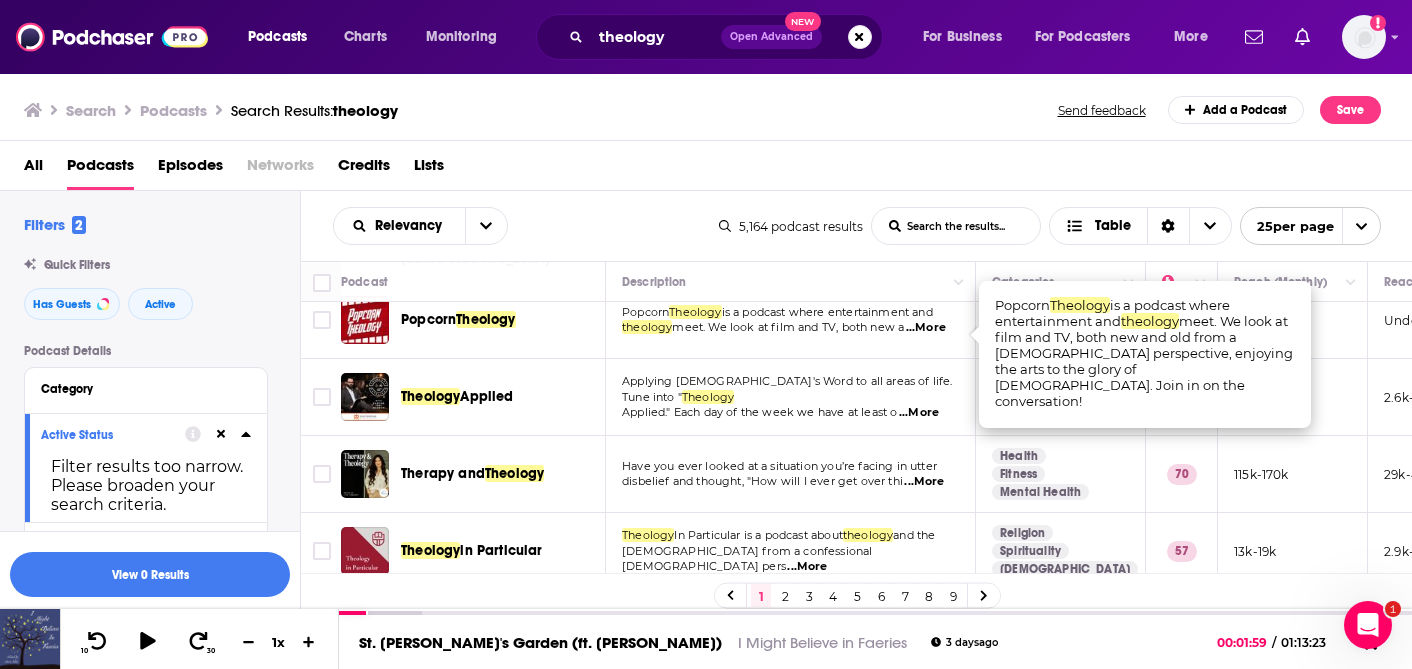 click on "Have you ever looked at a situation you’re facing in utter disbelief and thought, "How will I ever get over thi  ...More" at bounding box center (791, 474) 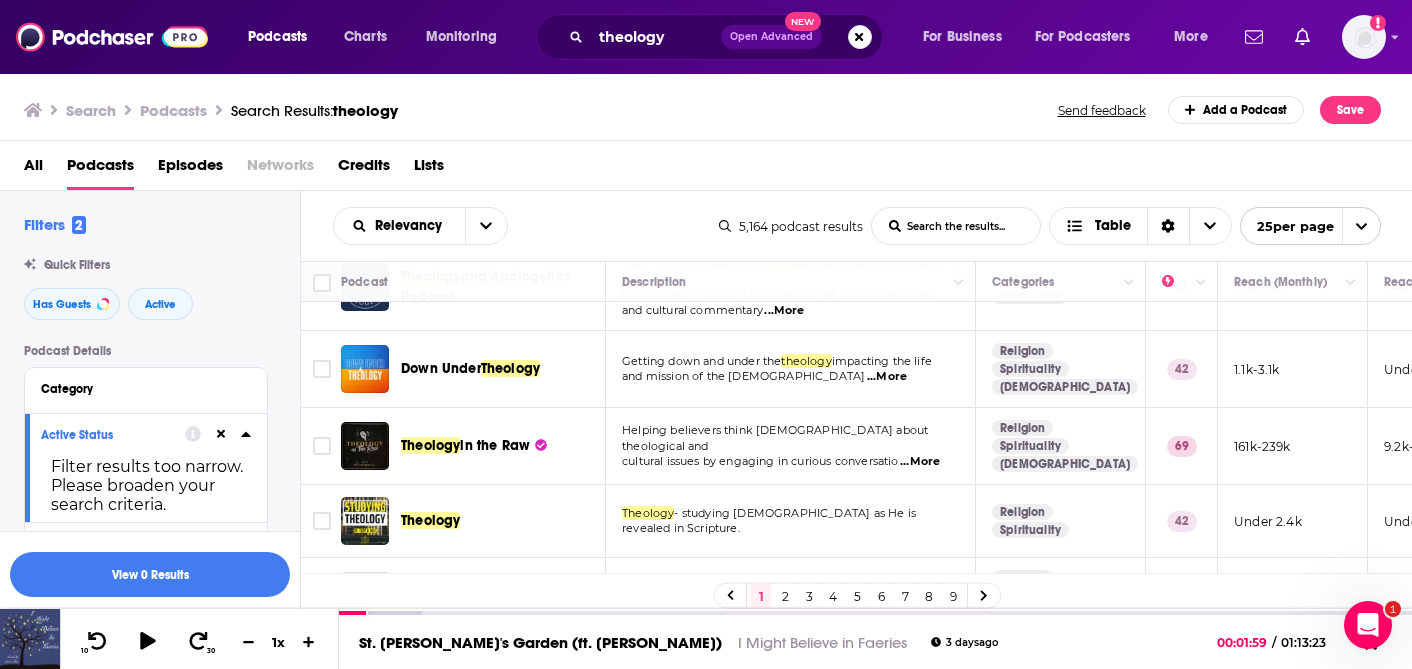 scroll, scrollTop: 1404, scrollLeft: 0, axis: vertical 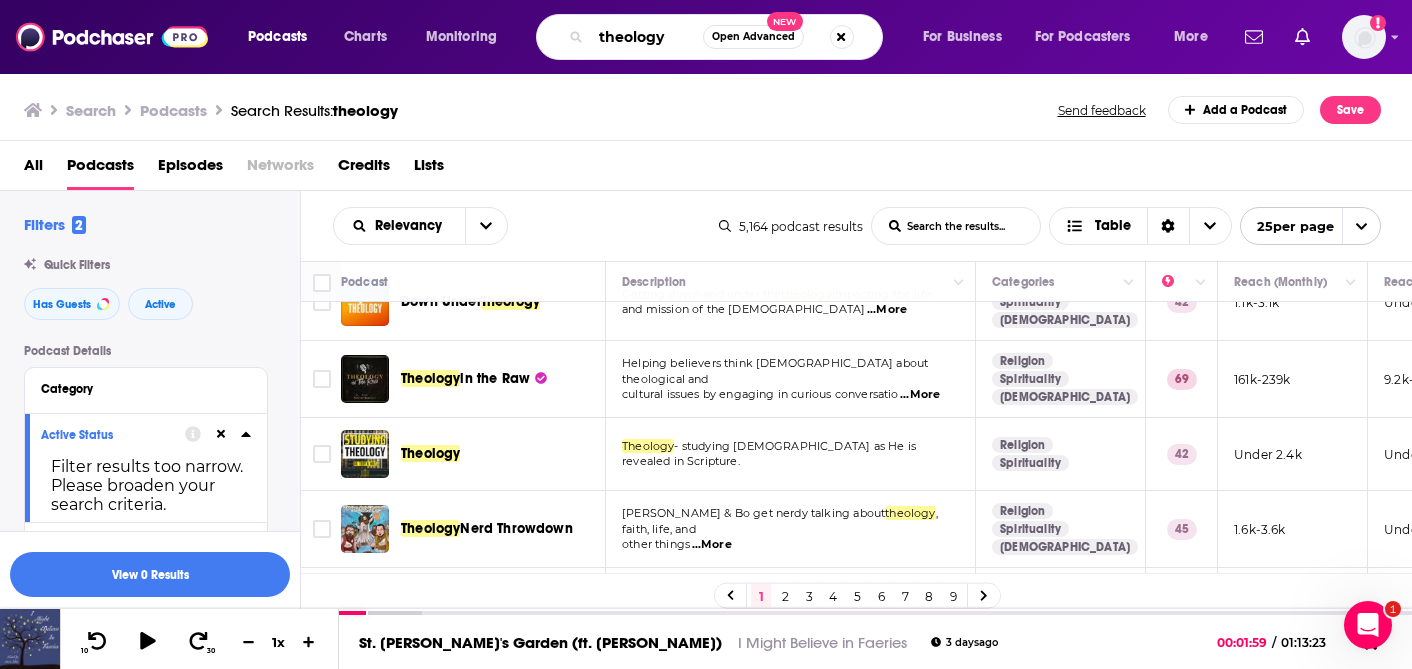 click on "theology" at bounding box center [647, 37] 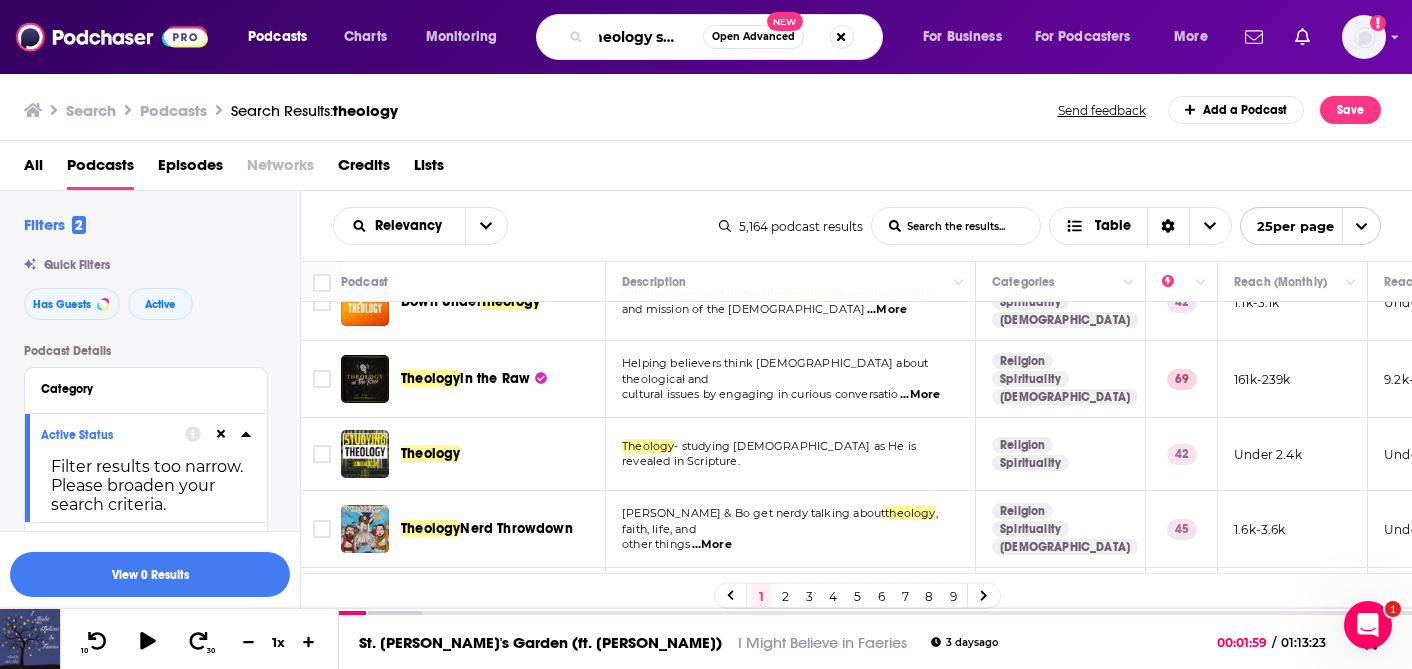 scroll, scrollTop: 0, scrollLeft: 28, axis: horizontal 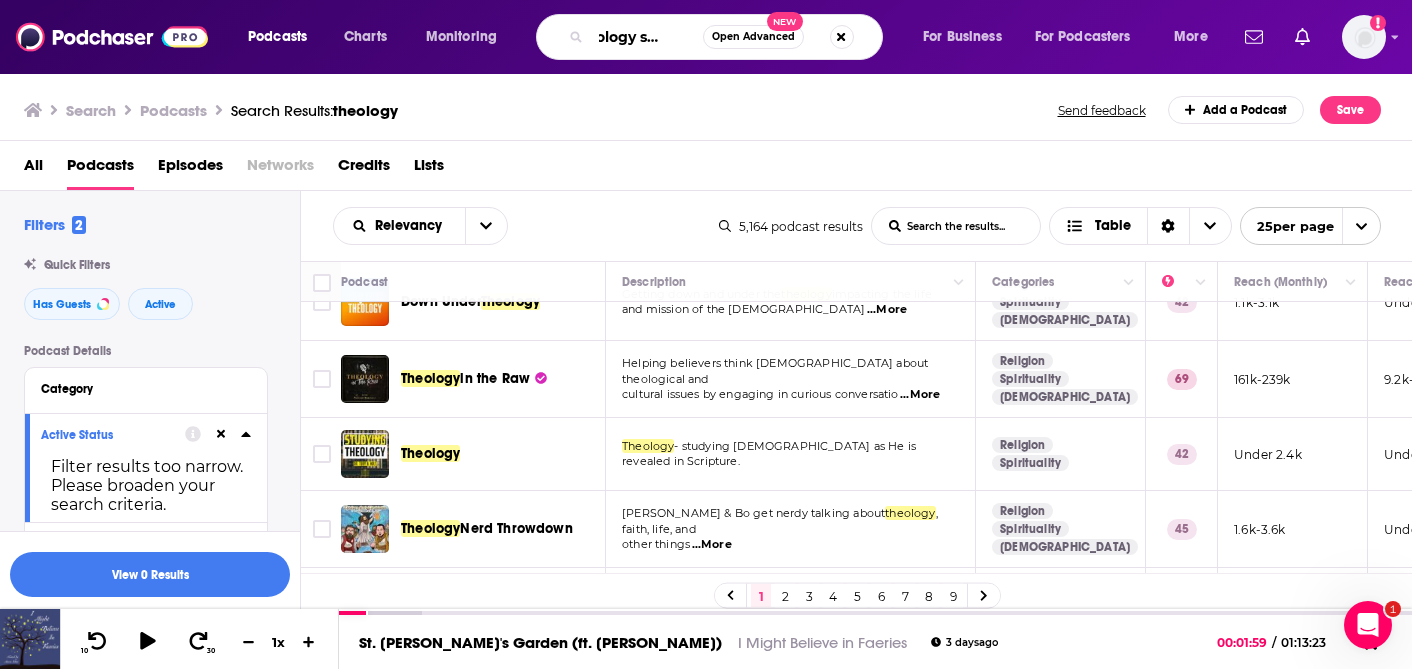 type on "theology studies" 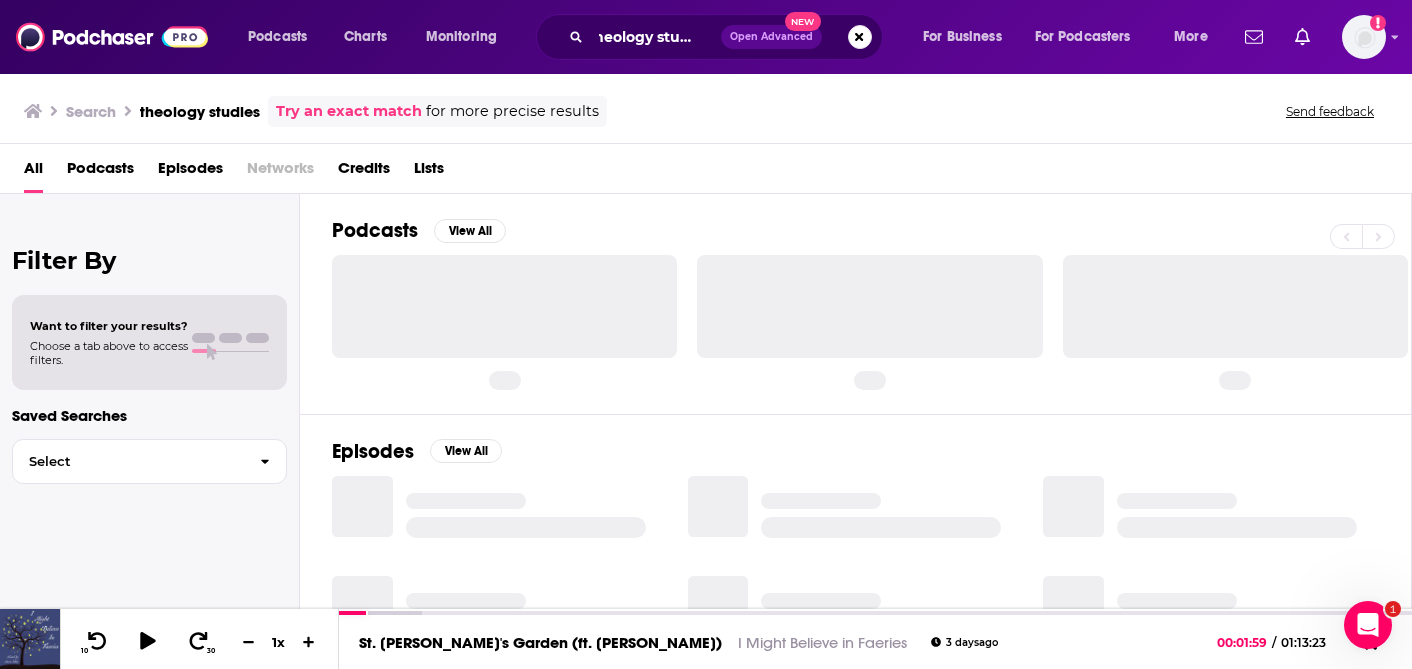 scroll, scrollTop: 0, scrollLeft: 0, axis: both 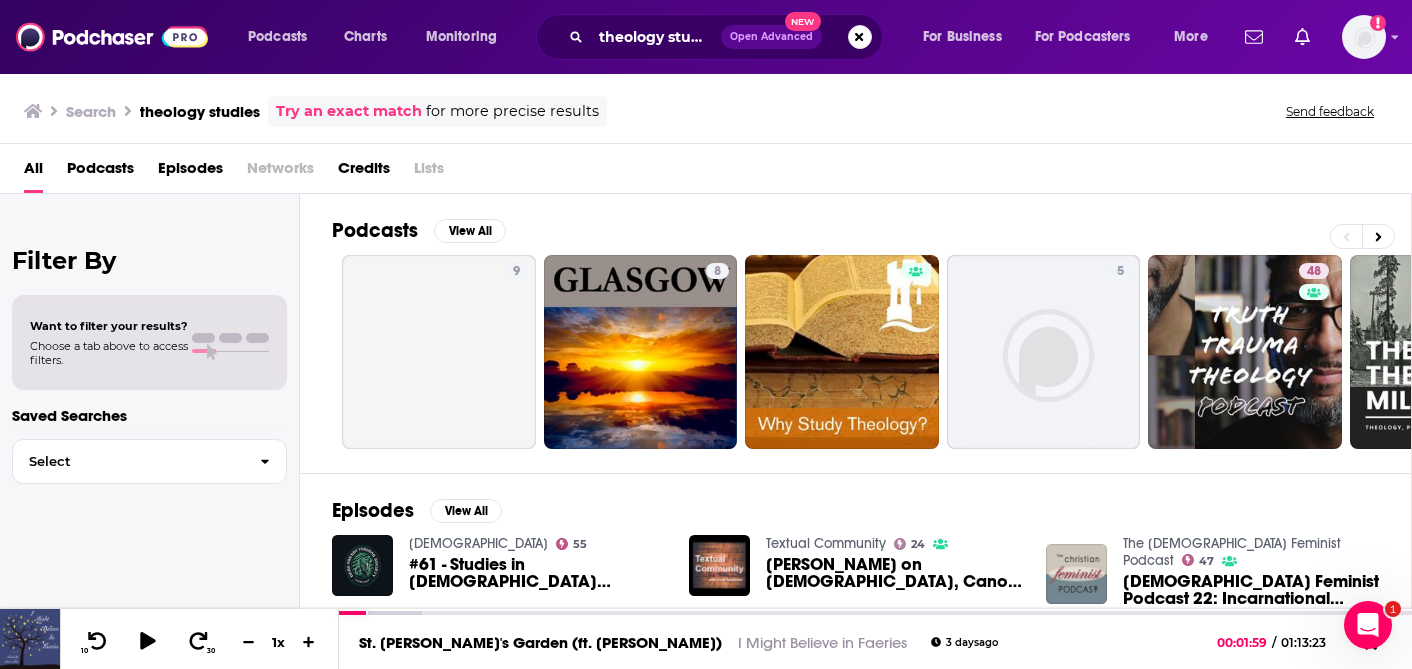 click on "Podcasts" at bounding box center [100, 172] 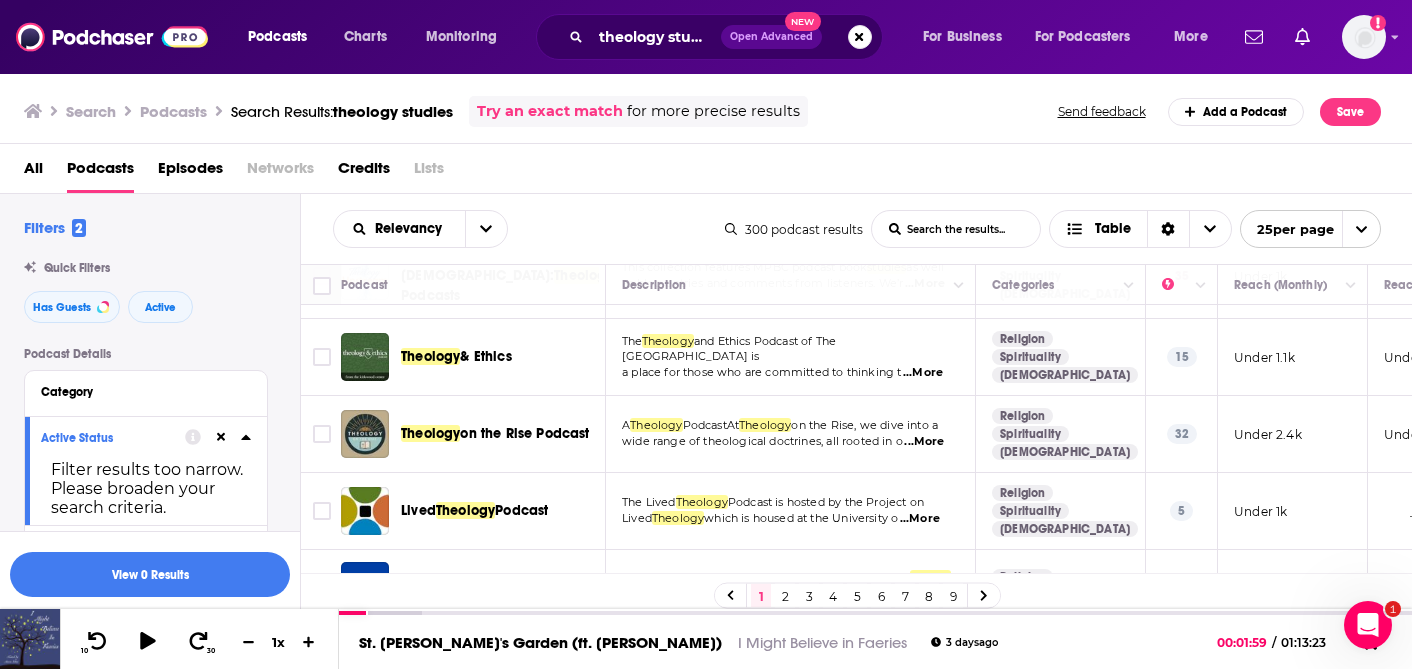 scroll, scrollTop: 0, scrollLeft: 0, axis: both 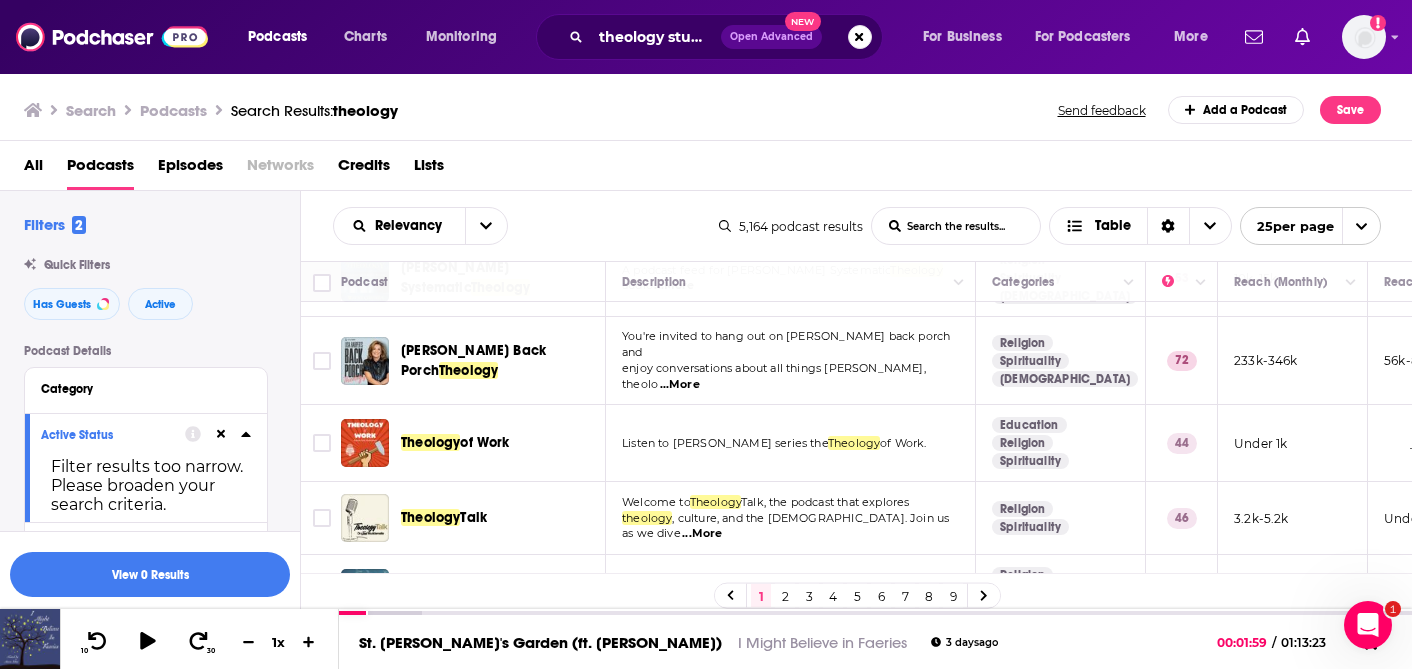 click on "...More" at bounding box center (680, 385) 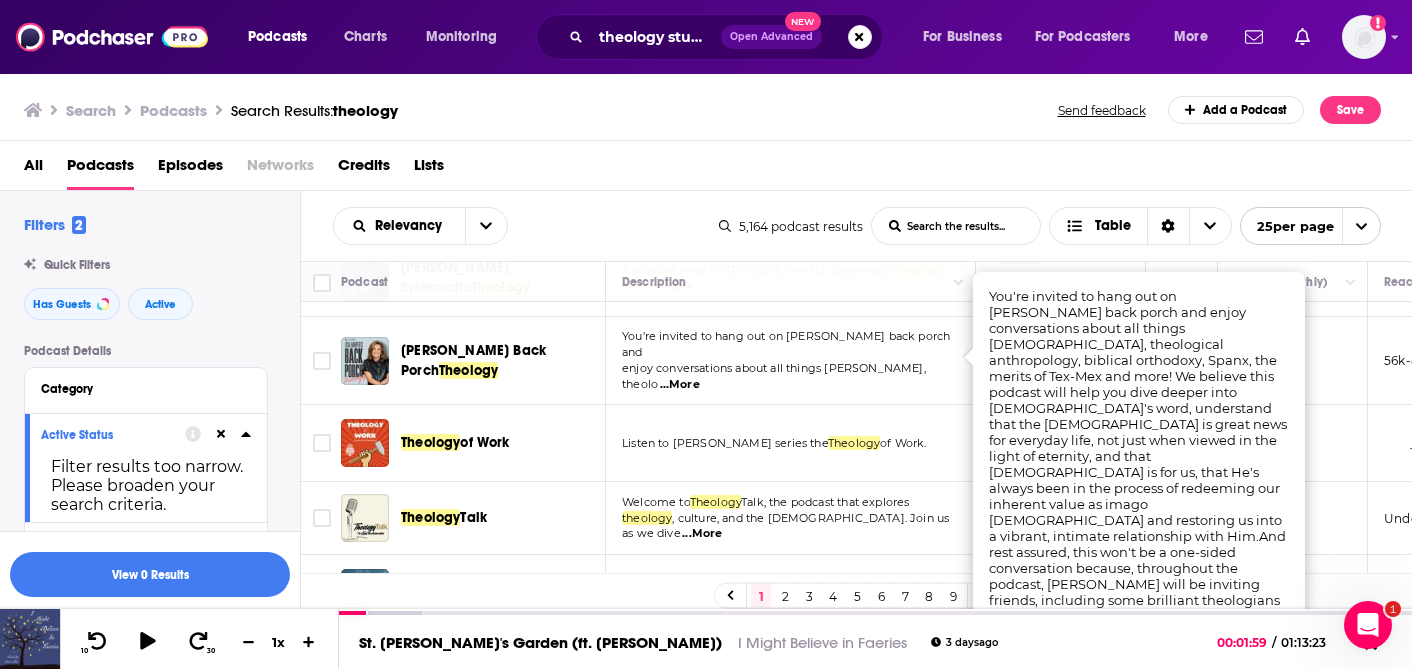 click on "You're invited to hang out on [PERSON_NAME] back porch and enjoy conversations about all things [PERSON_NAME], theolo  ...More" at bounding box center [791, 361] 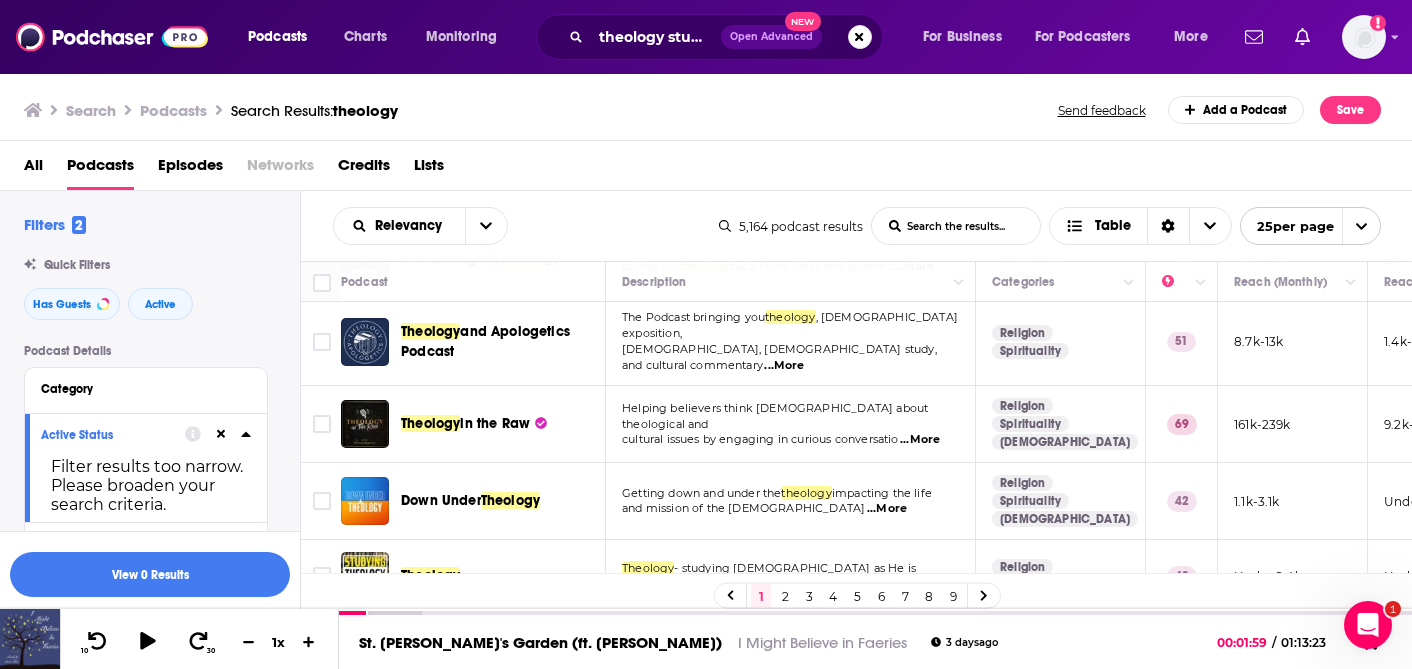 scroll, scrollTop: 1287, scrollLeft: 0, axis: vertical 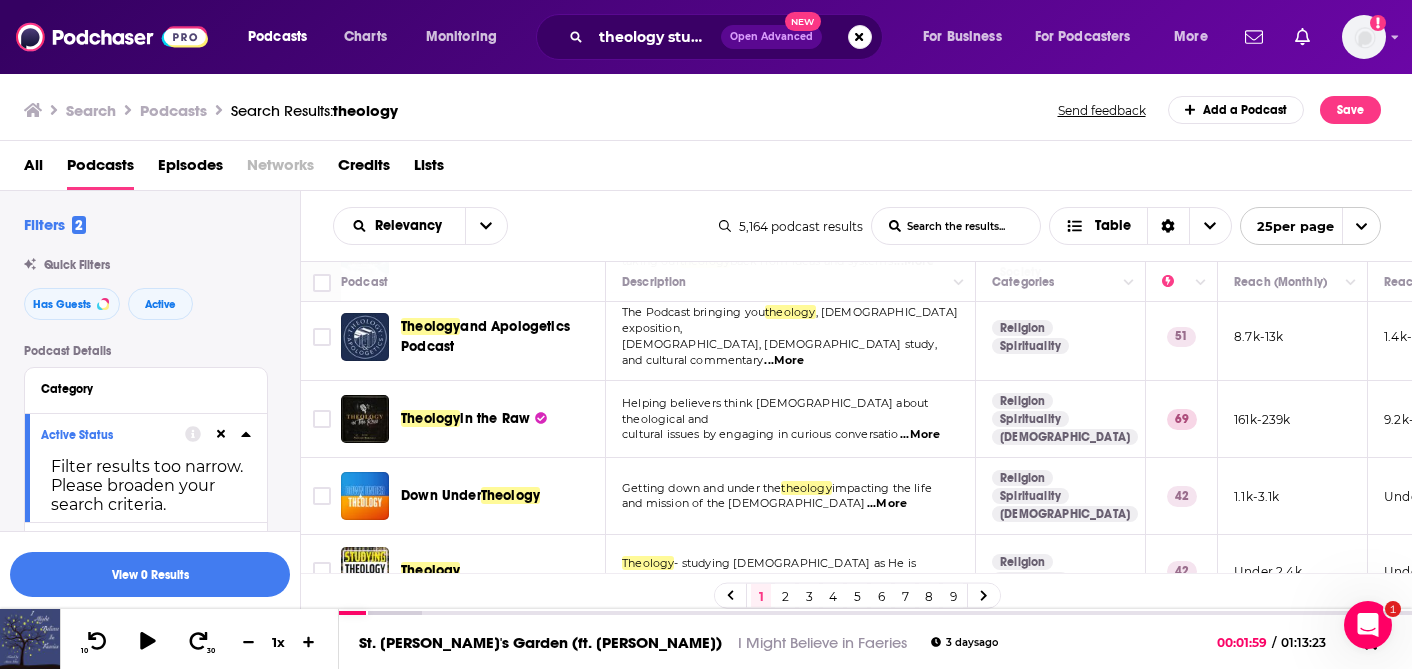 click on "...More" at bounding box center [920, 435] 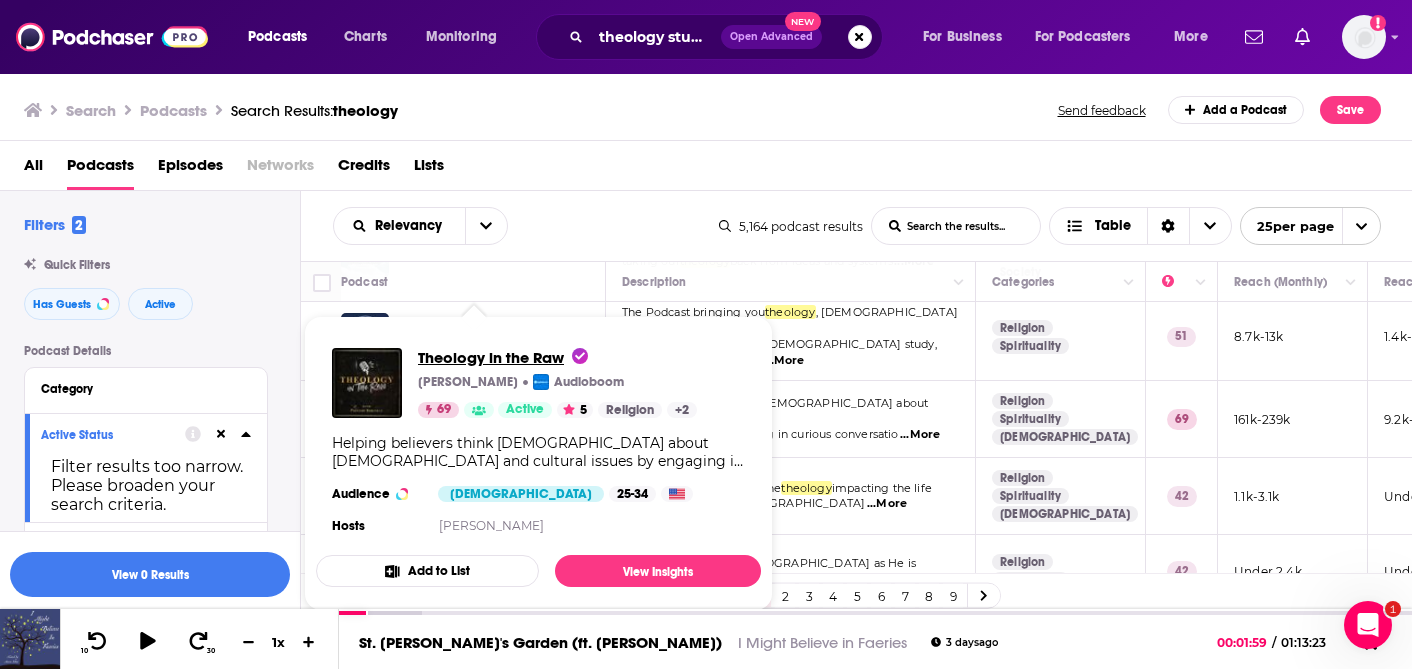 click on "Theology in the Raw" at bounding box center [503, 357] 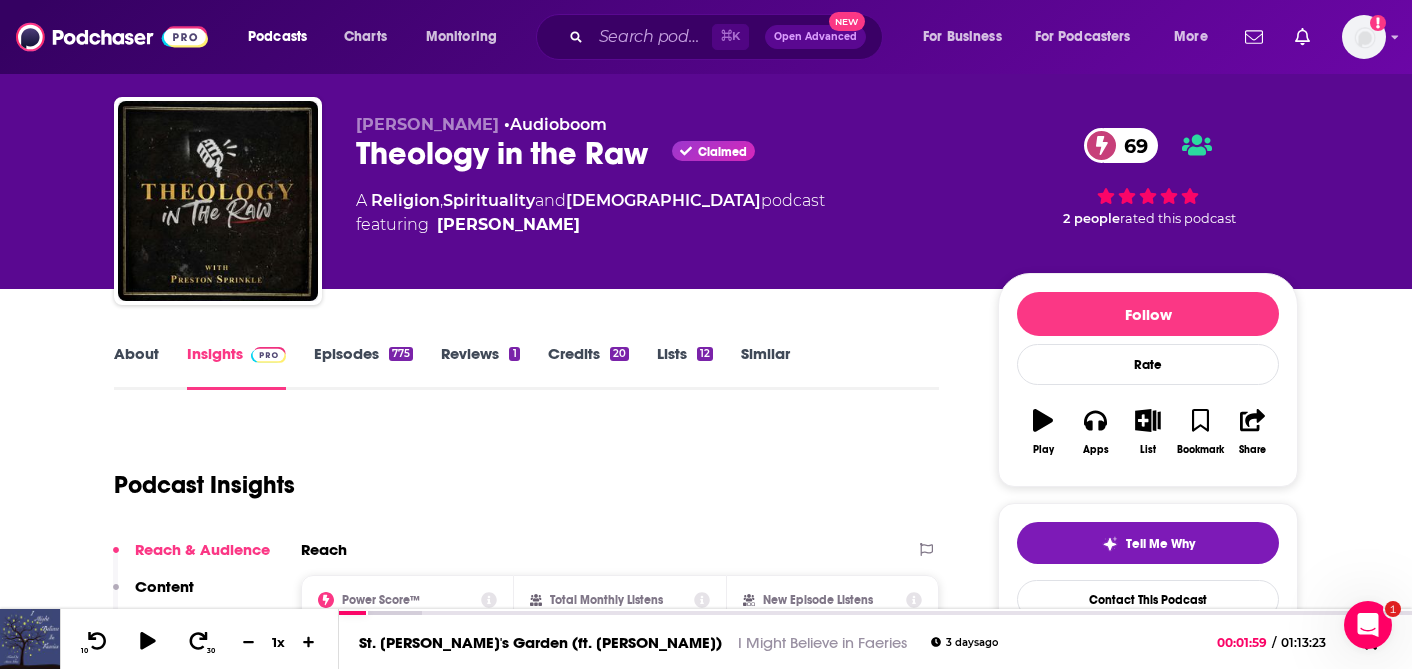 scroll, scrollTop: 56, scrollLeft: 0, axis: vertical 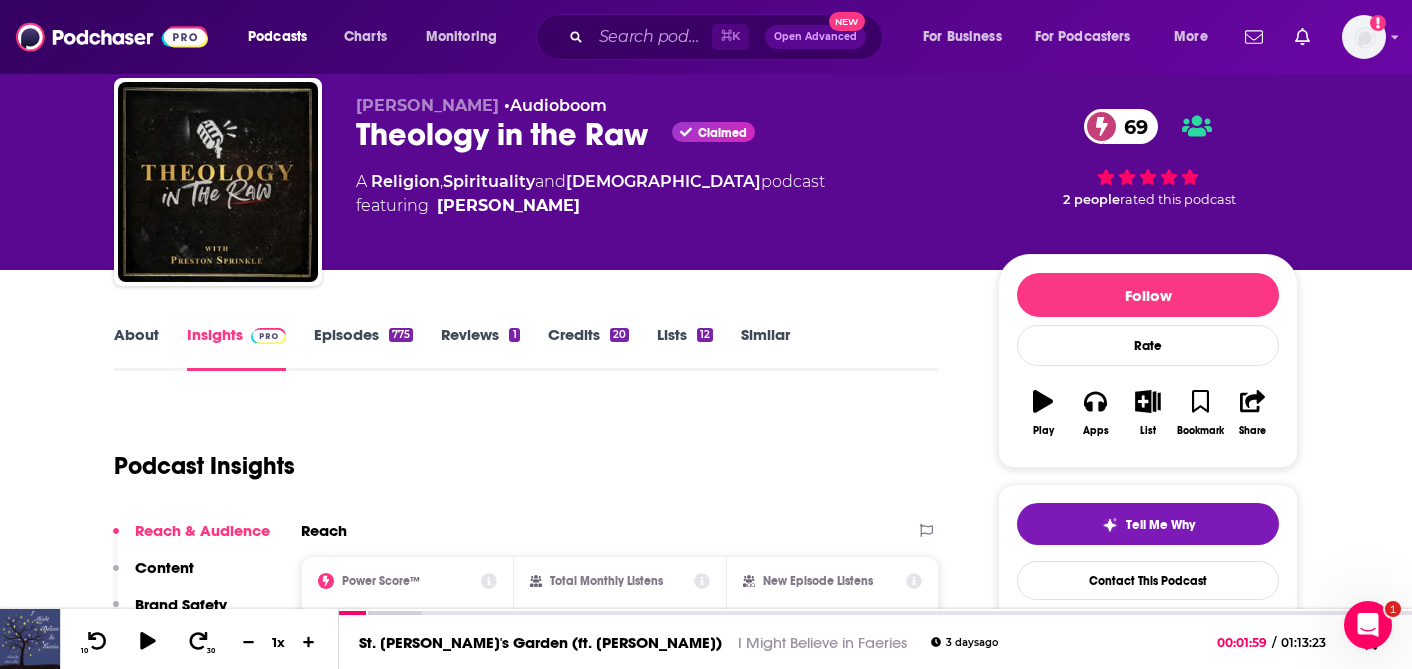 click on "Episodes 775" at bounding box center (363, 348) 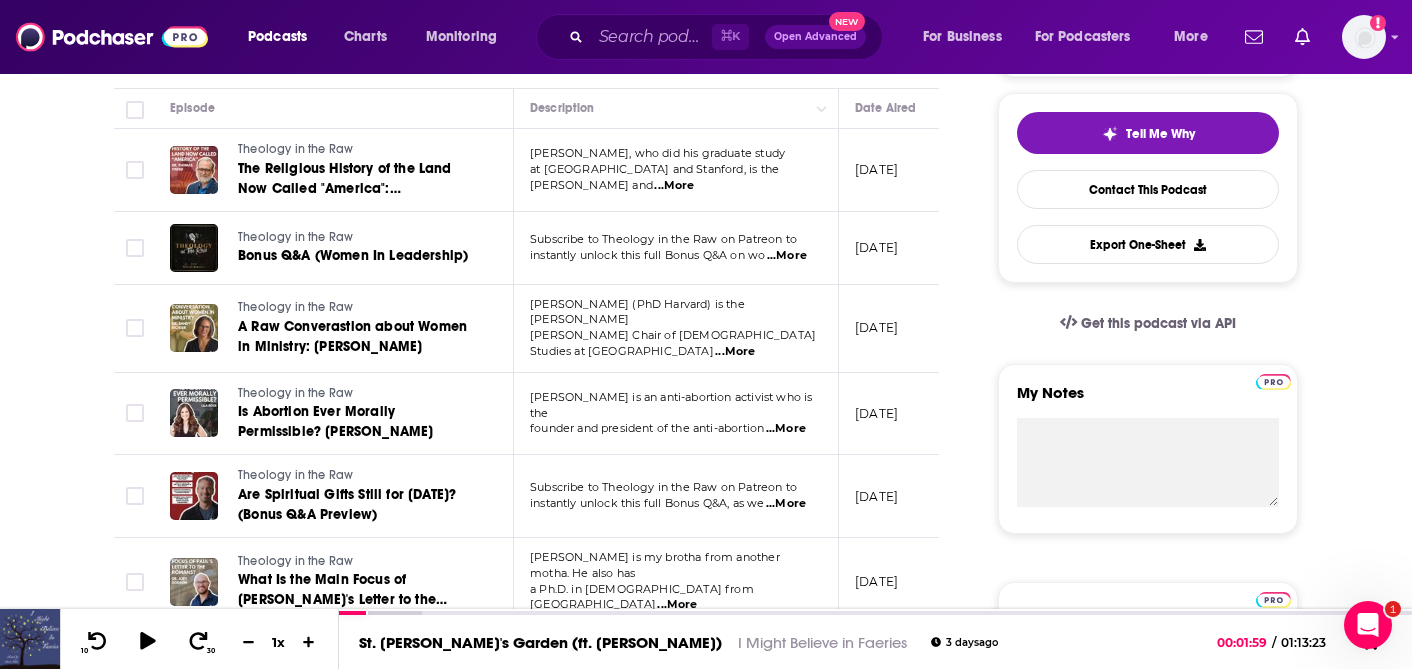 scroll, scrollTop: 448, scrollLeft: 0, axis: vertical 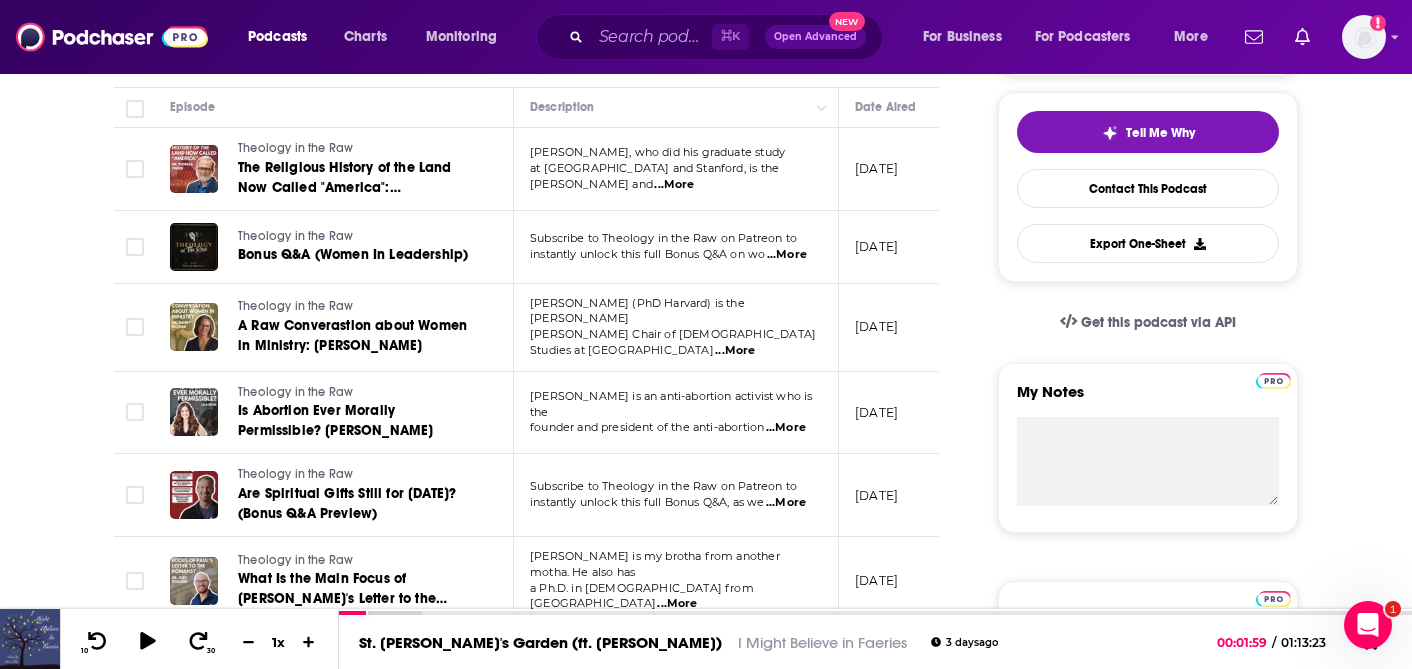 click on "...More" at bounding box center (786, 428) 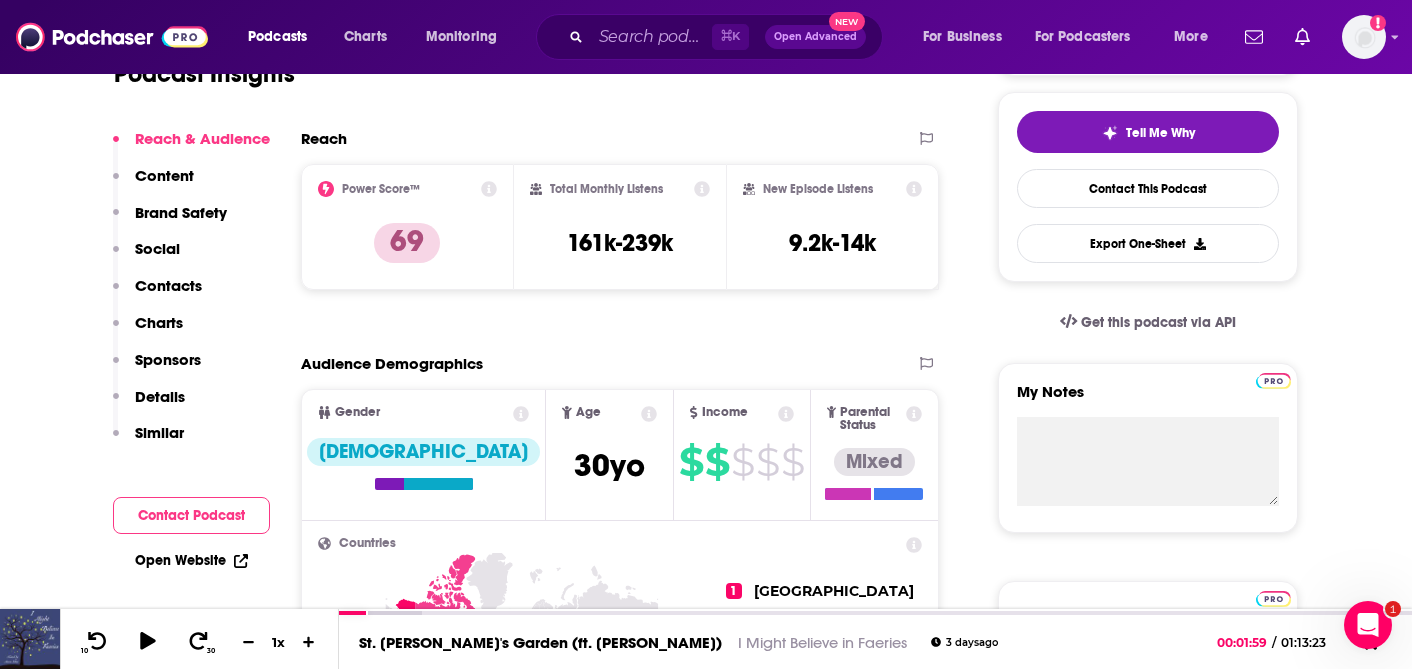 scroll, scrollTop: 0, scrollLeft: 0, axis: both 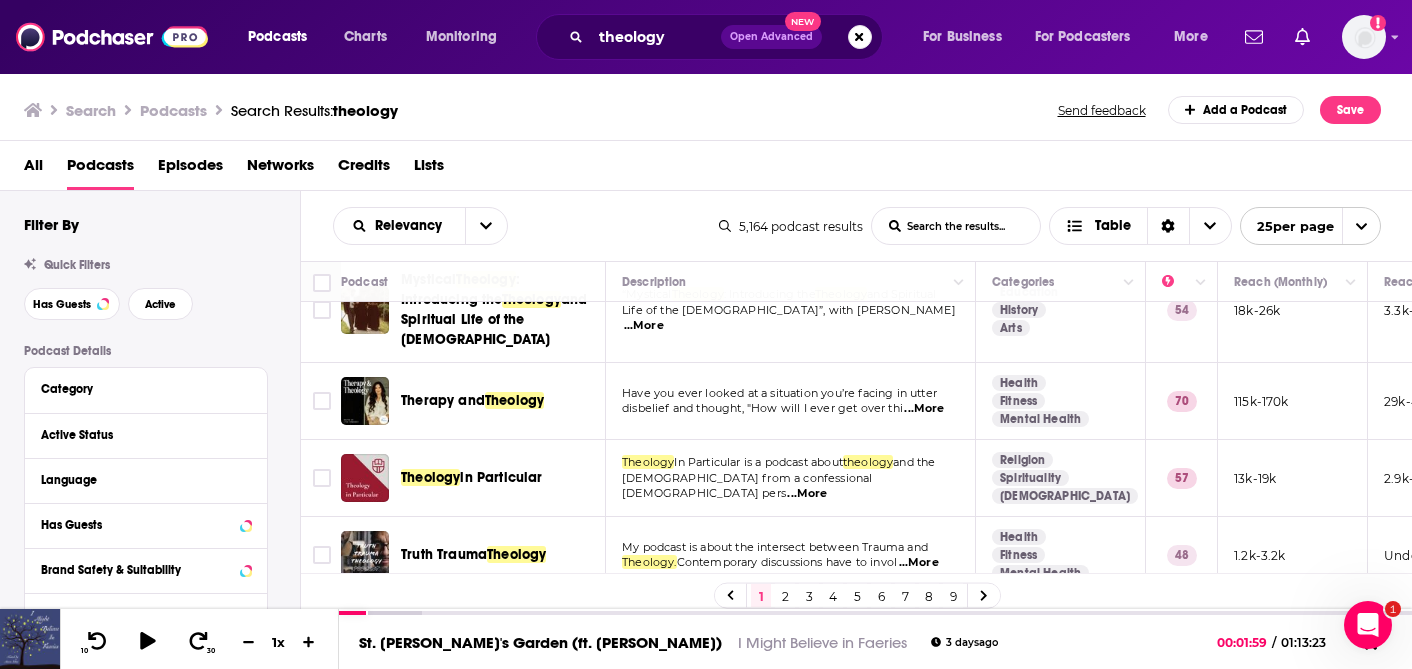 click on "...More" at bounding box center [807, 494] 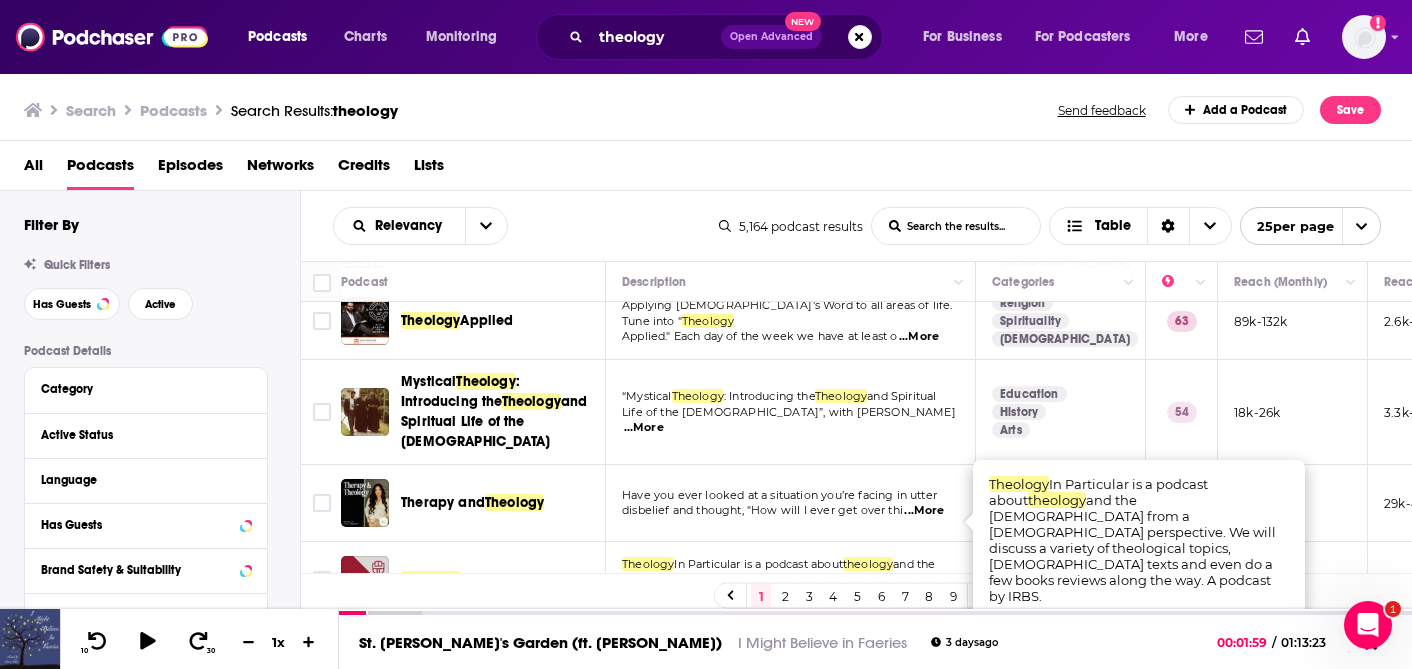 scroll, scrollTop: 126, scrollLeft: 0, axis: vertical 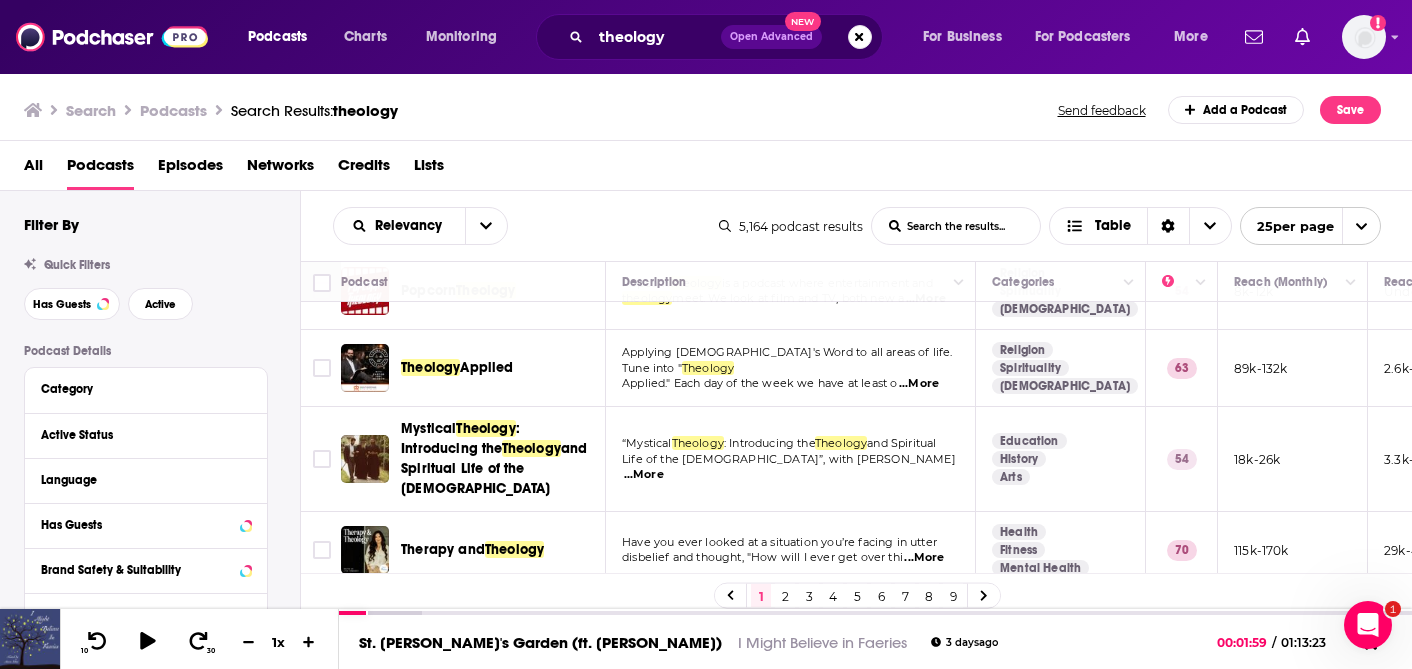 click on "“Mystical  Theology : Introducing the  Theology  and Spiritual Life of the [DEMOGRAPHIC_DATA]”, with Prof. Christoph  ...More" at bounding box center (791, 459) 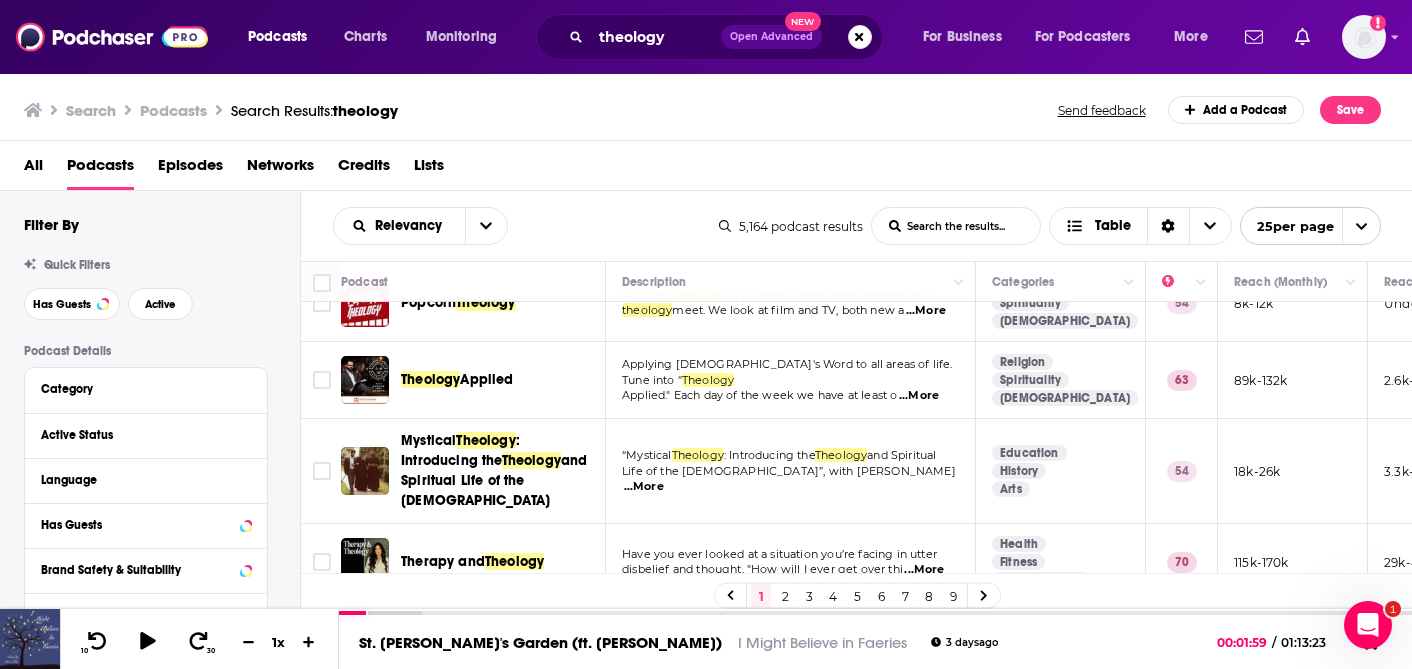click on "...More" at bounding box center (644, 487) 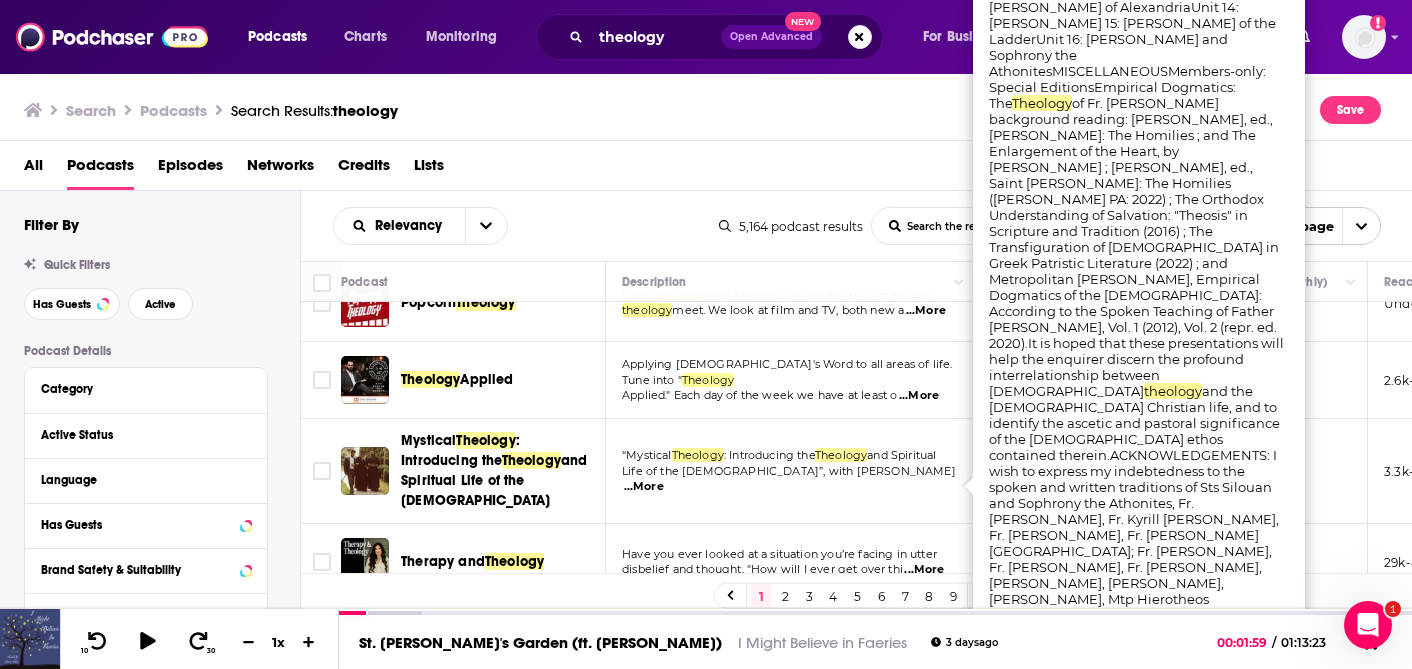 scroll, scrollTop: 92, scrollLeft: 0, axis: vertical 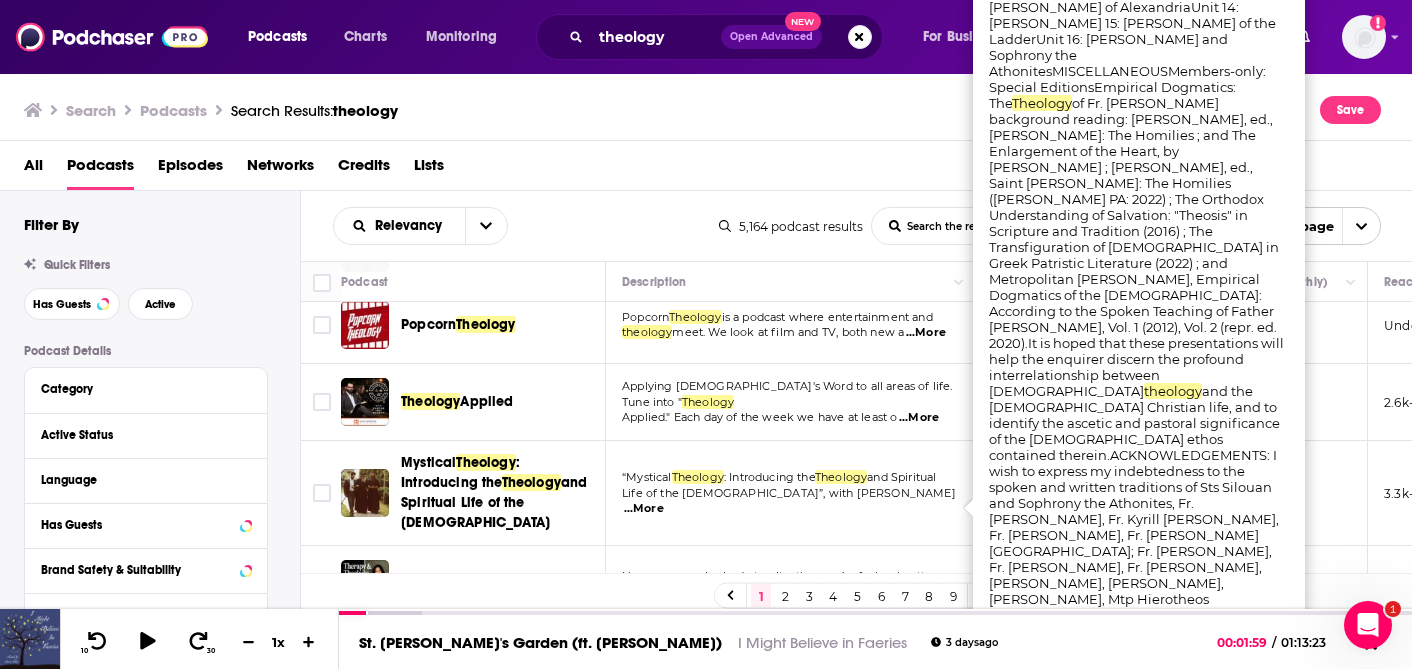 click on "“Mystical  Theology : Introducing the  Theology  and Spiritual Life of the [DEMOGRAPHIC_DATA]”, with Prof. Christoph  ...More" at bounding box center [791, 493] 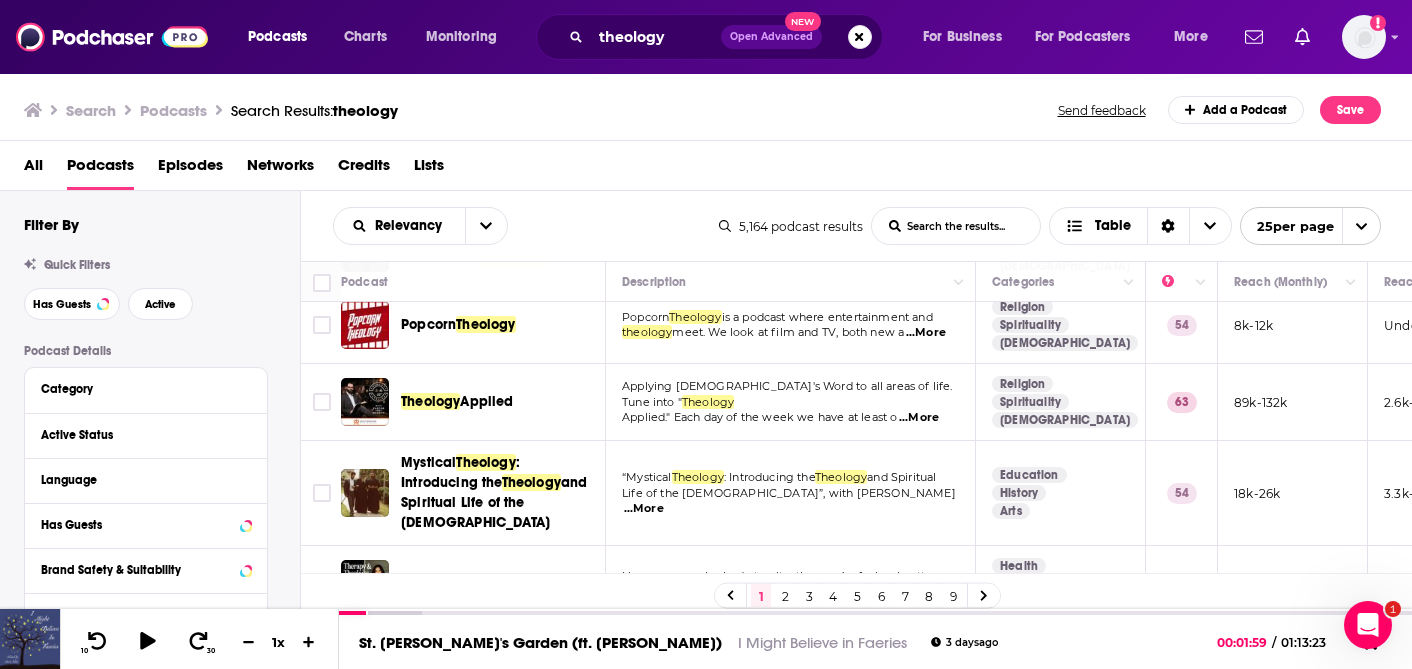 click on "Life of the [DEMOGRAPHIC_DATA]”, with [PERSON_NAME]" at bounding box center (789, 493) 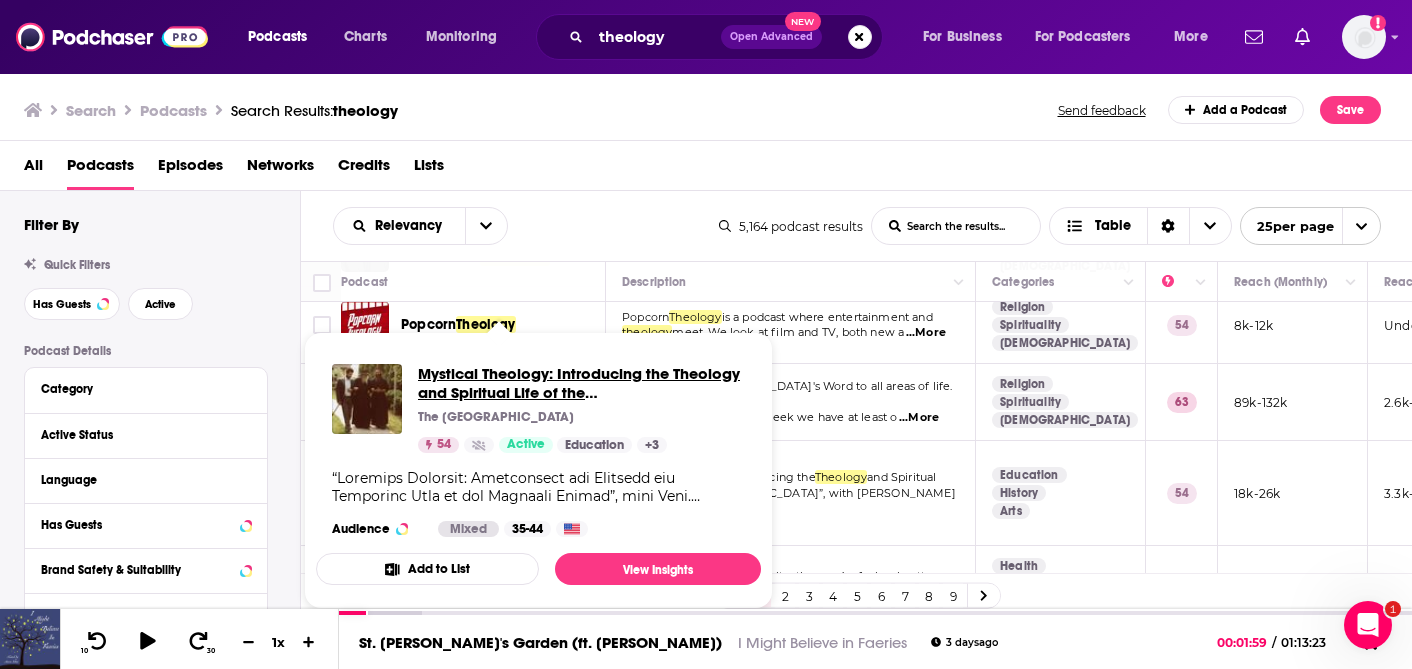 click on "Mystical Theology: Introducing the Theology and Spiritual Life of the [DEMOGRAPHIC_DATA]" at bounding box center (581, 383) 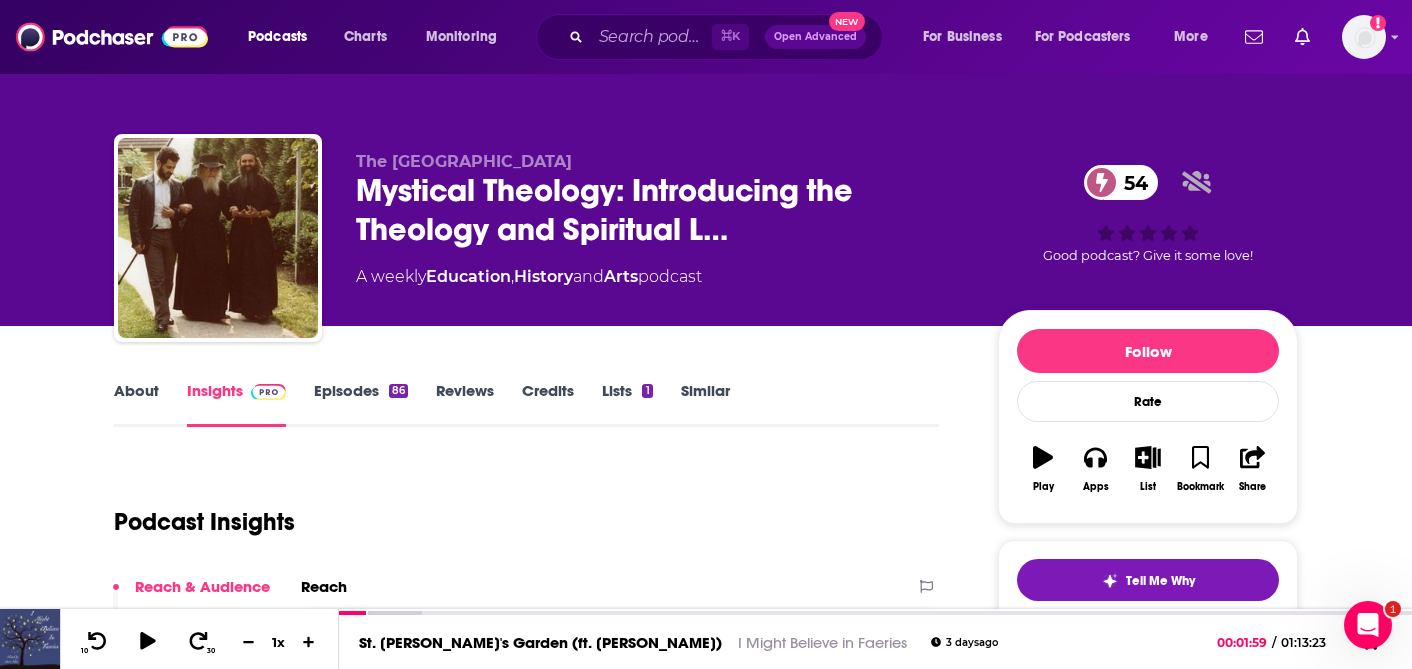 scroll, scrollTop: 69, scrollLeft: 0, axis: vertical 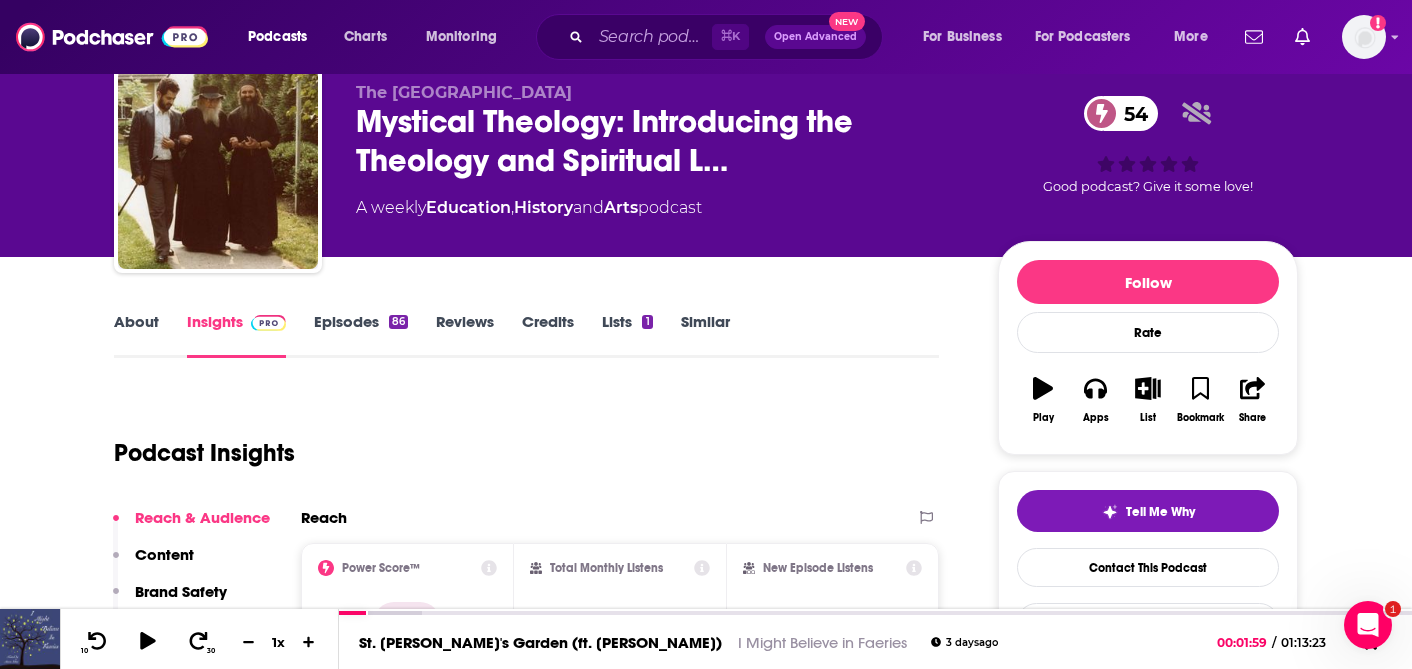 click on "About" at bounding box center (136, 335) 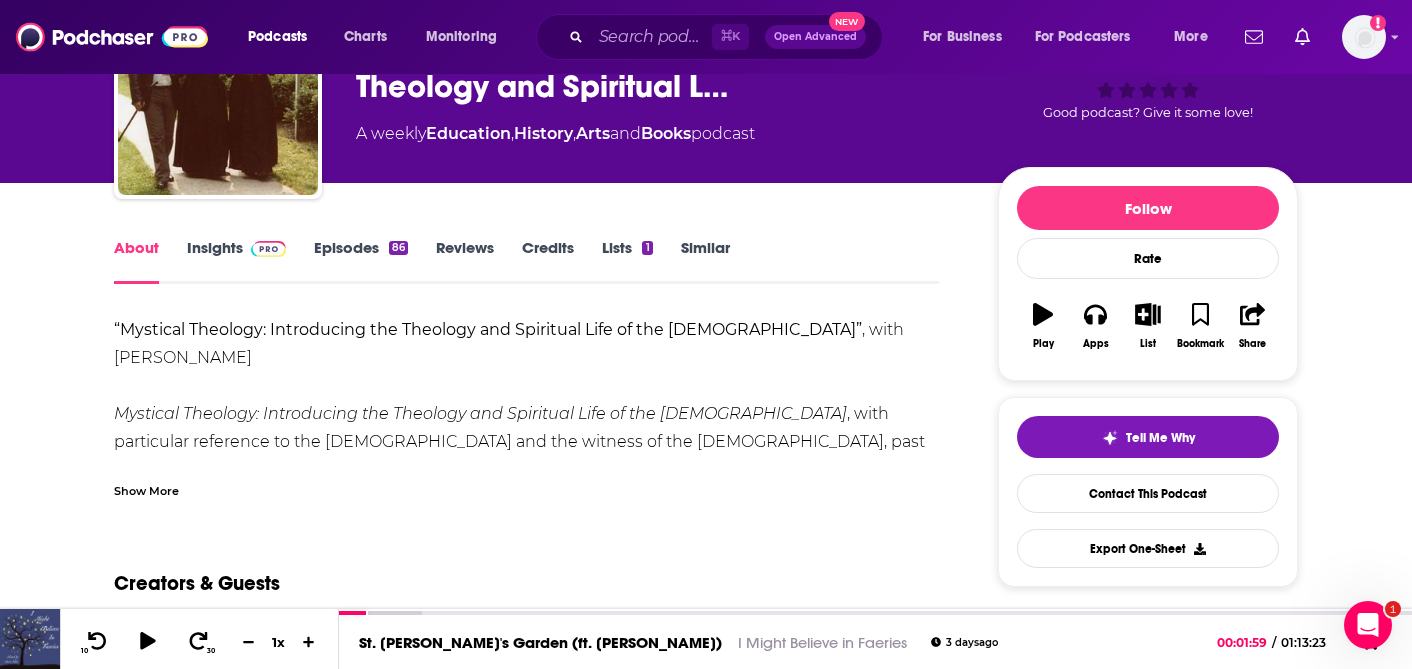 scroll, scrollTop: 155, scrollLeft: 0, axis: vertical 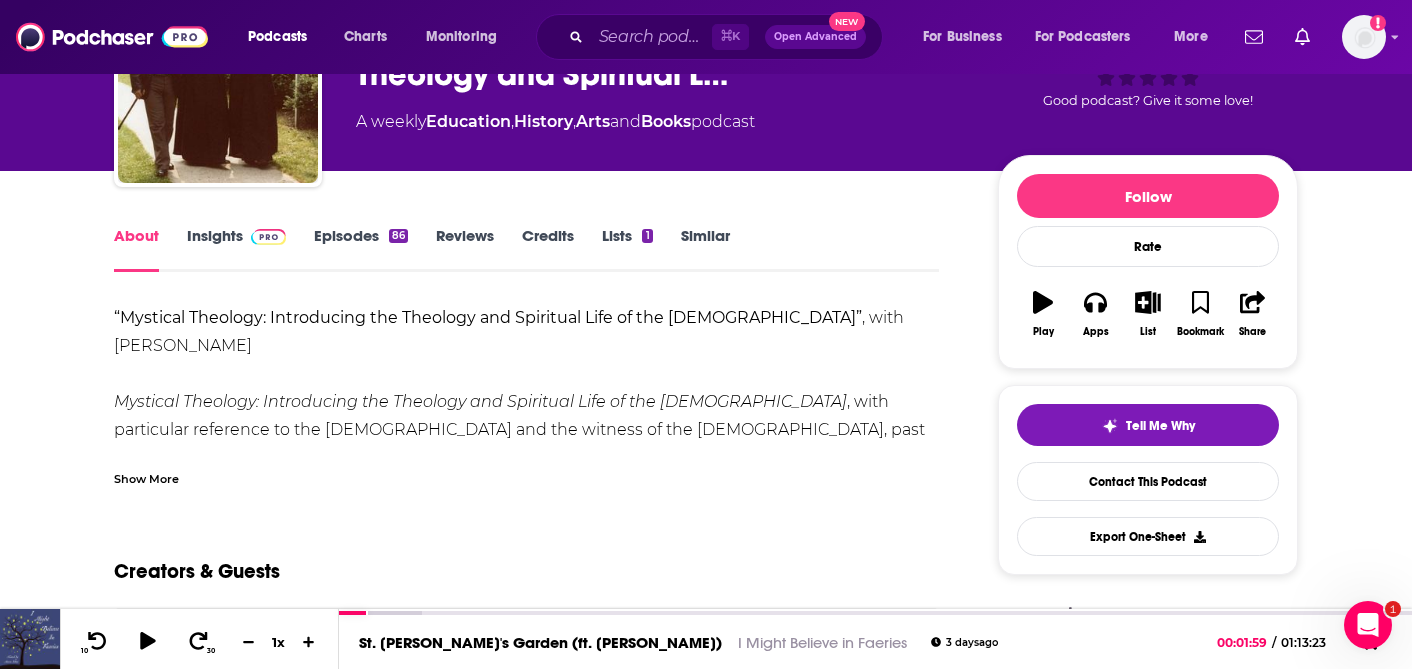 click on "Episodes 86" at bounding box center [361, 249] 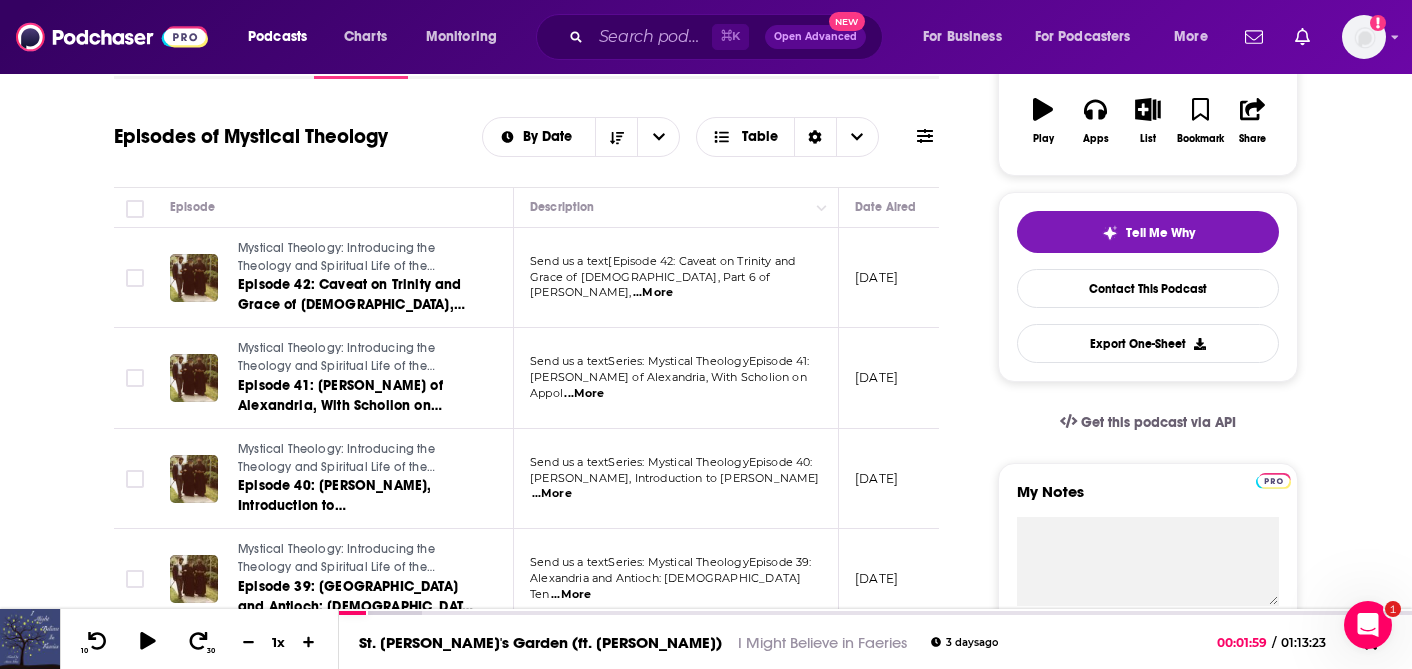 scroll, scrollTop: 348, scrollLeft: 0, axis: vertical 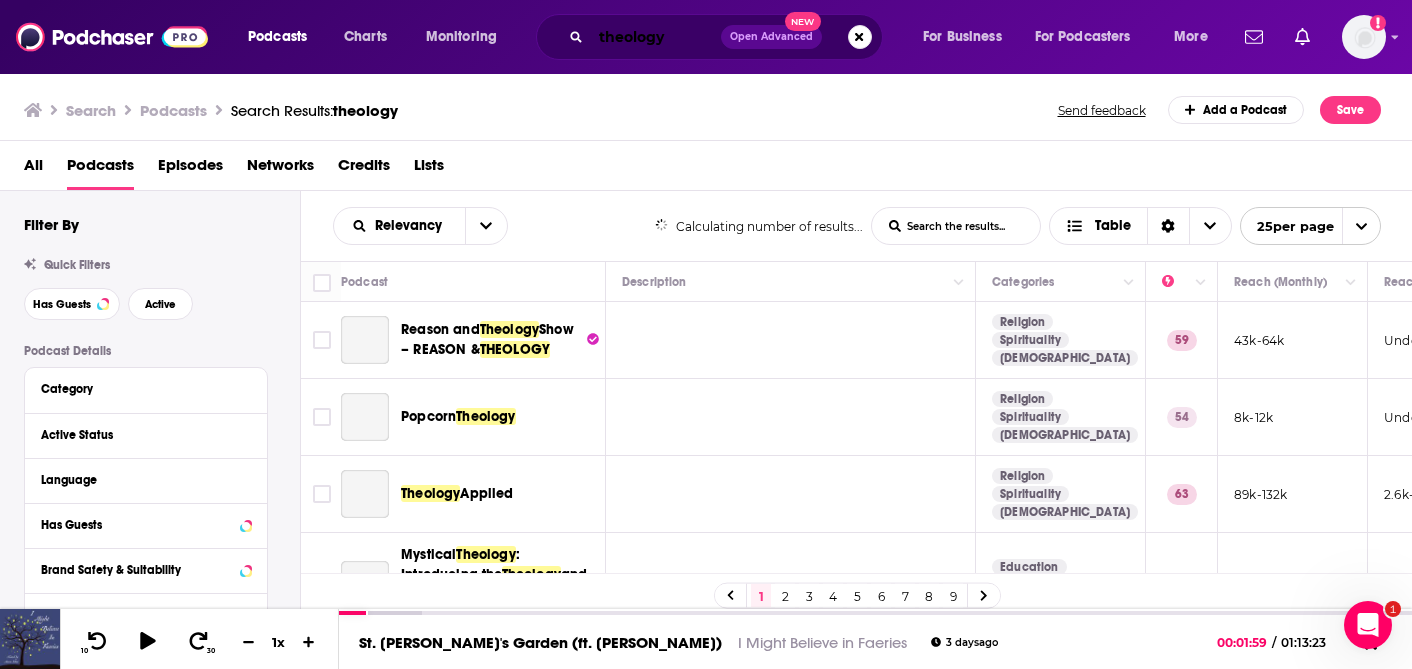 click on "theology" at bounding box center [656, 37] 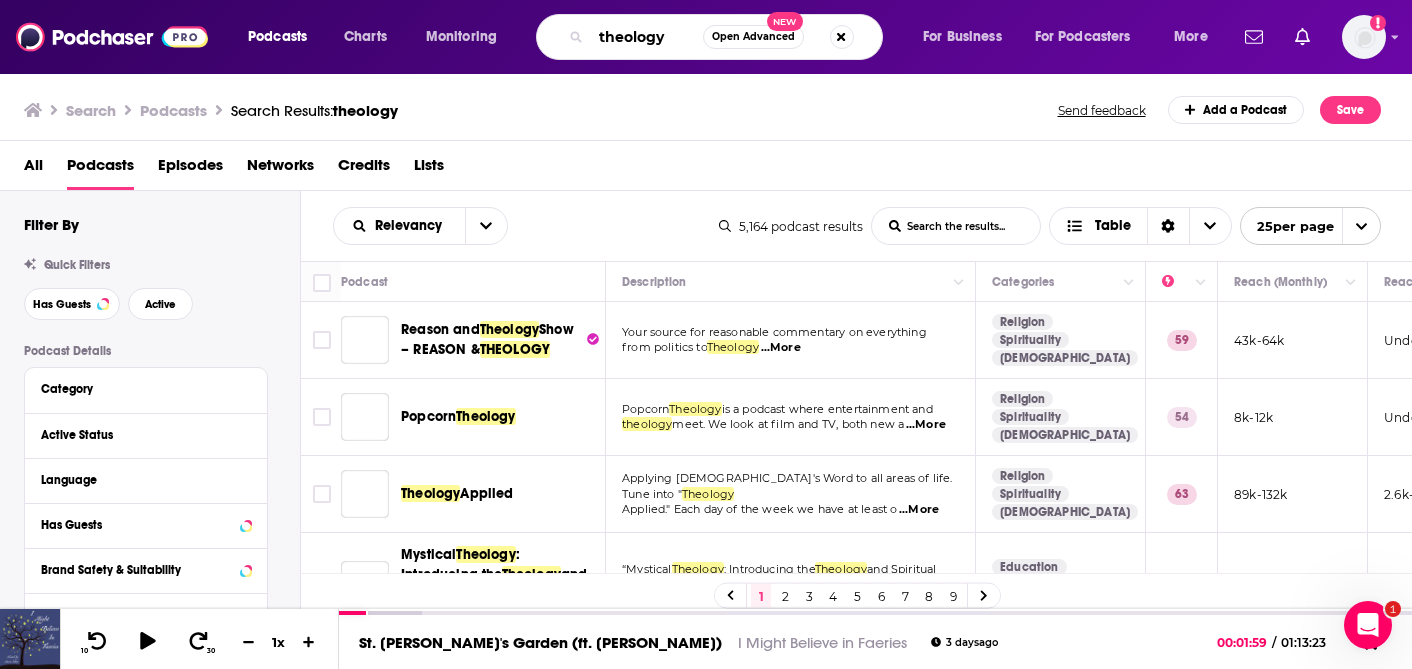 click on "theology" at bounding box center [647, 37] 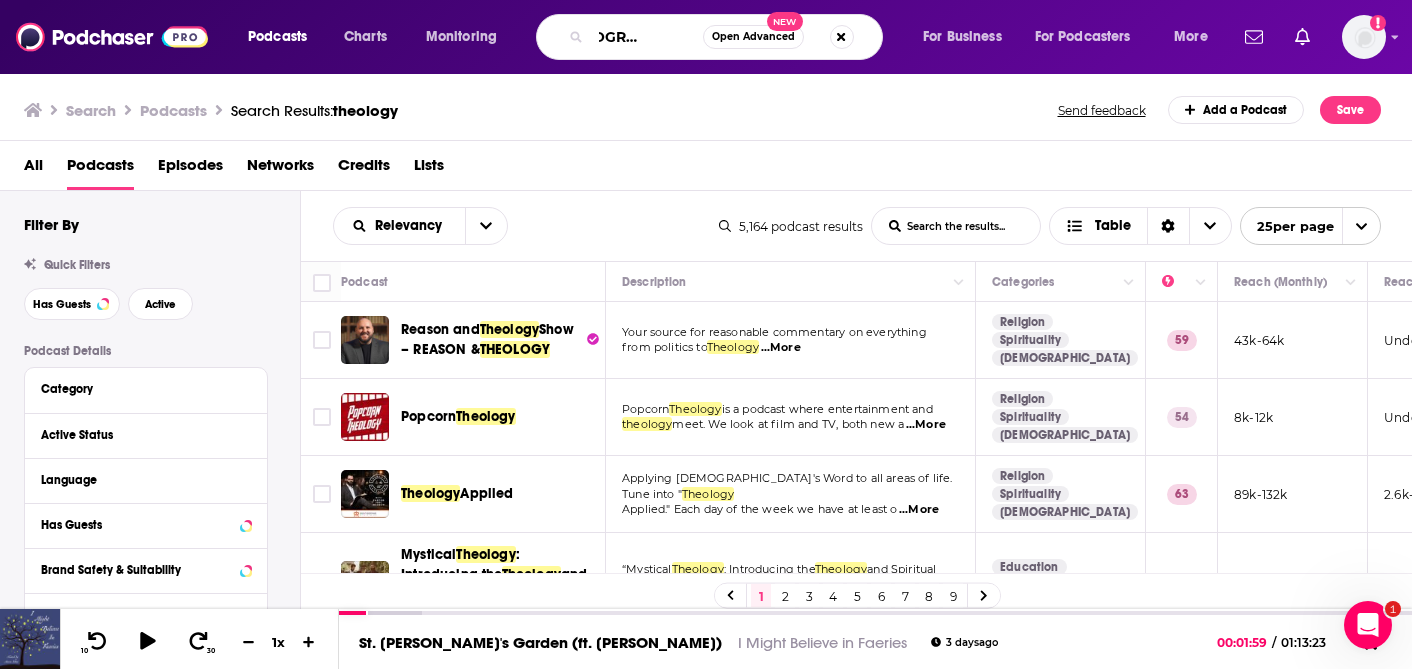 scroll, scrollTop: 0, scrollLeft: 52, axis: horizontal 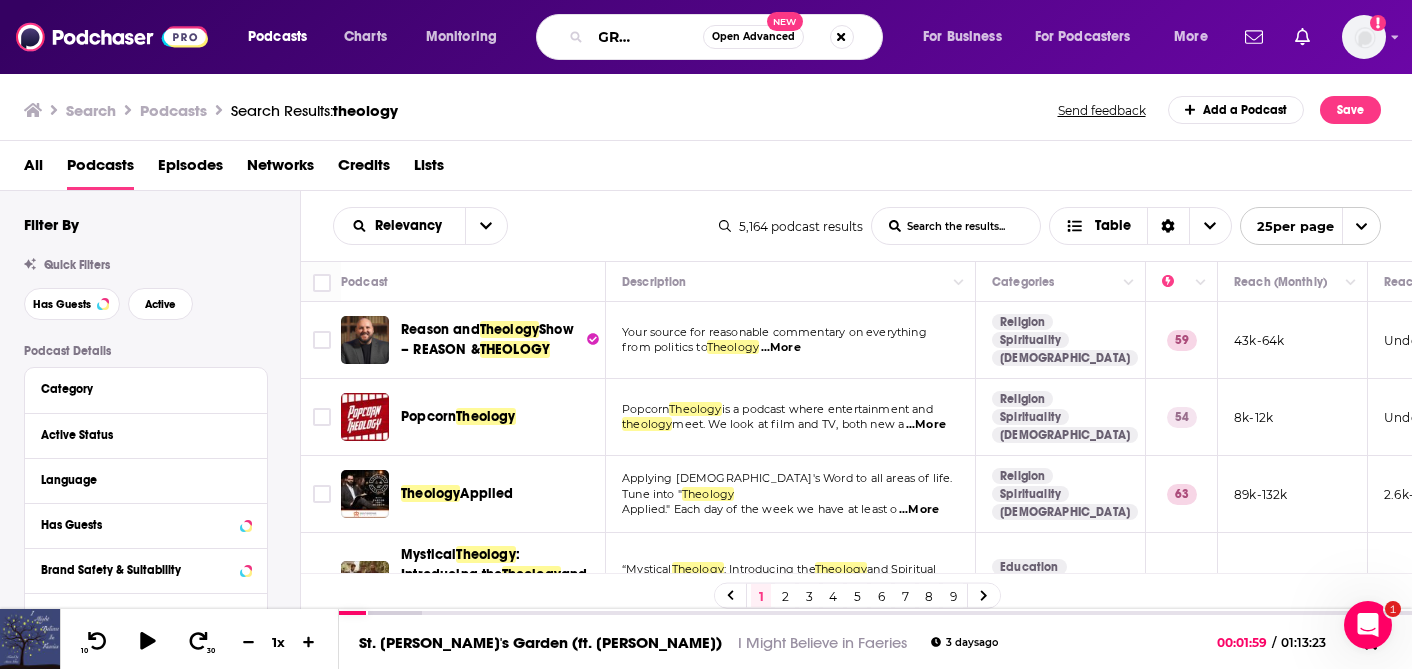 click on "[DEMOGRAPHIC_DATA] studies" at bounding box center (647, 37) 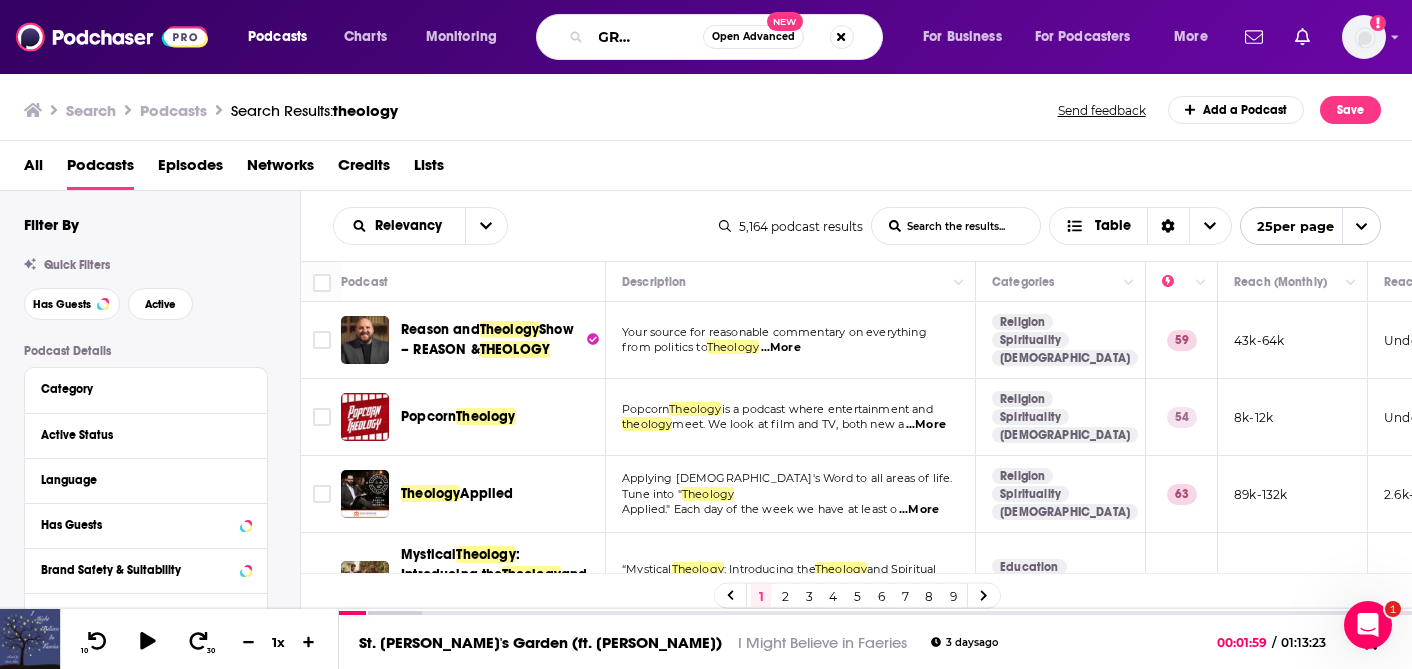 scroll, scrollTop: 0, scrollLeft: 0, axis: both 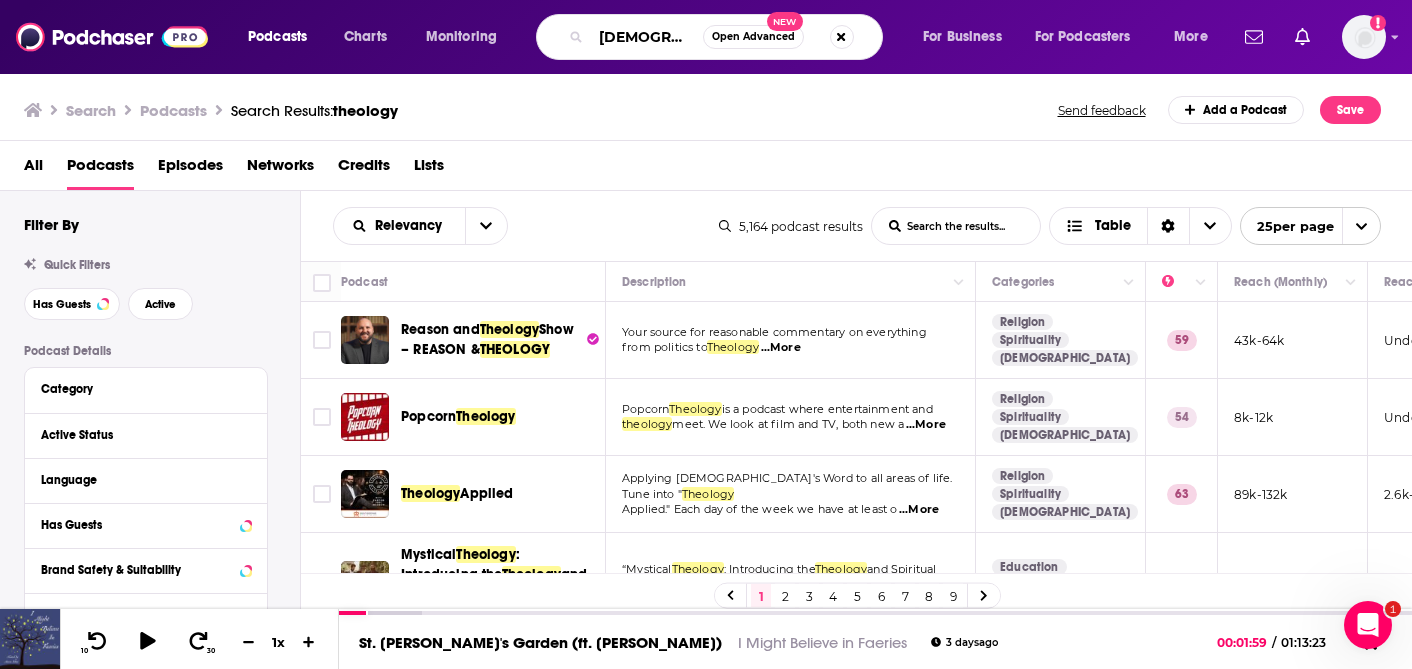 click on "[DEMOGRAPHIC_DATA]  studies" at bounding box center [647, 37] 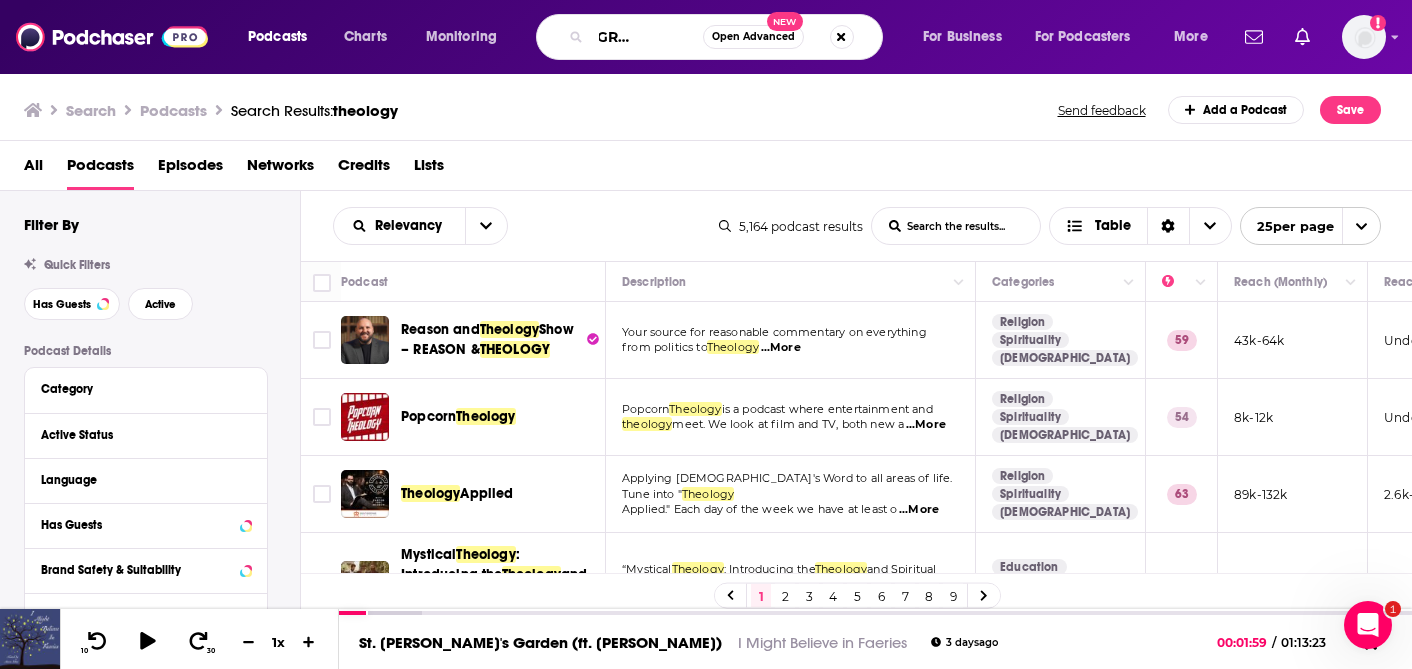 scroll, scrollTop: 0, scrollLeft: 49, axis: horizontal 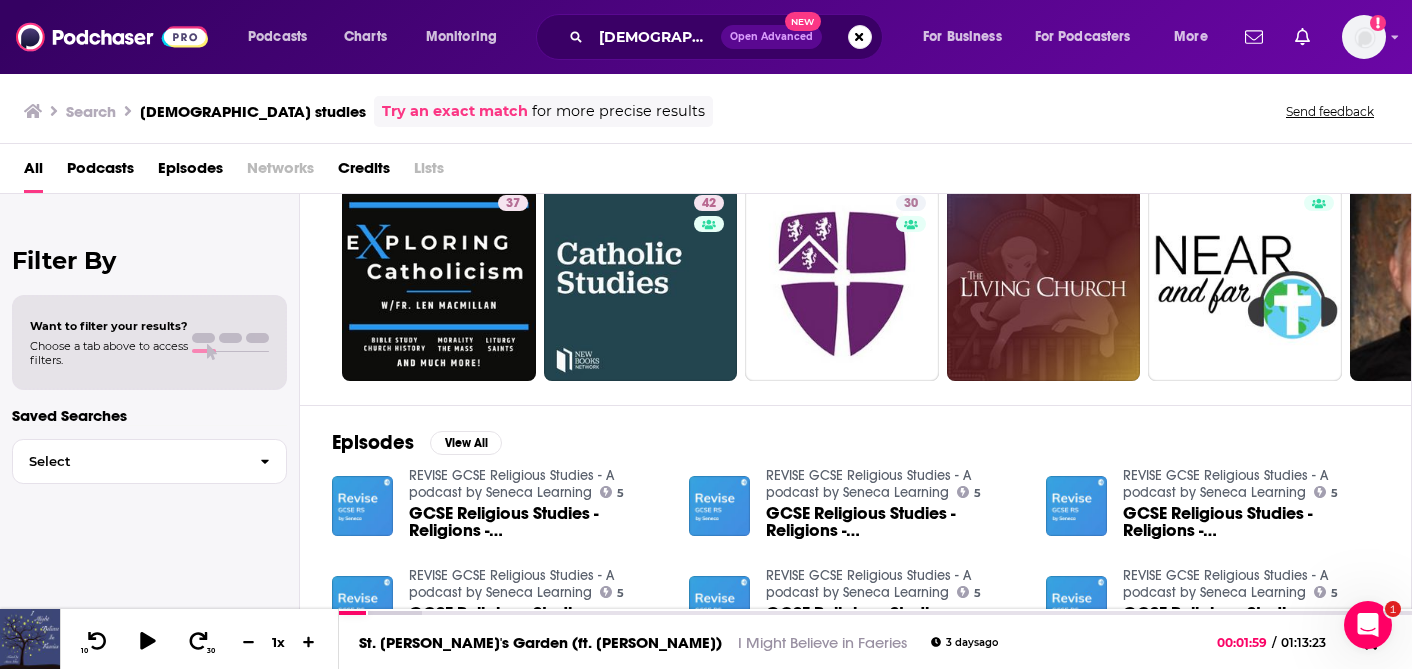 click on "Podcasts" at bounding box center (100, 172) 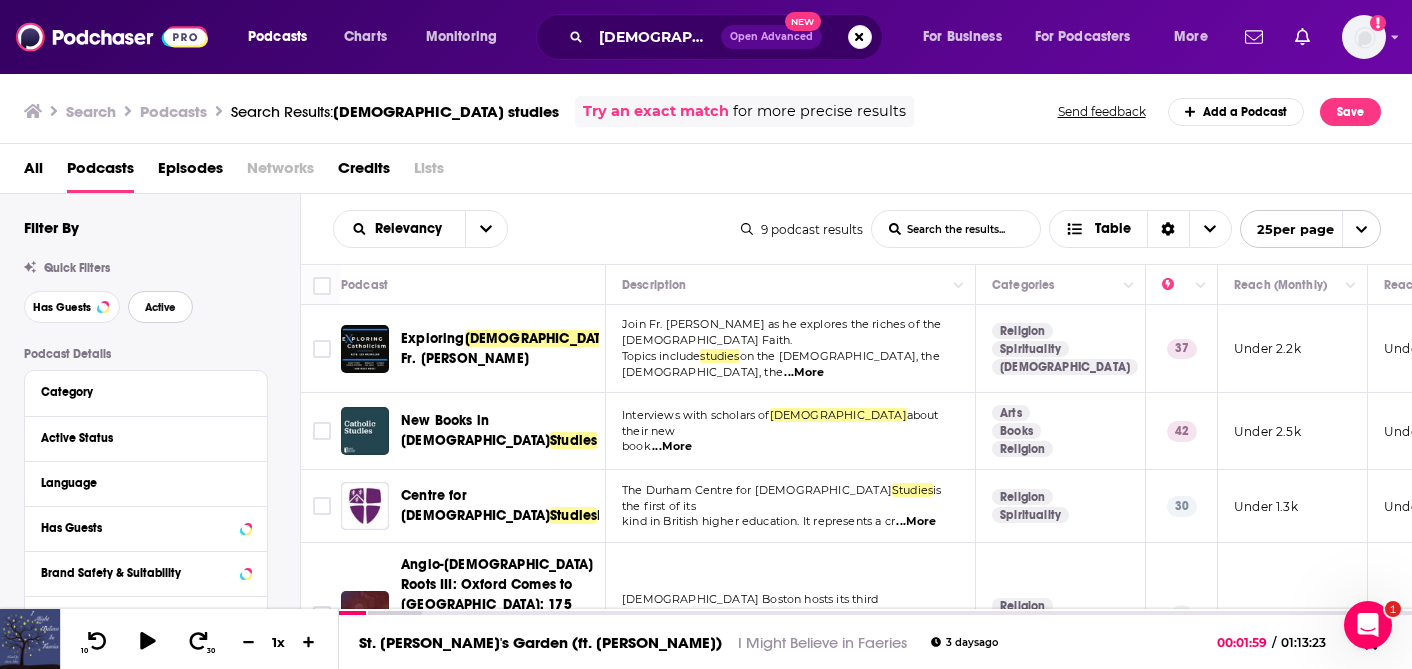 click on "Active" at bounding box center [160, 307] 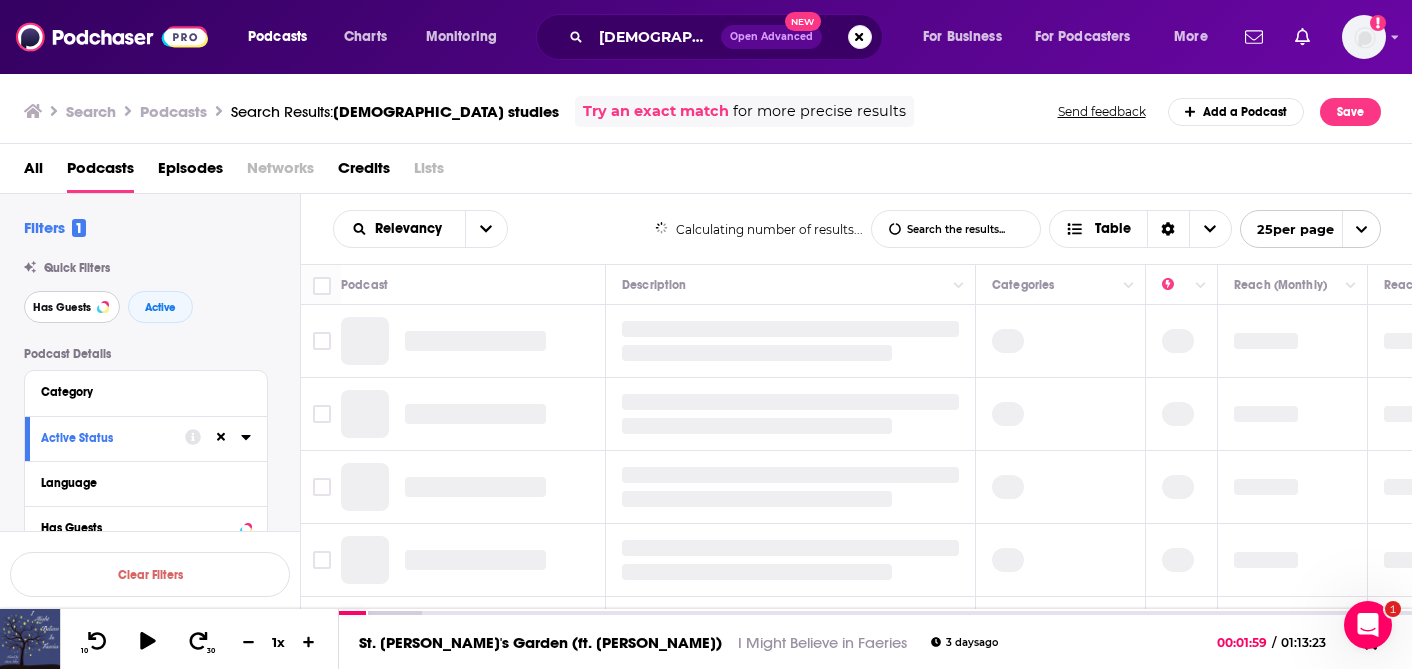 click on "Has Guests" at bounding box center [62, 307] 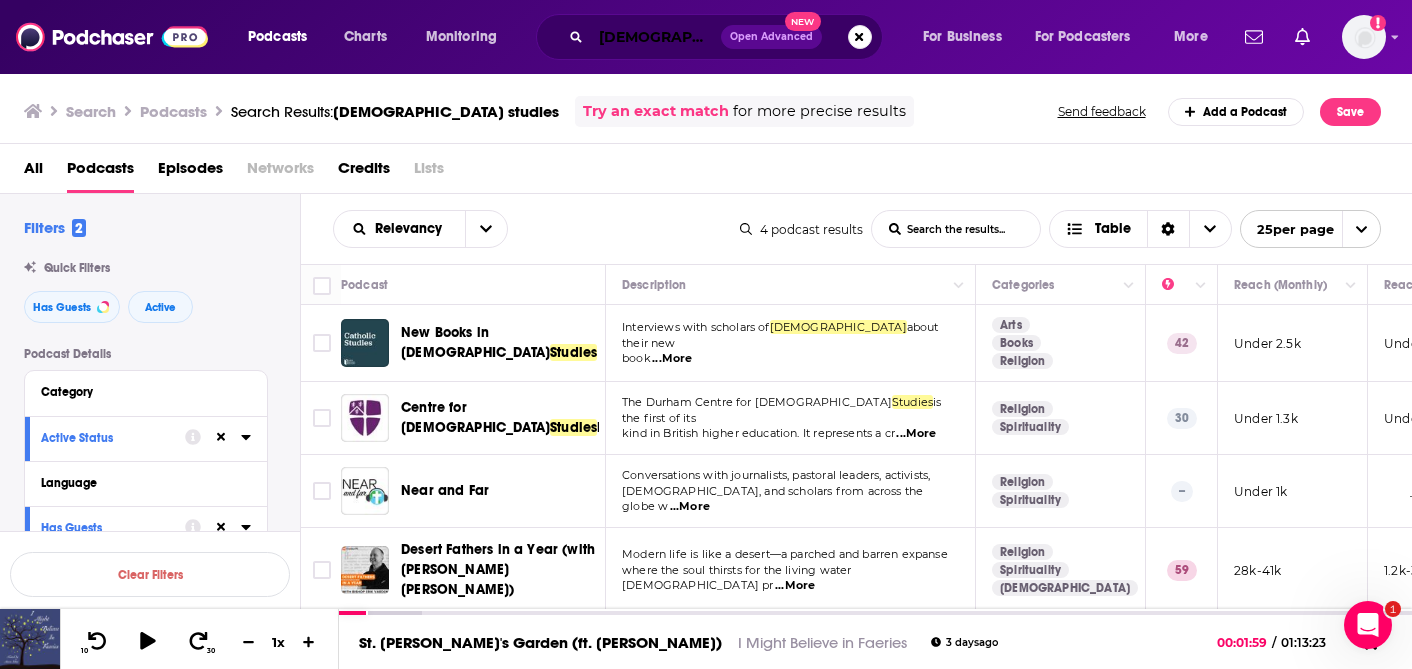 click on "[DEMOGRAPHIC_DATA] studies" at bounding box center [656, 37] 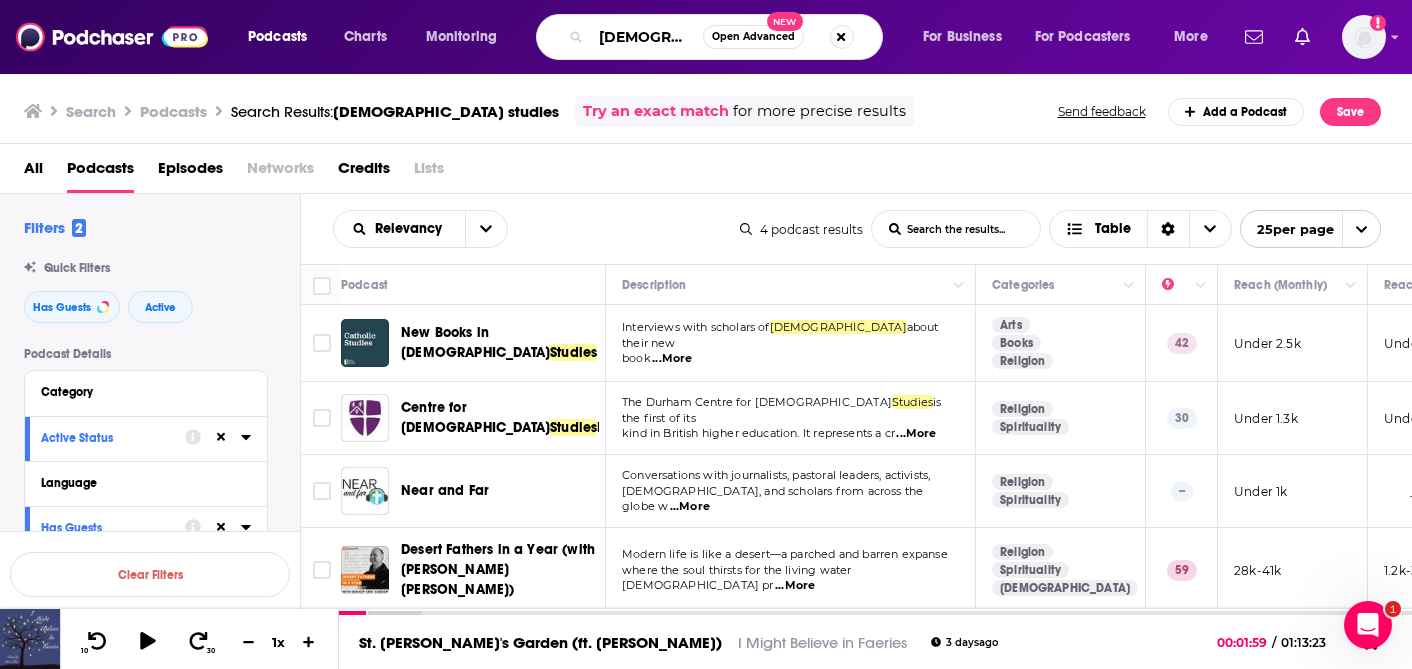 click on "[DEMOGRAPHIC_DATA] studies" at bounding box center (647, 37) 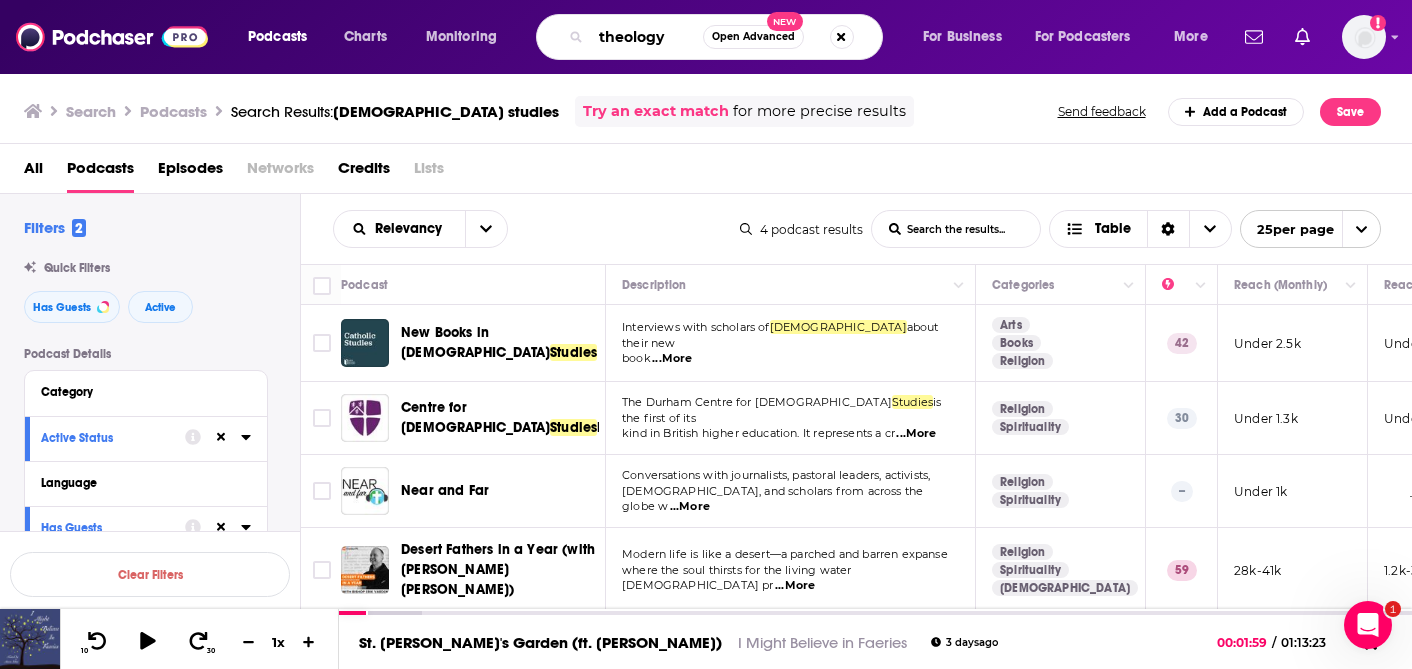 type on "theology" 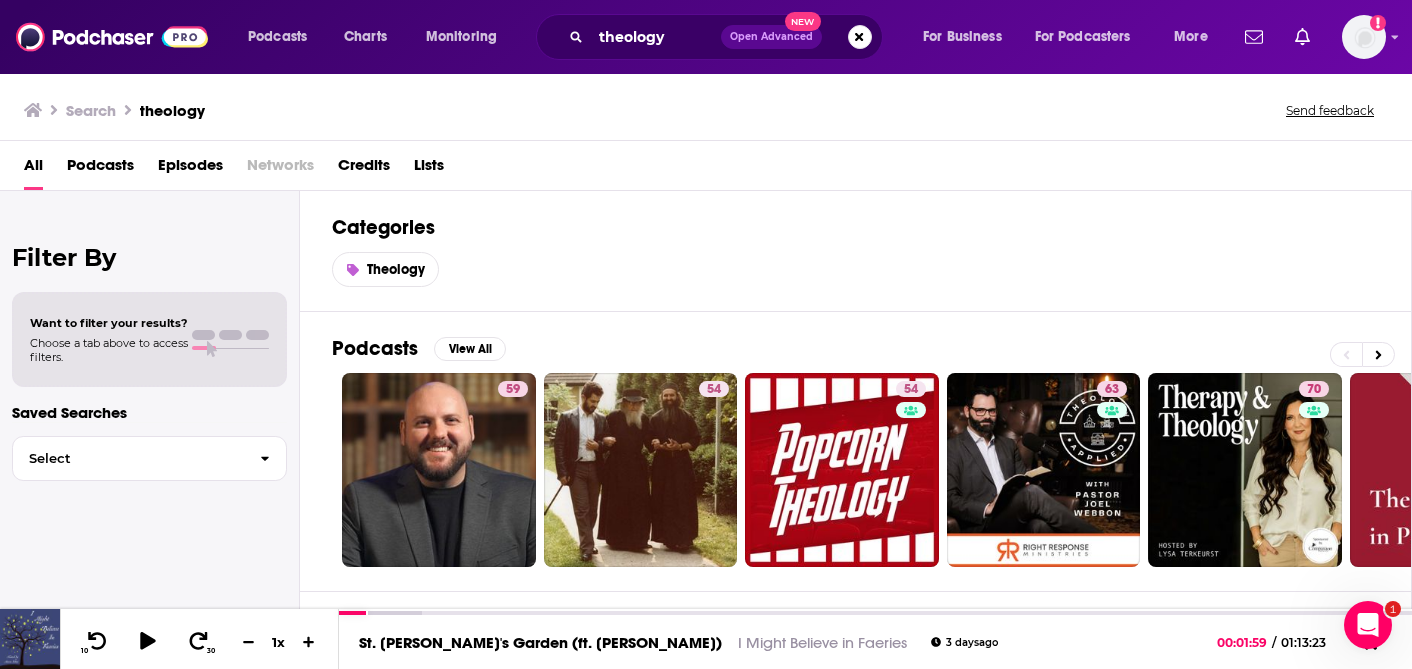 click on "Podcasts" at bounding box center [100, 169] 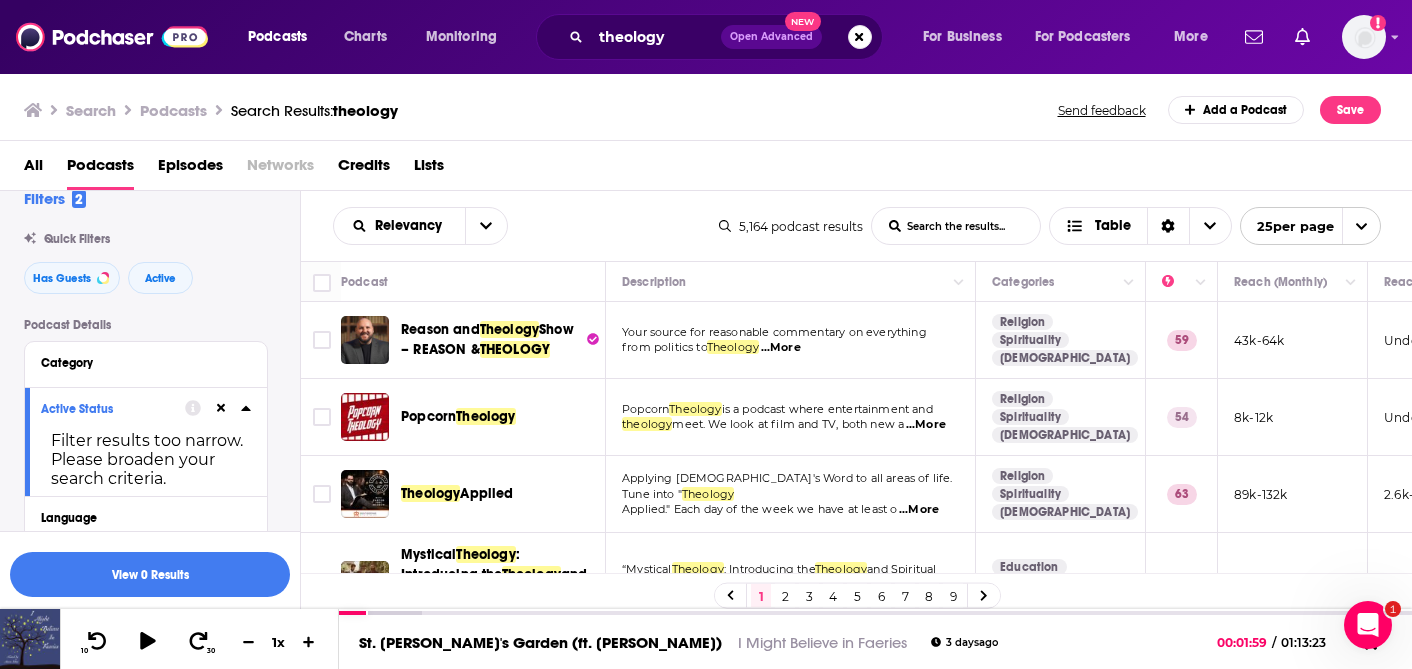 scroll, scrollTop: 27, scrollLeft: 0, axis: vertical 